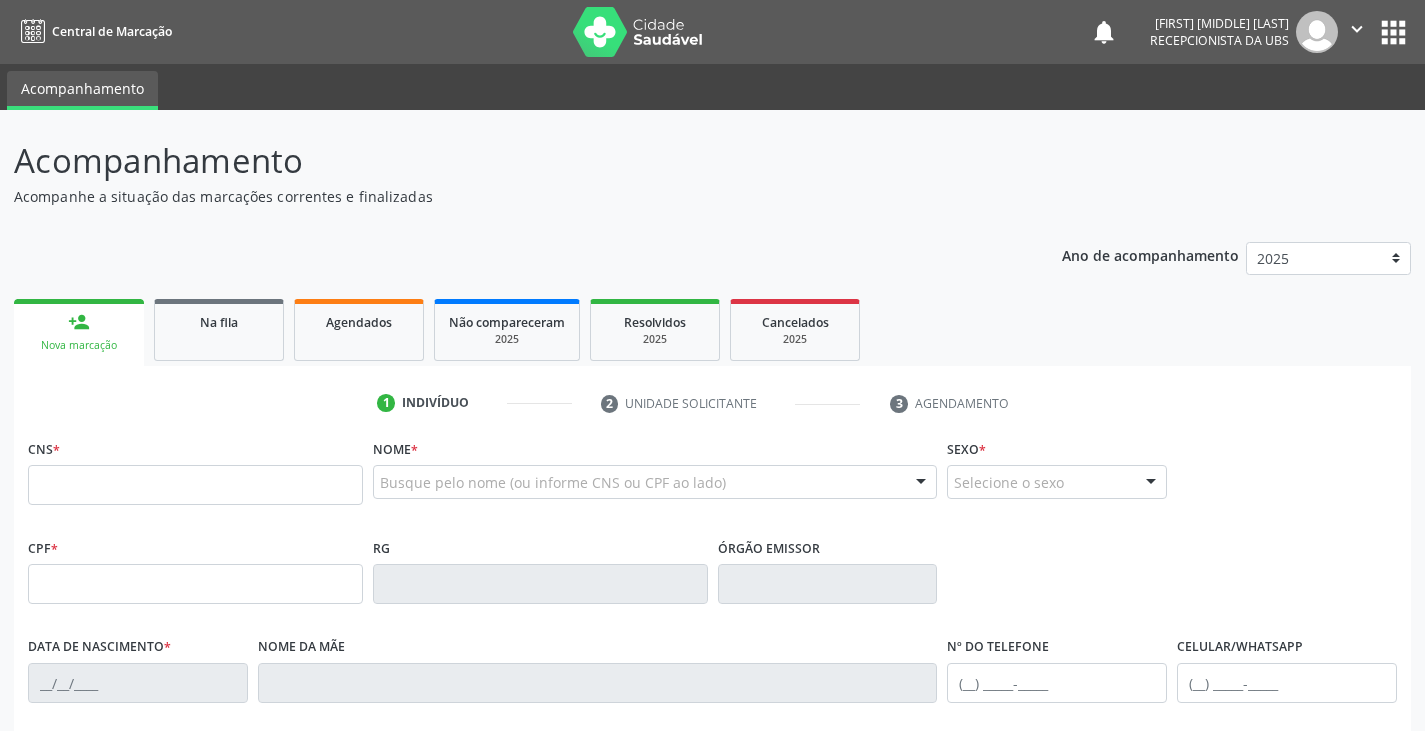 click at bounding box center [195, 485] 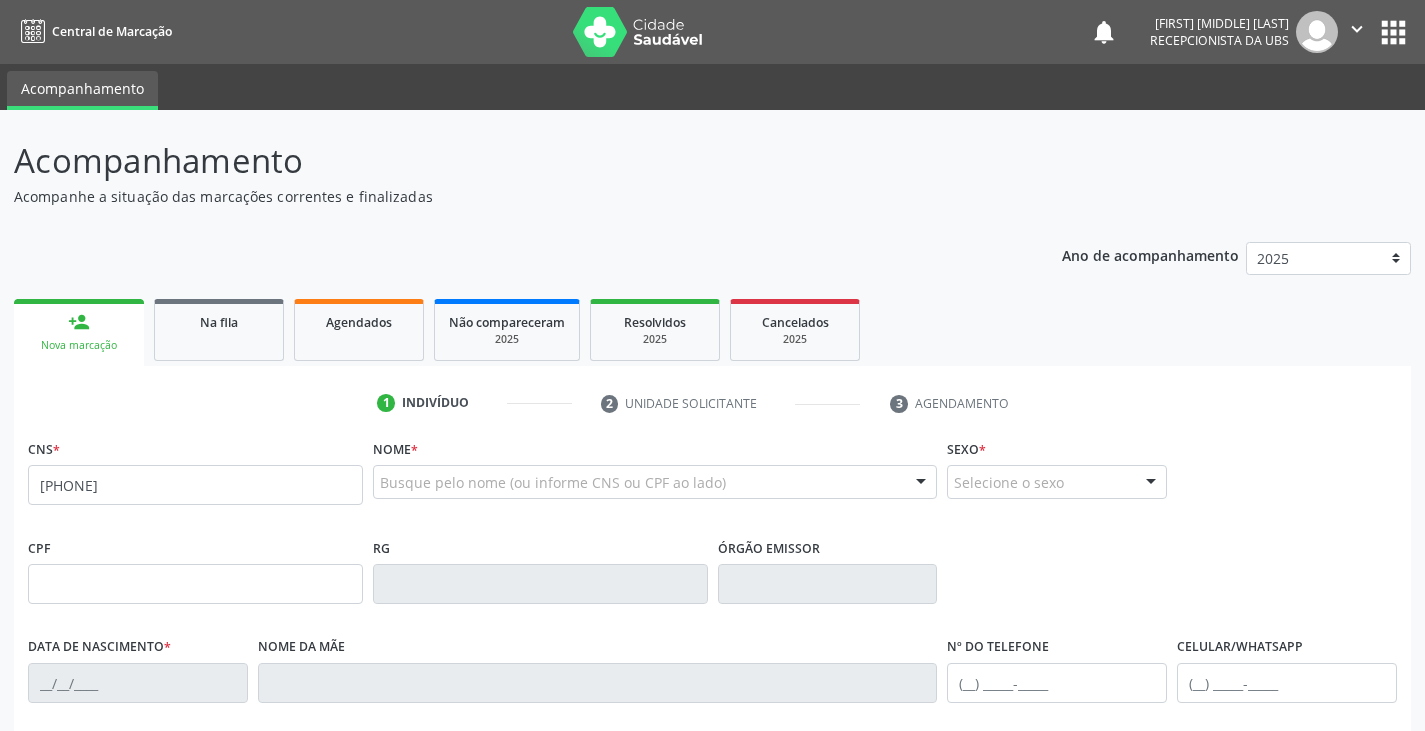 type on "[PHONE]" 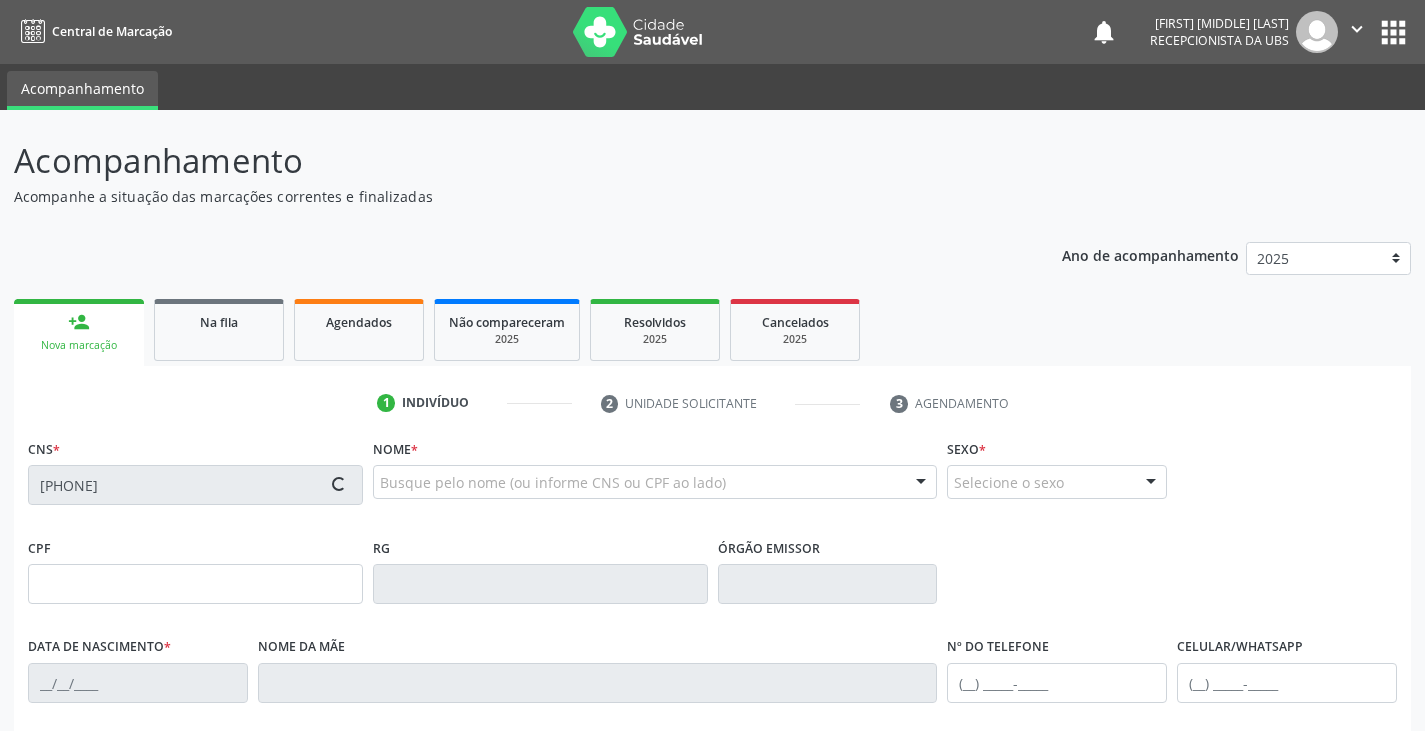 type on "[DATE]" 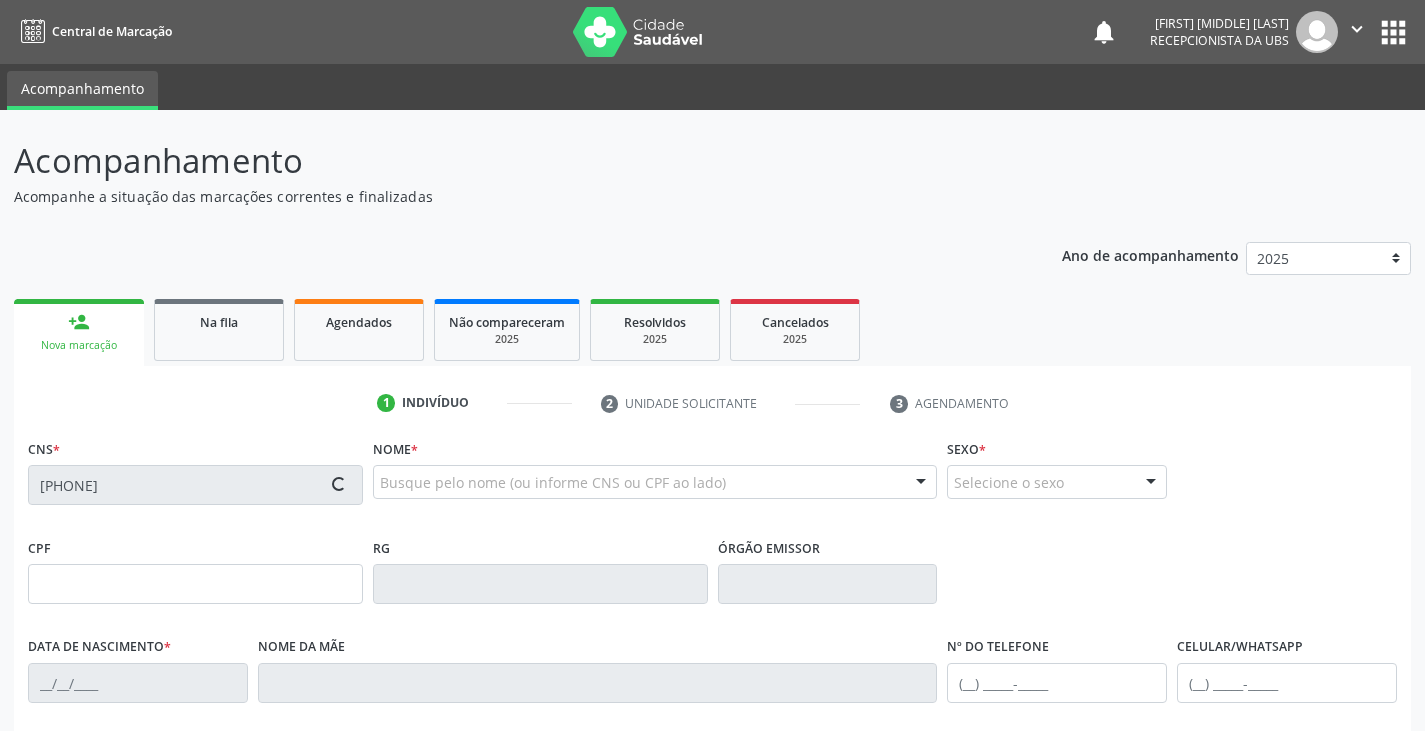 type on "[FIRST] [LAST]" 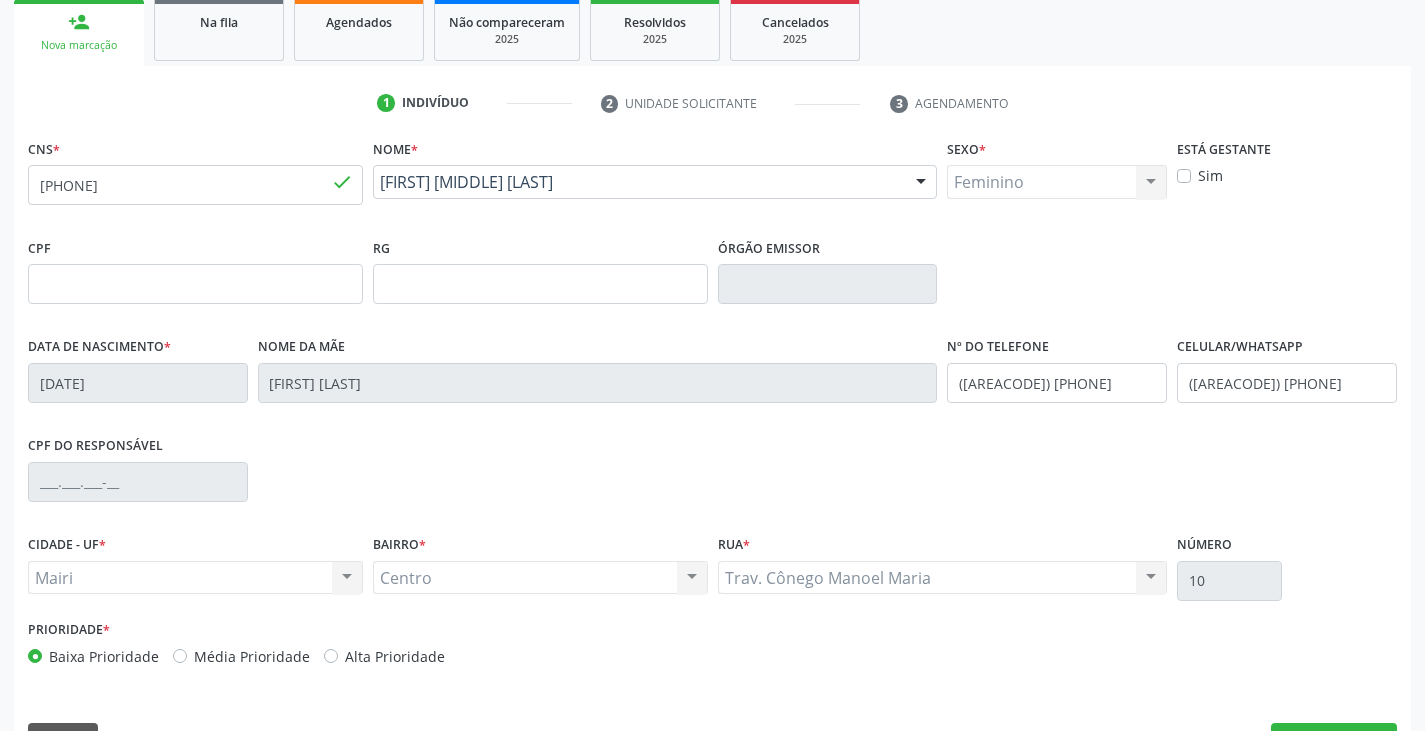 scroll, scrollTop: 353, scrollLeft: 0, axis: vertical 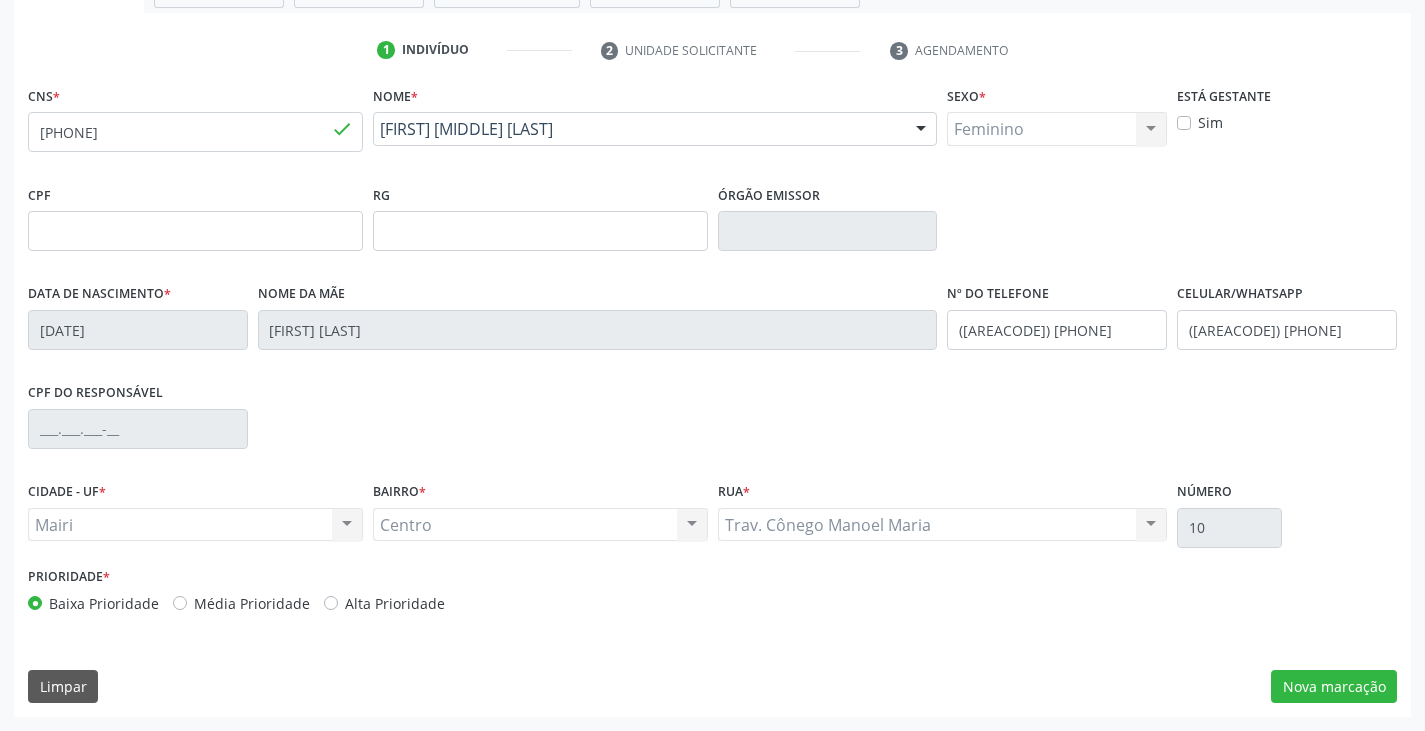 click on "Alta Prioridade" at bounding box center (395, 603) 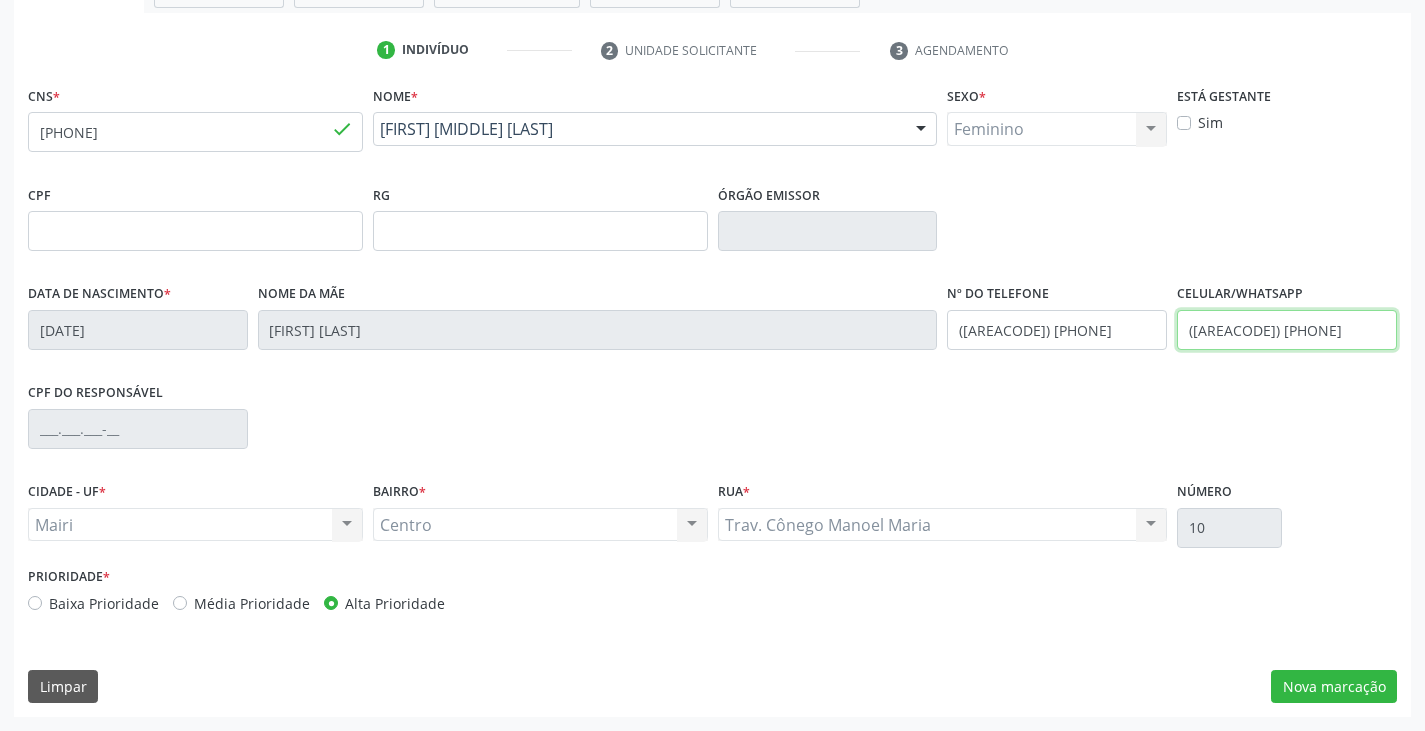 click on "([AREACODE]) [PHONE]" at bounding box center (1287, 330) 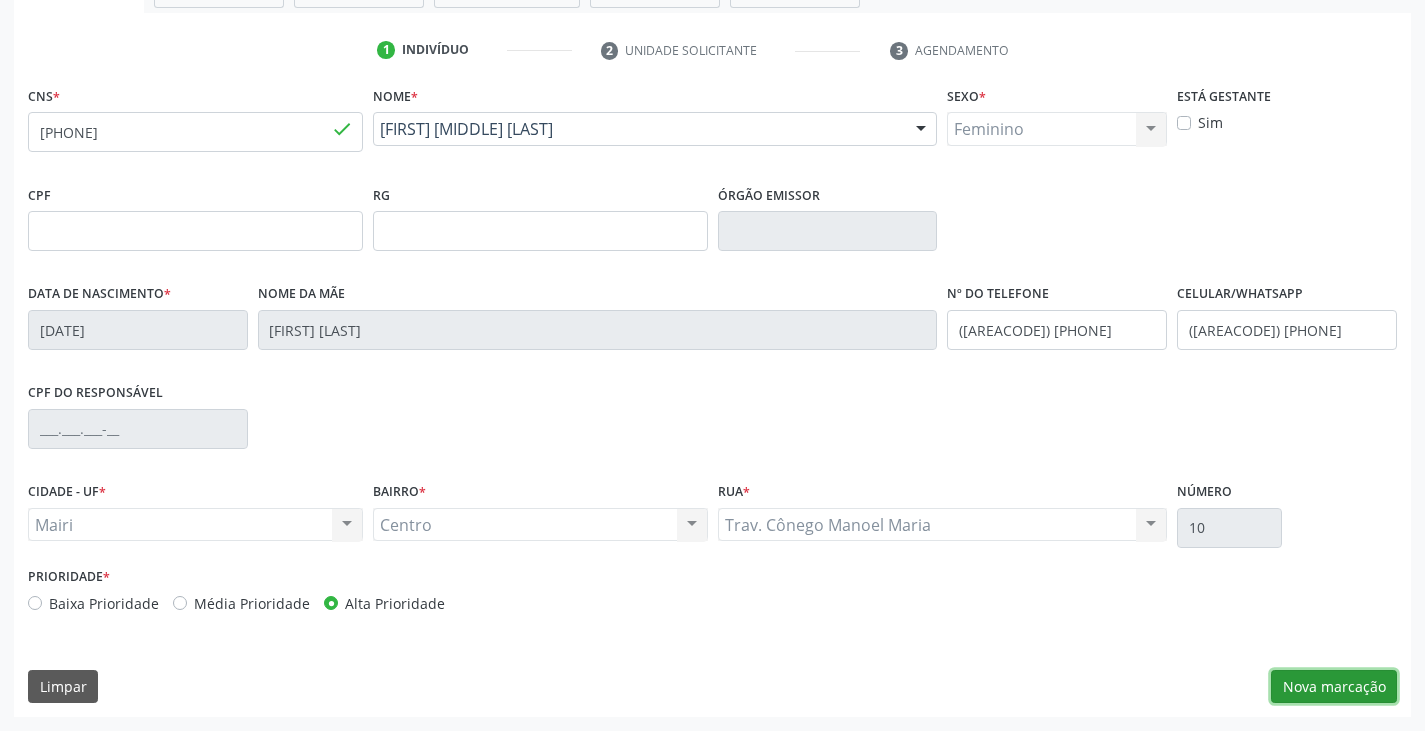 click on "Nova marcação" at bounding box center (1334, 687) 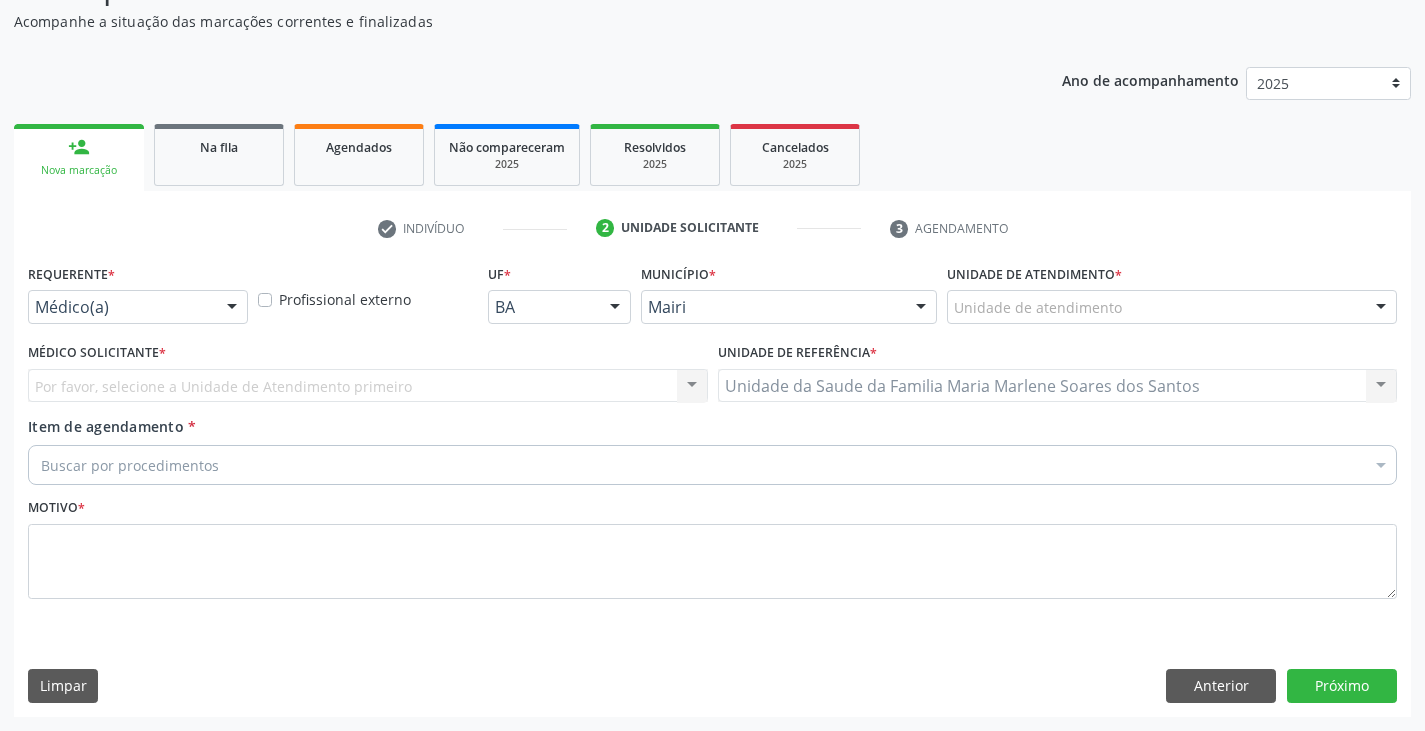 scroll, scrollTop: 175, scrollLeft: 0, axis: vertical 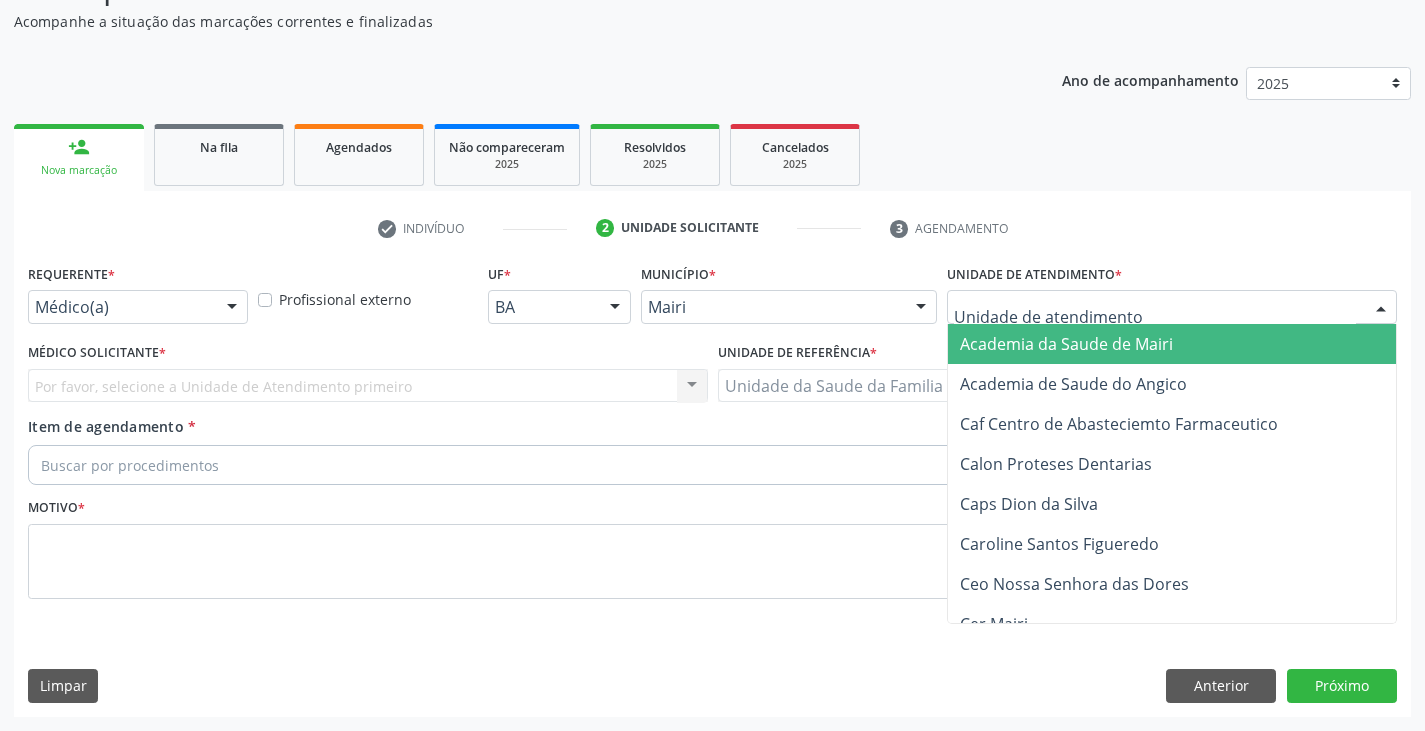 click at bounding box center (1155, 317) 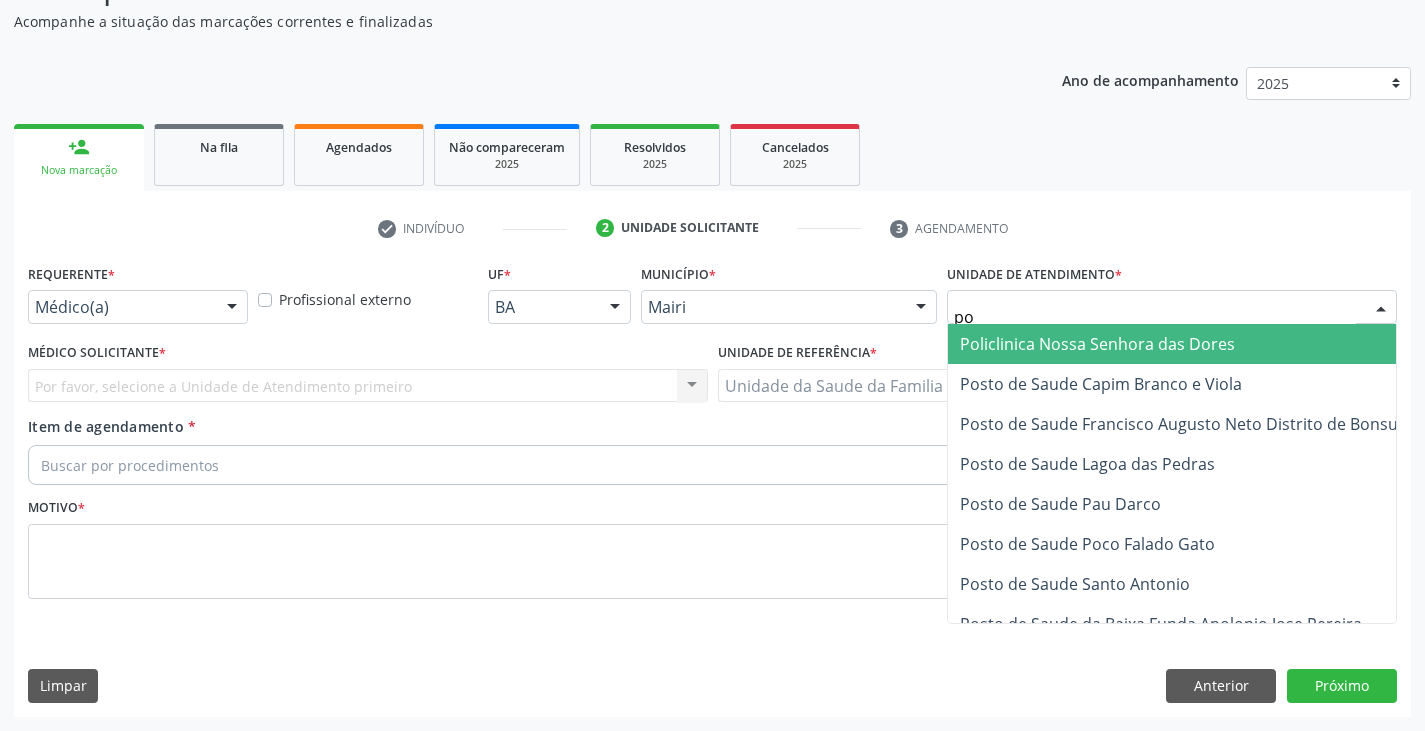 type on "pol" 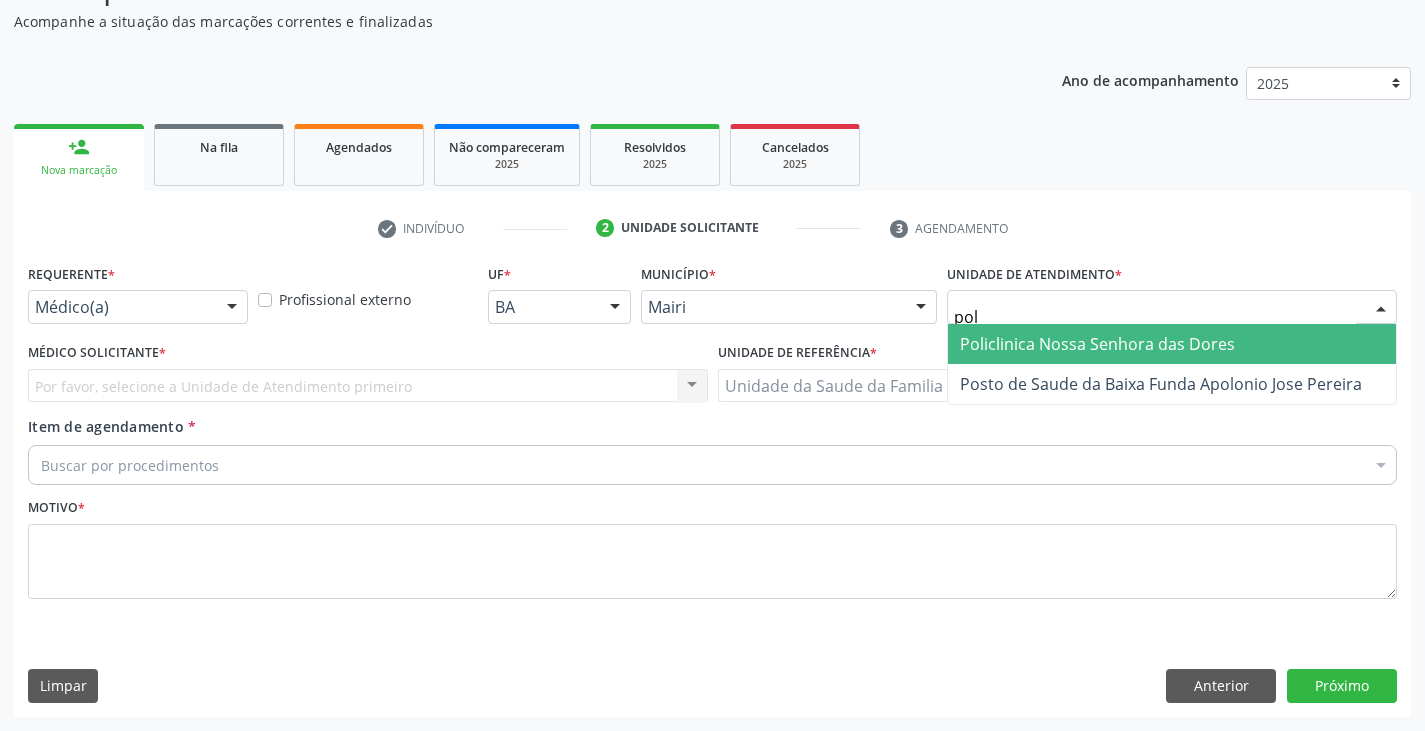 click on "Policlinica Nossa Senhora das Dores" at bounding box center [1097, 344] 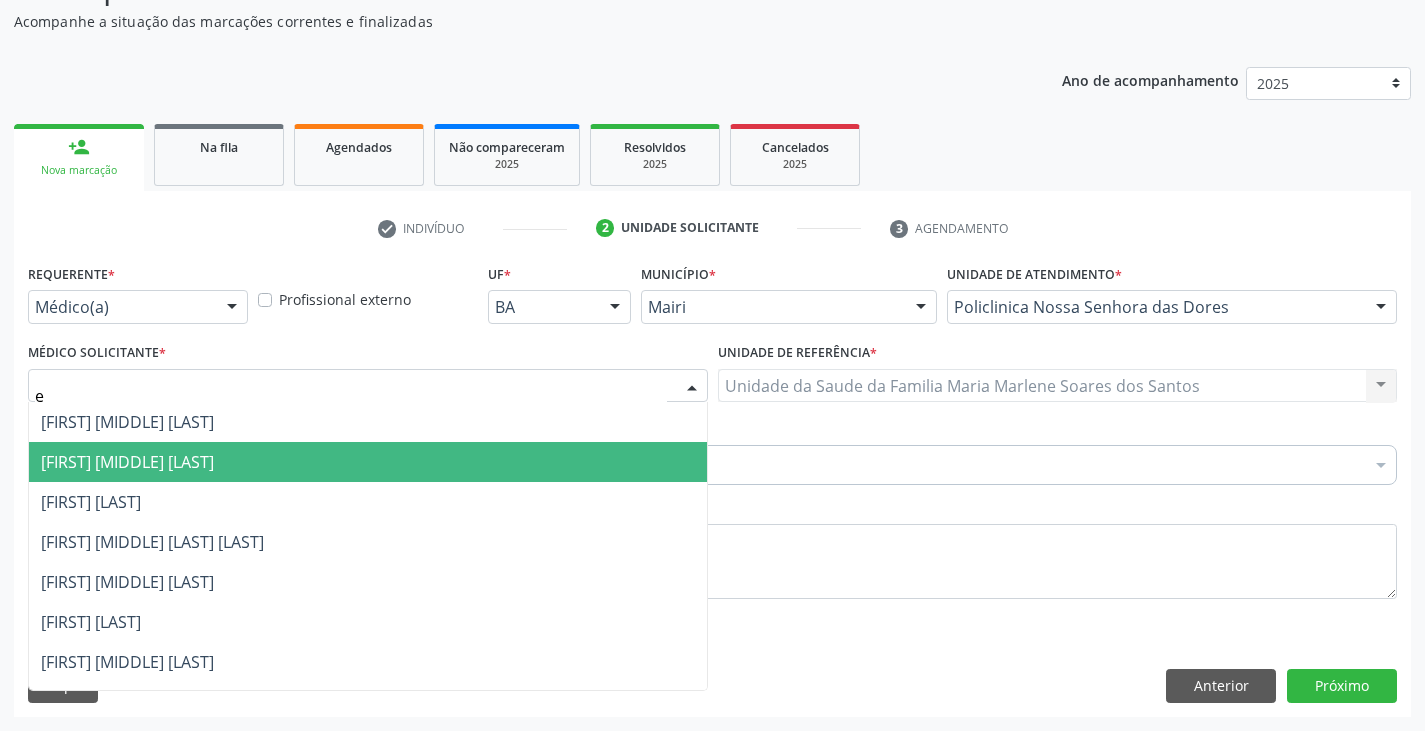 type on "ed" 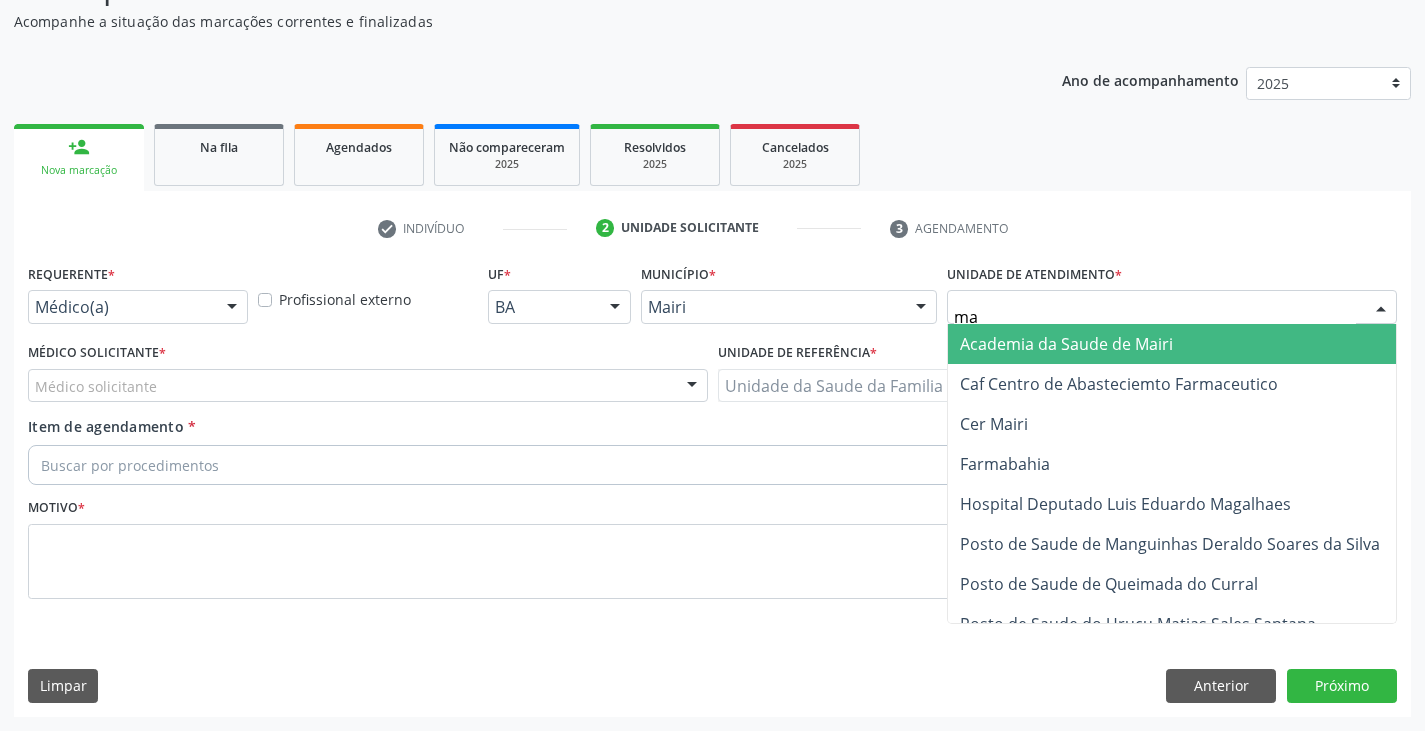 type on "mar" 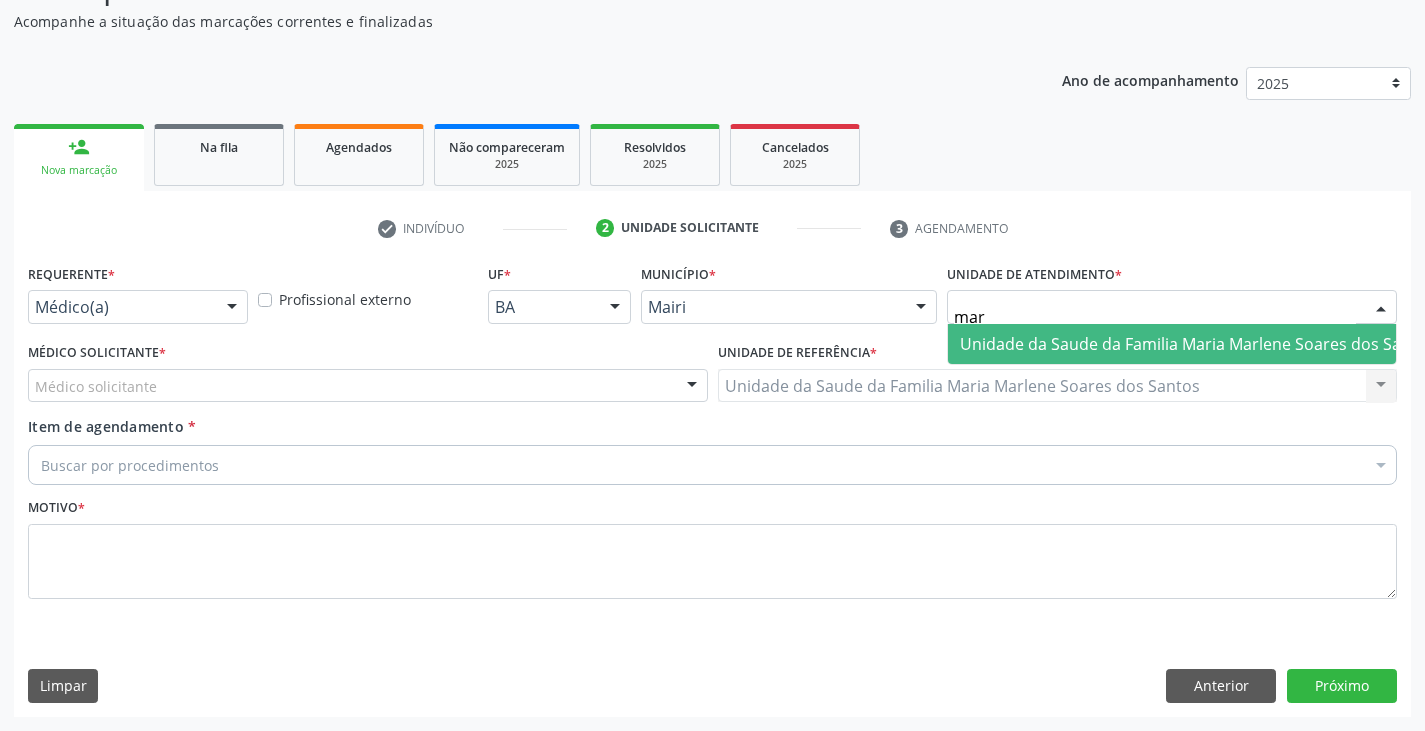 drag, startPoint x: 1090, startPoint y: 328, endPoint x: 1076, endPoint y: 334, distance: 15.231546 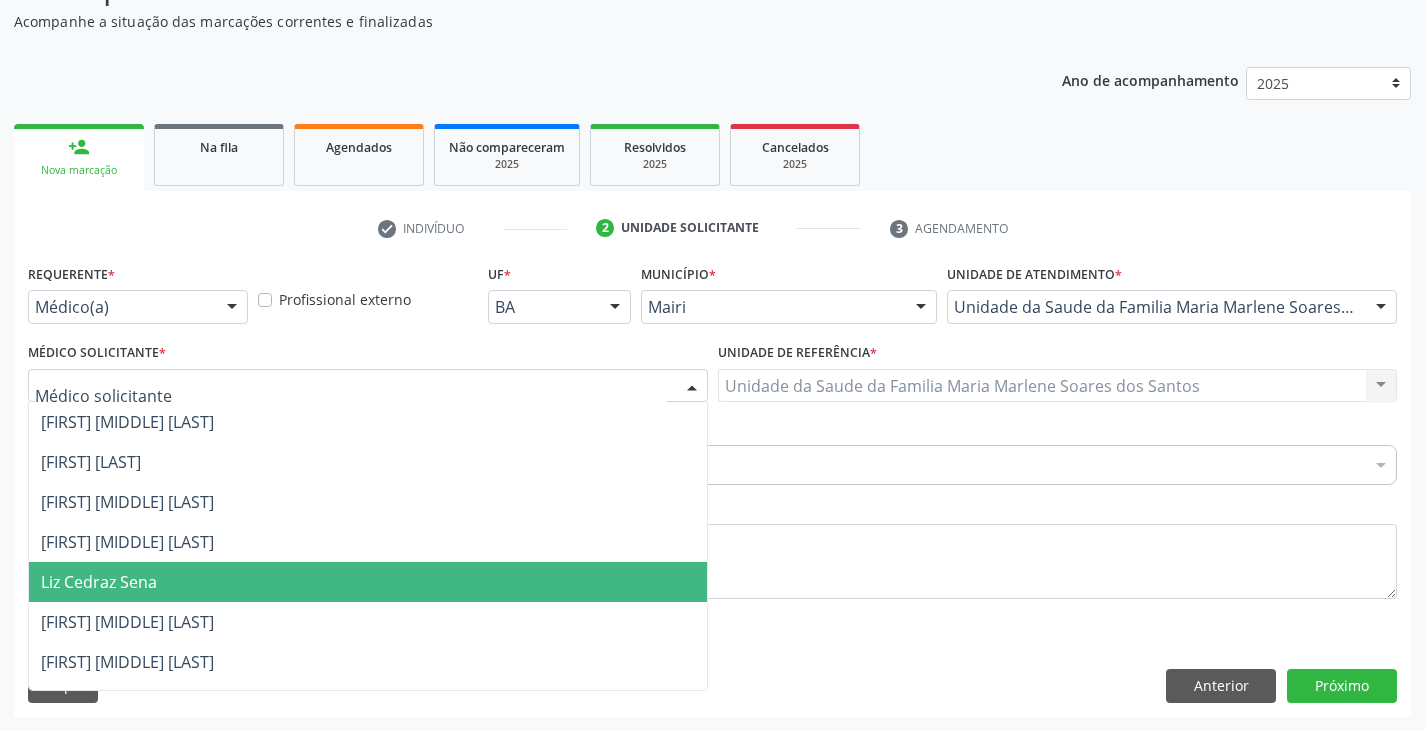 scroll, scrollTop: 232, scrollLeft: 0, axis: vertical 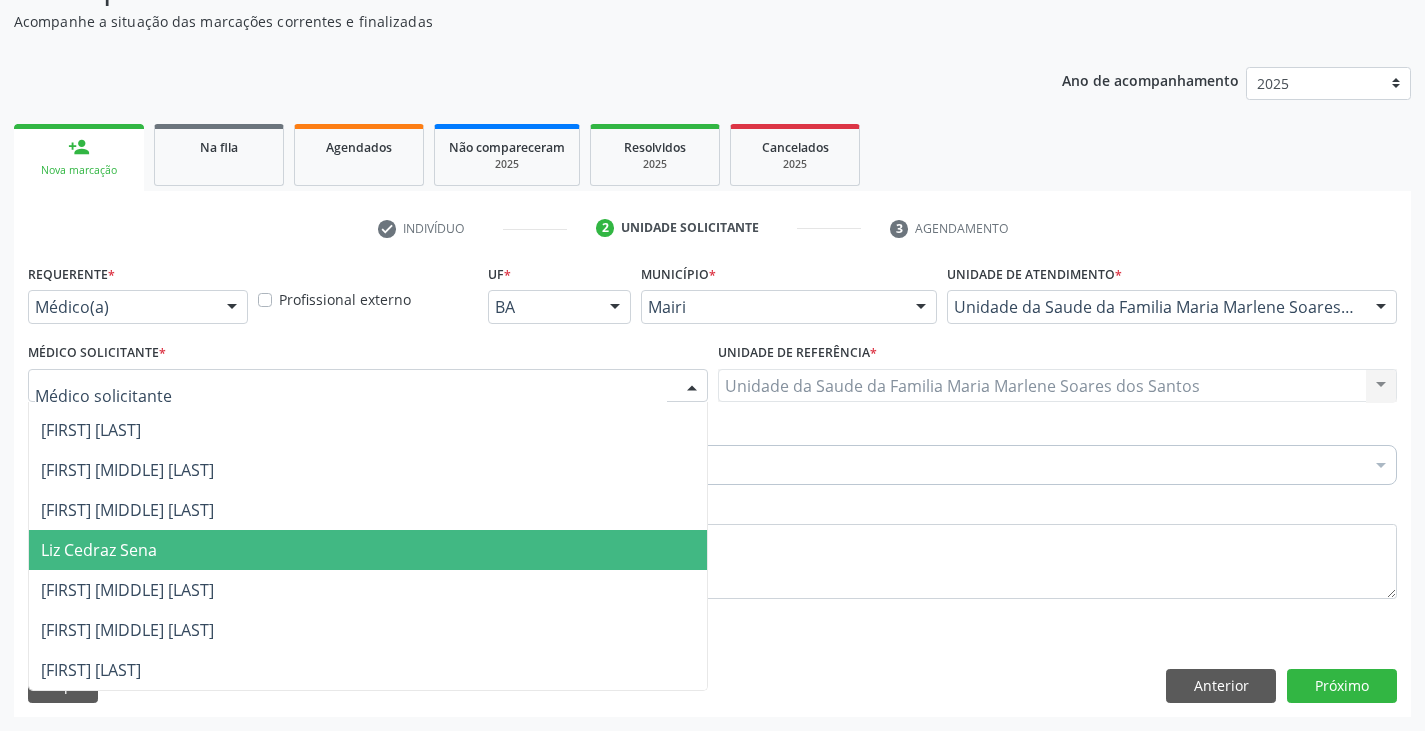 click on "Liz Cedraz Sena" at bounding box center [368, 550] 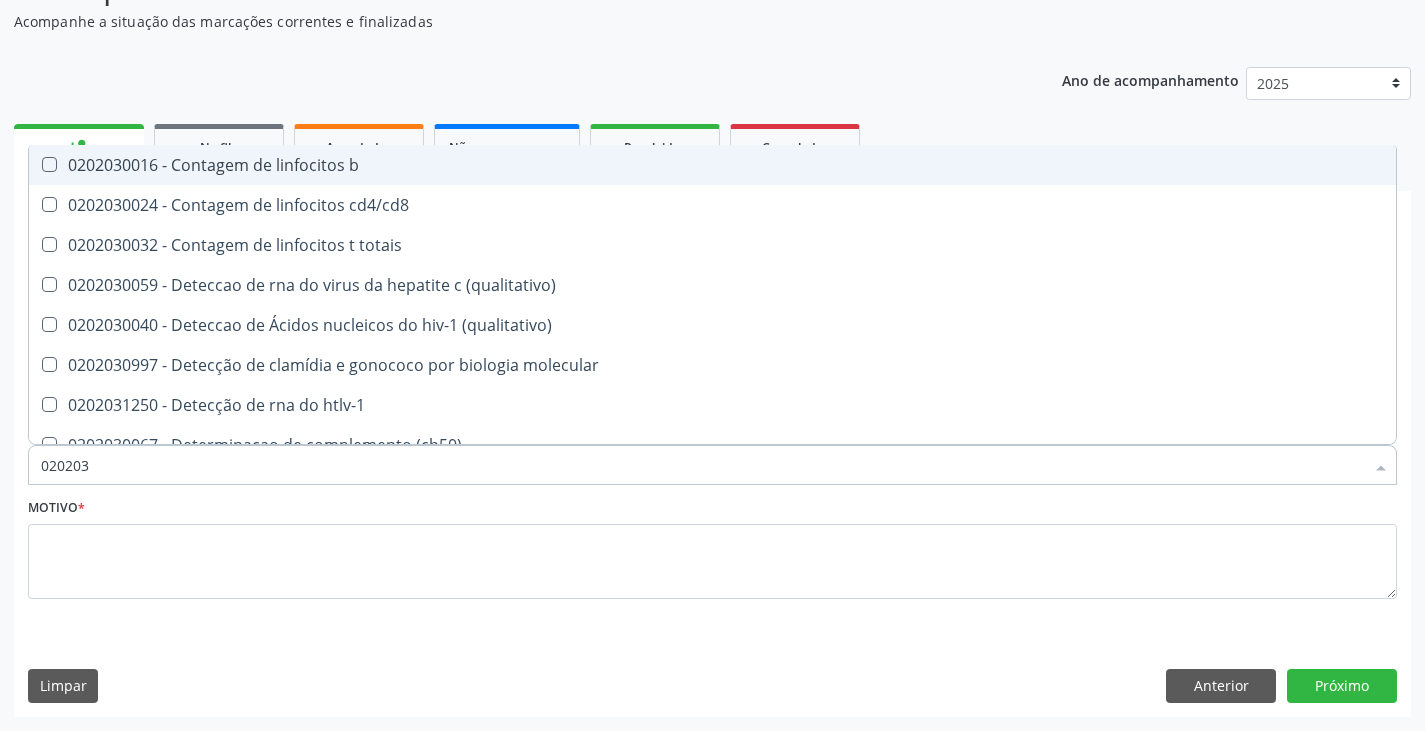 type on "0202038" 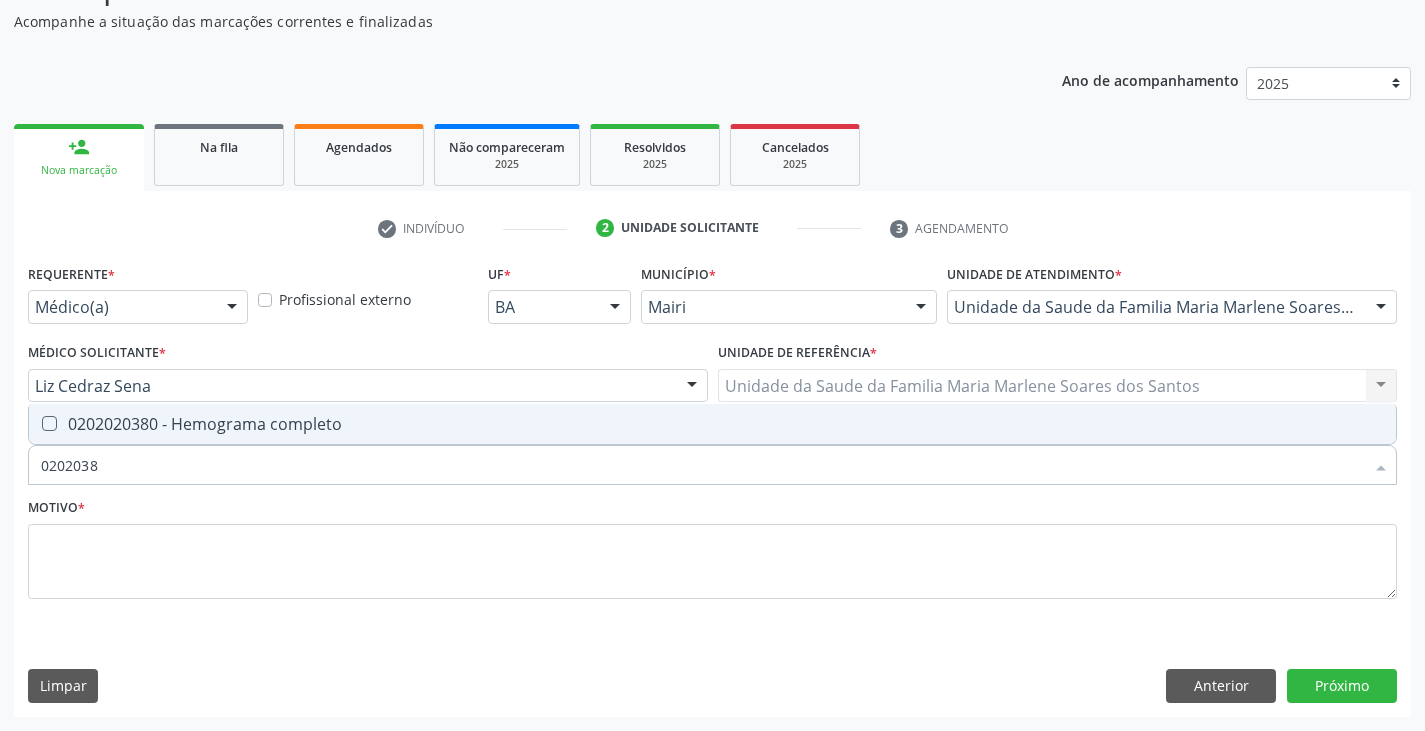 click on "0202020380 - Hemograma completo" at bounding box center (712, 424) 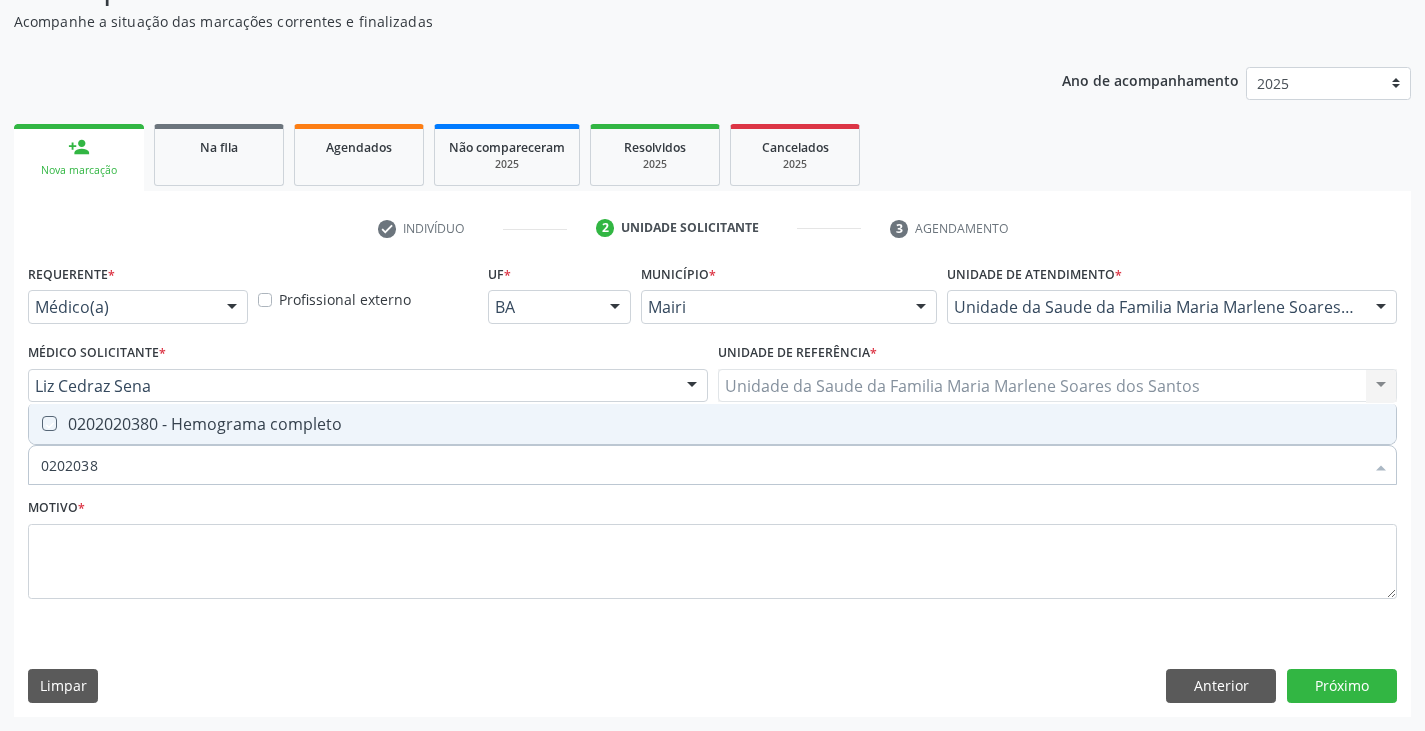 checkbox on "true" 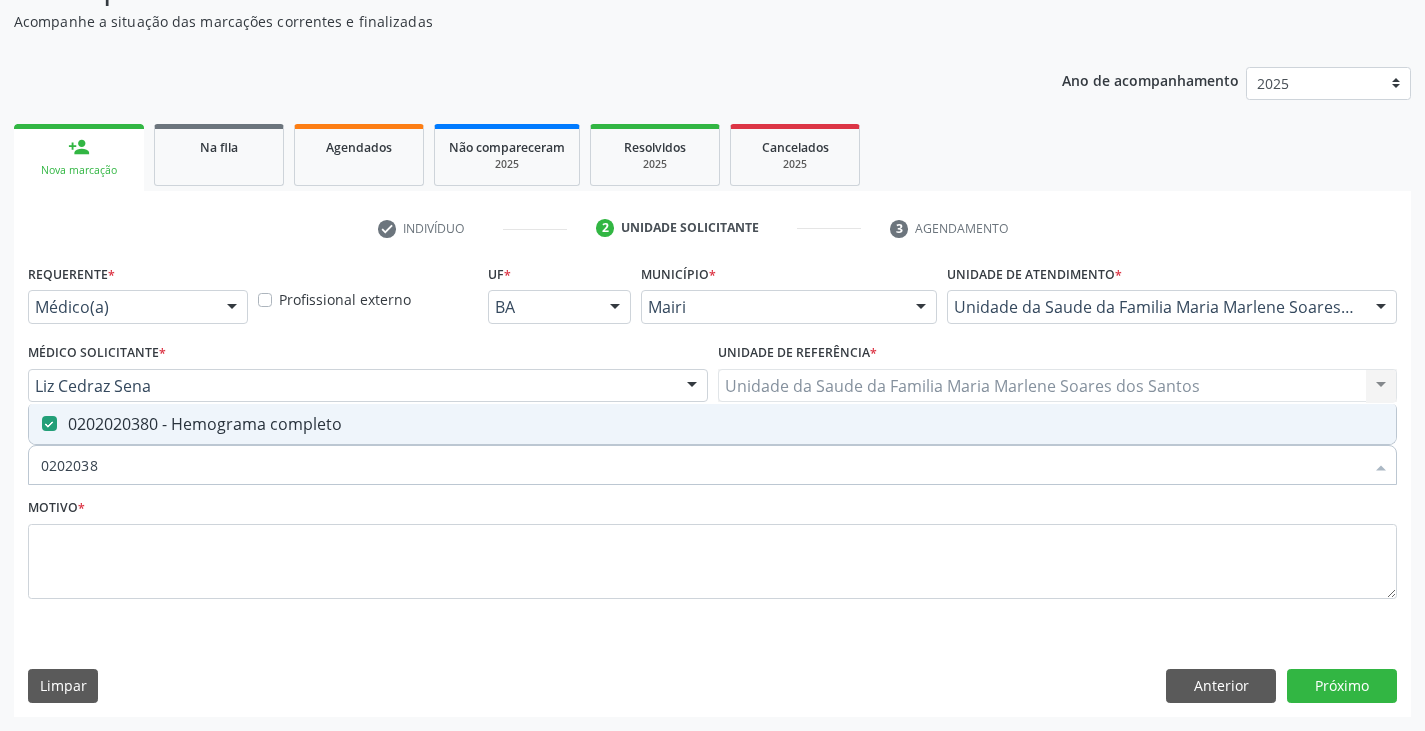 type on "020203" 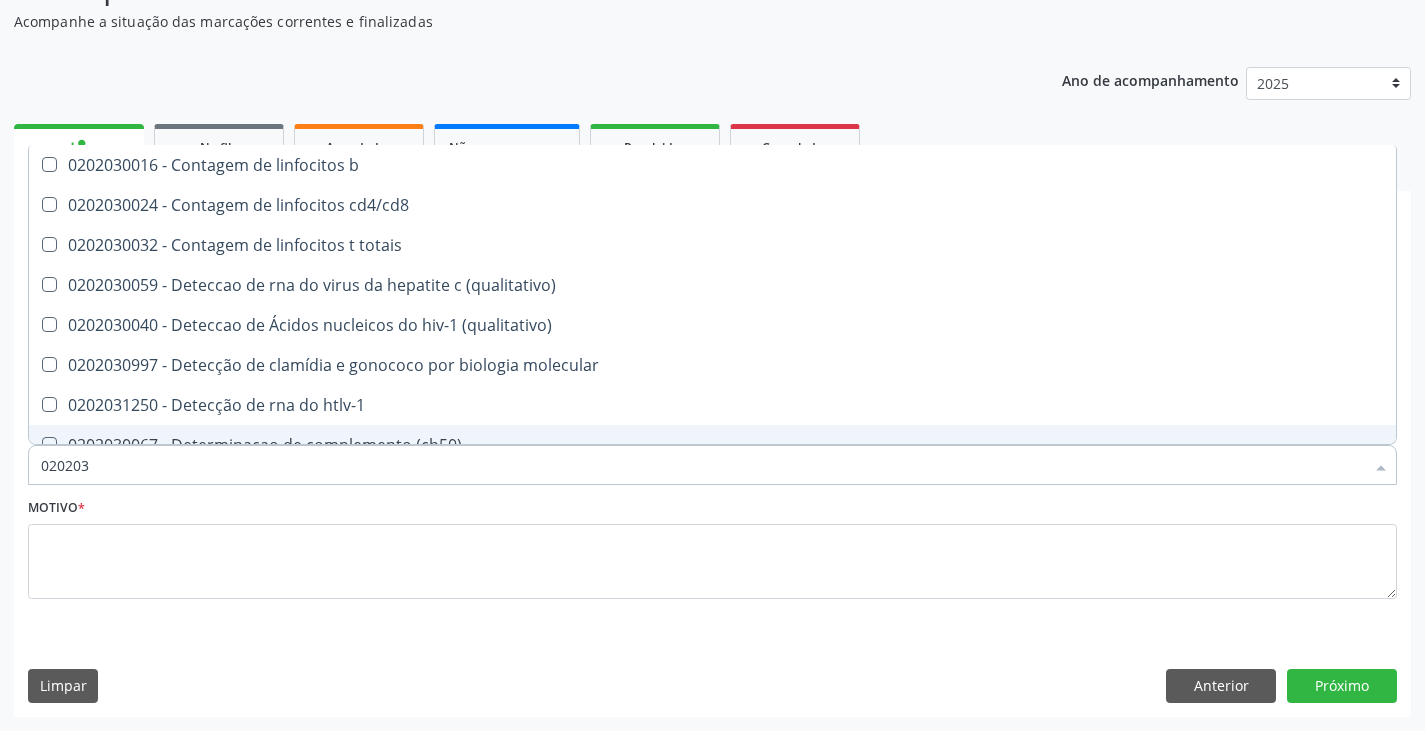 type on "02020" 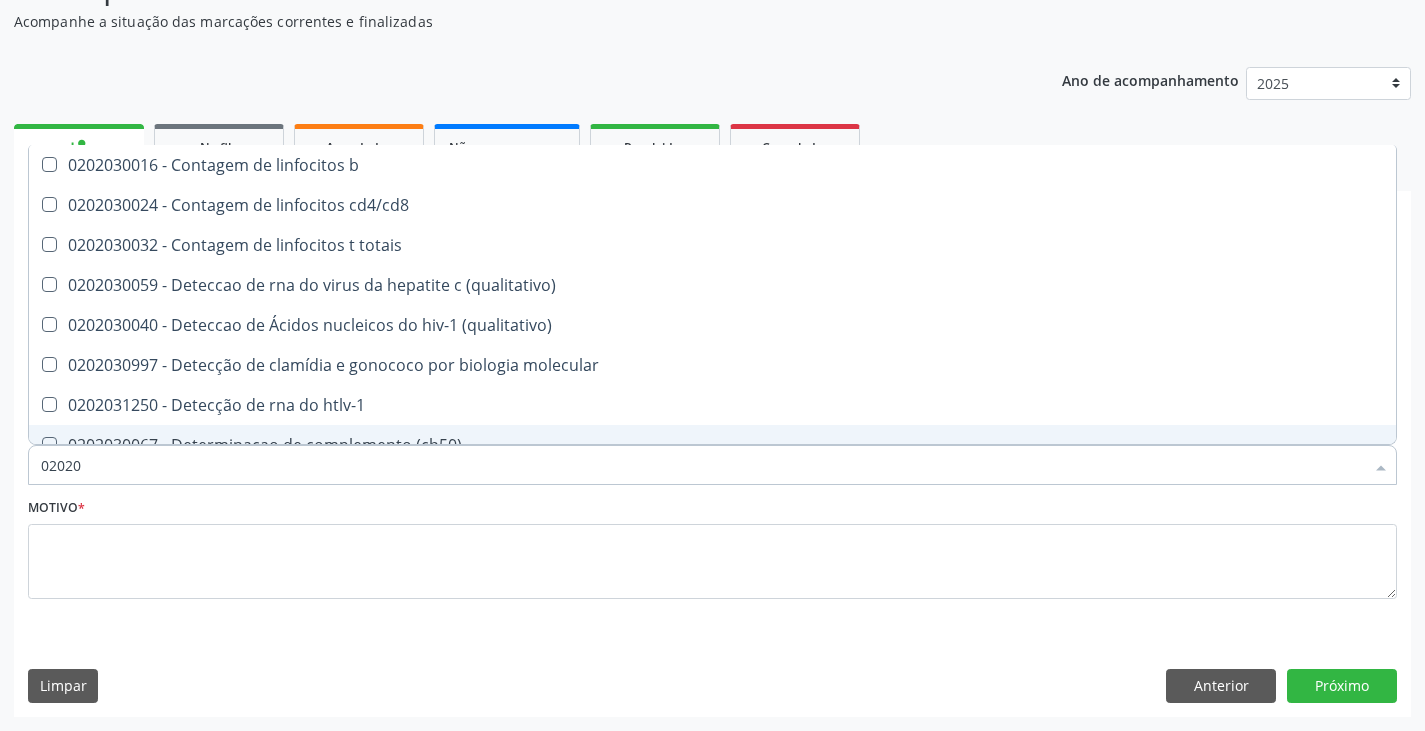 checkbox on "false" 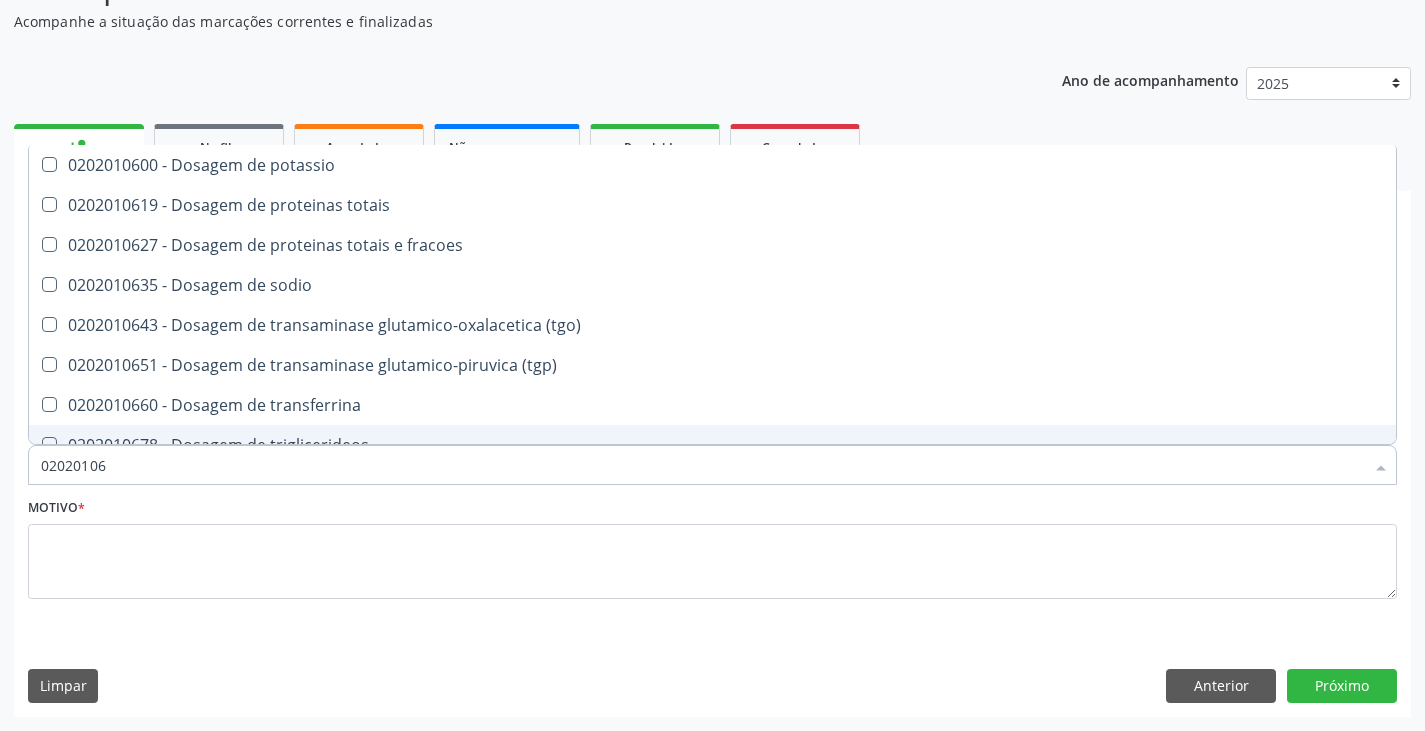 type on "020201069" 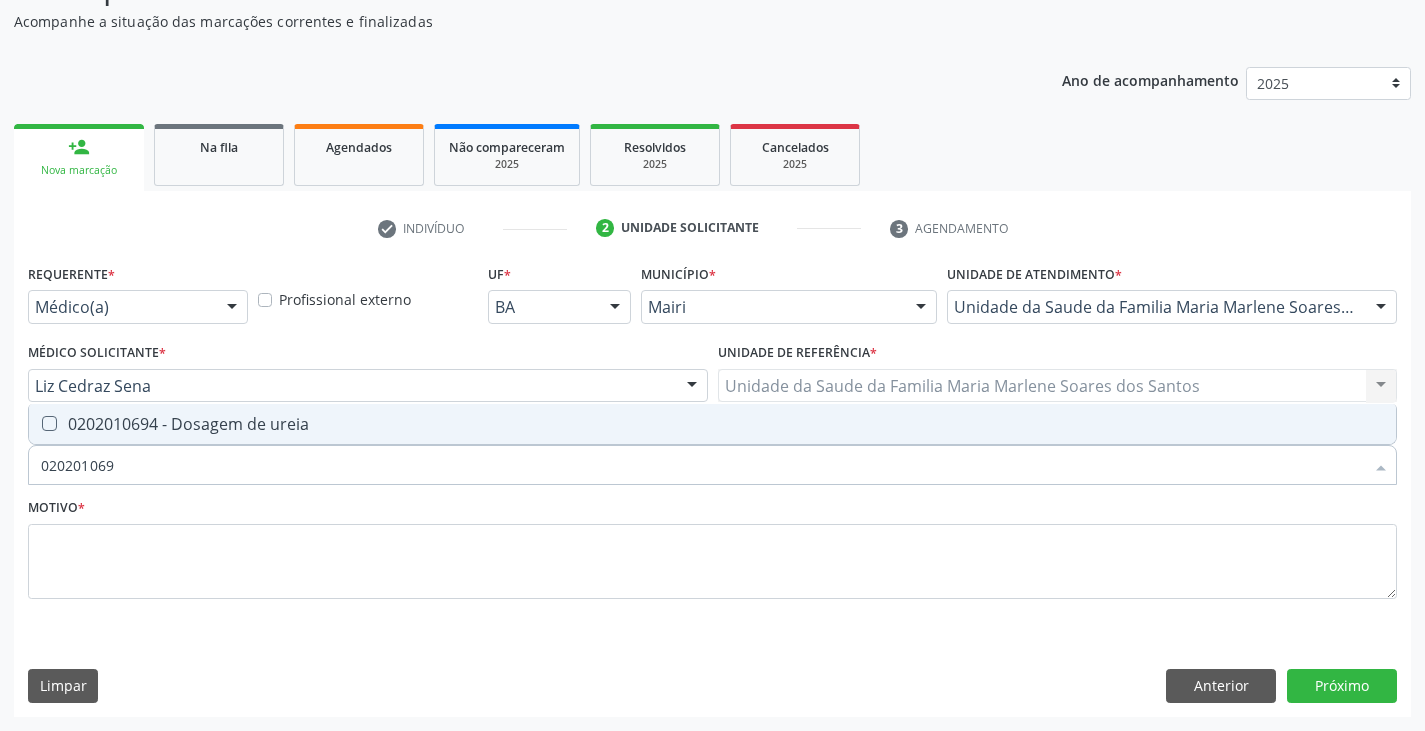 click on "0202010694 - Dosagem de ureia" at bounding box center (712, 424) 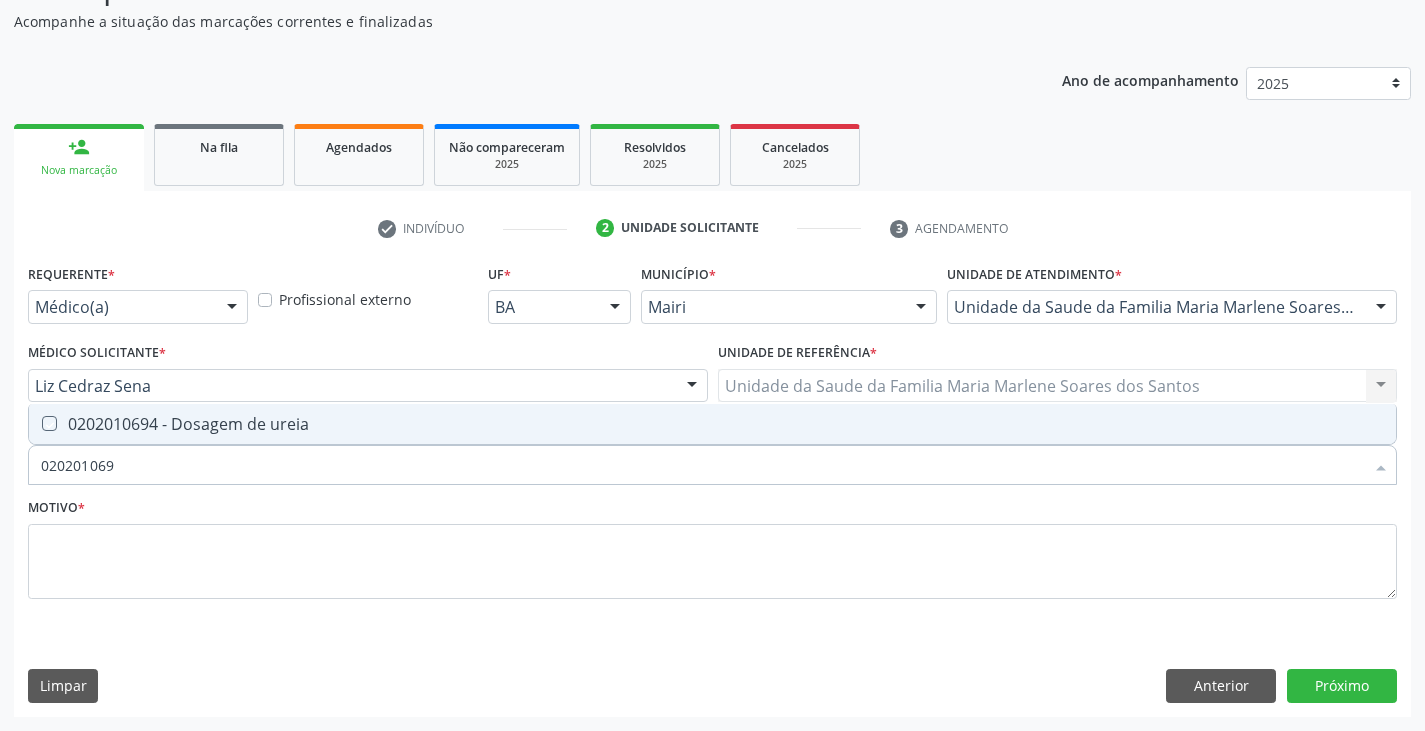 checkbox on "true" 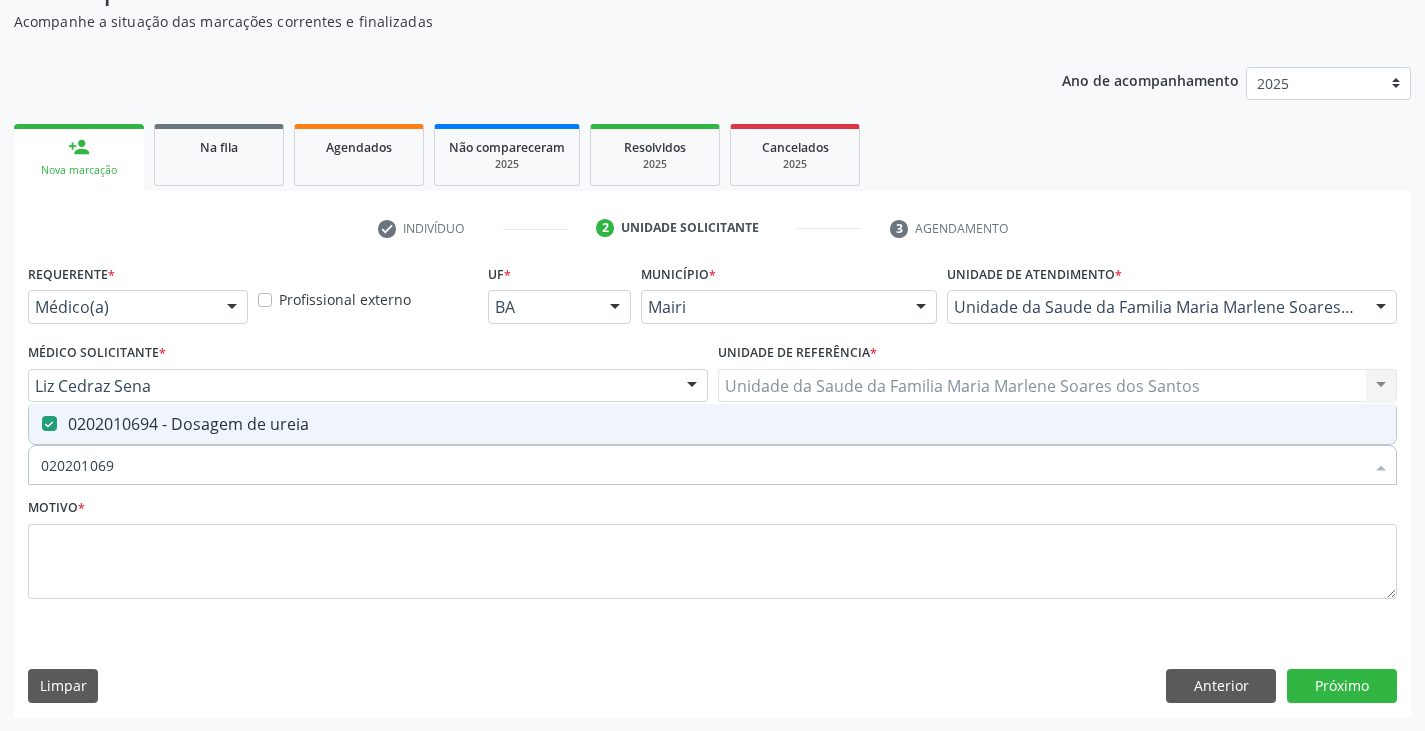 type on "02020106" 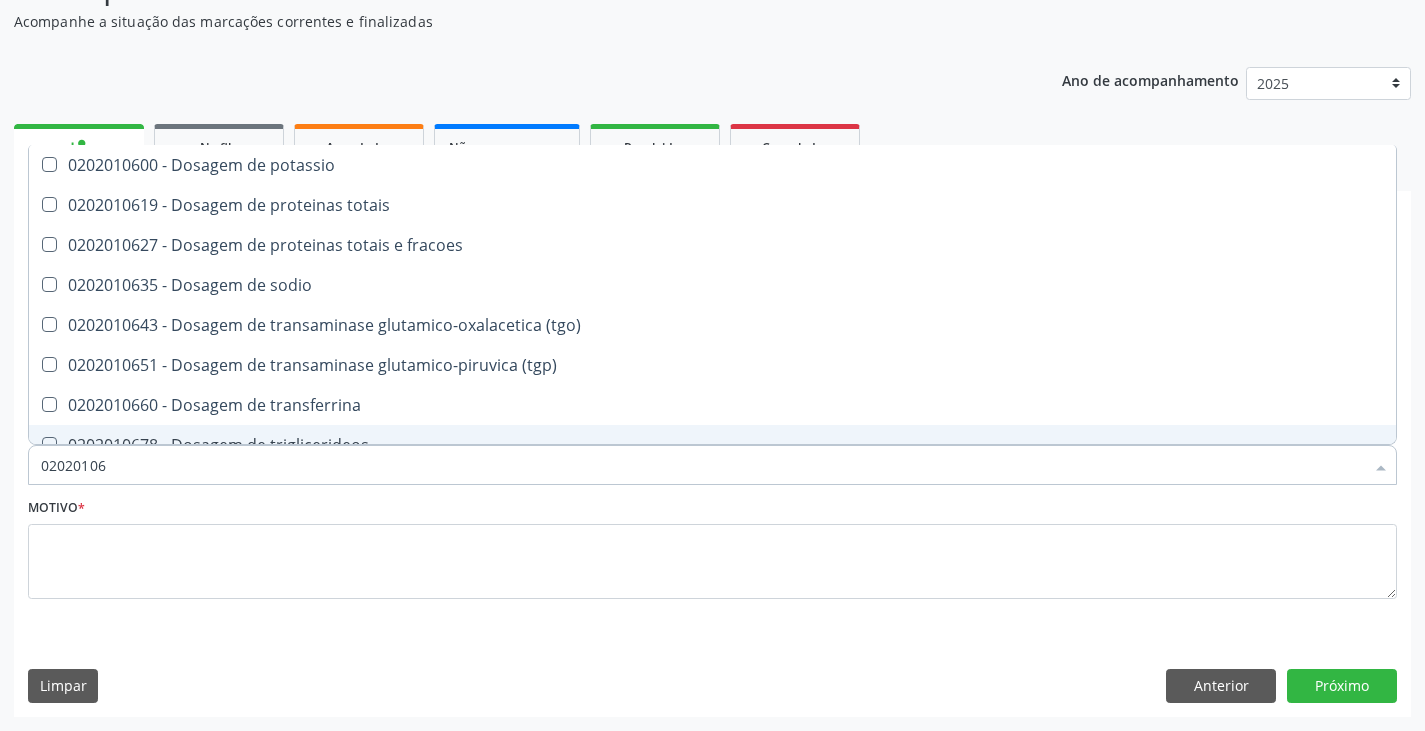 type on "0202010" 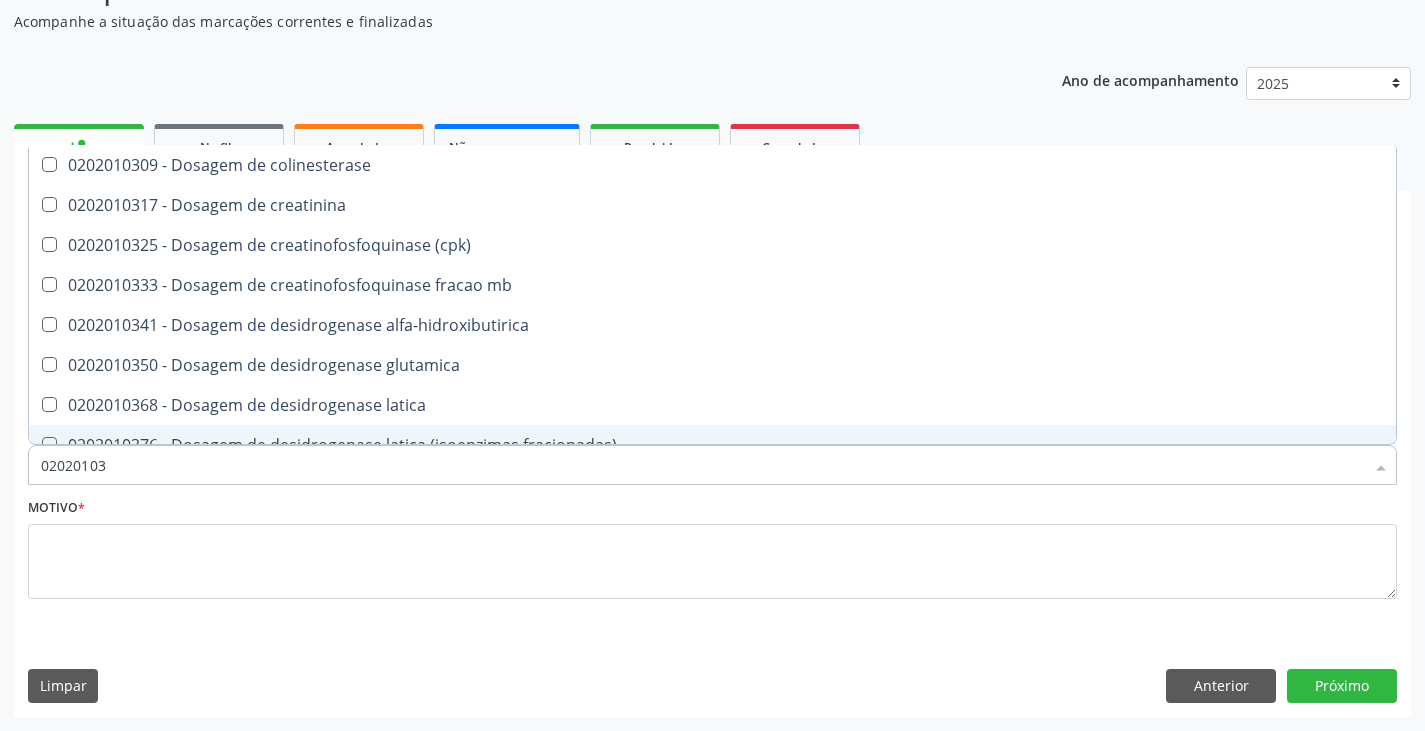 type on "020201031" 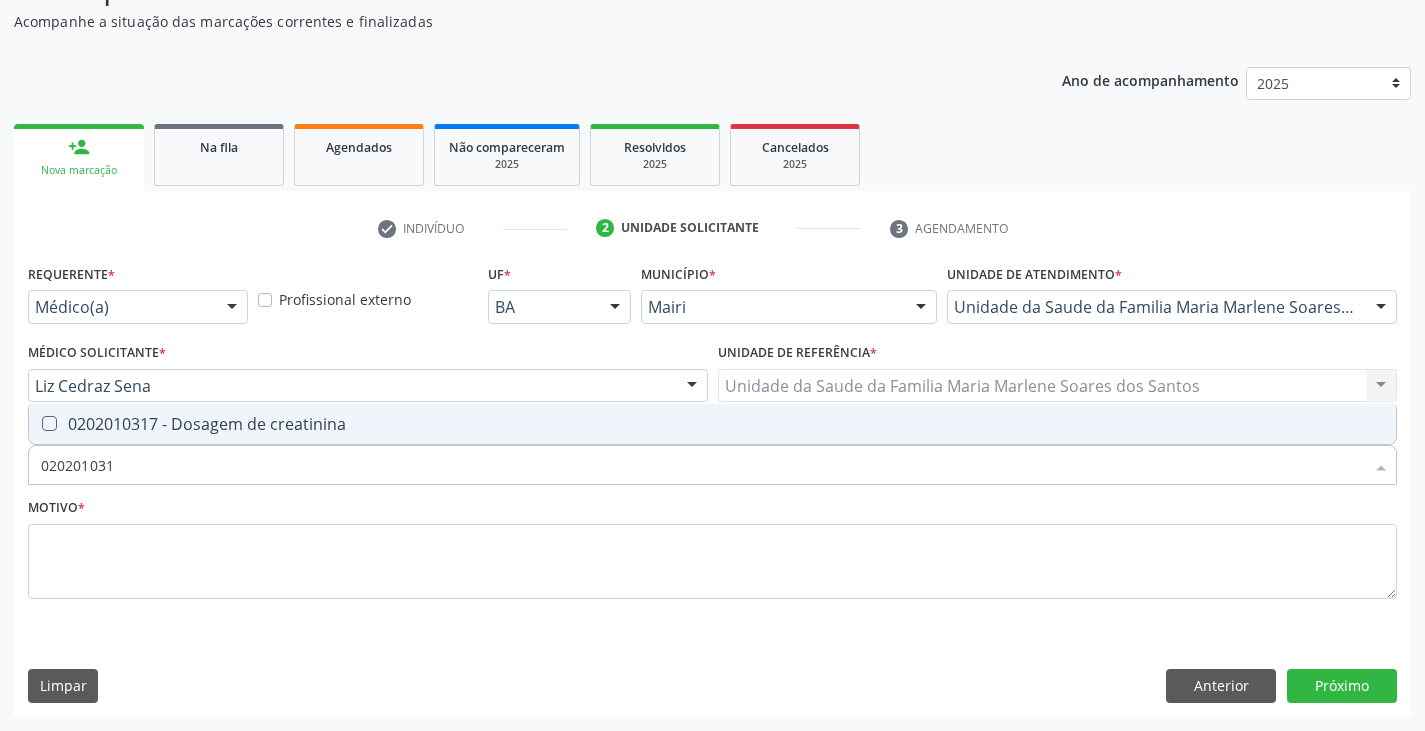 click on "0202010317 - Dosagem de creatinina" at bounding box center (712, 424) 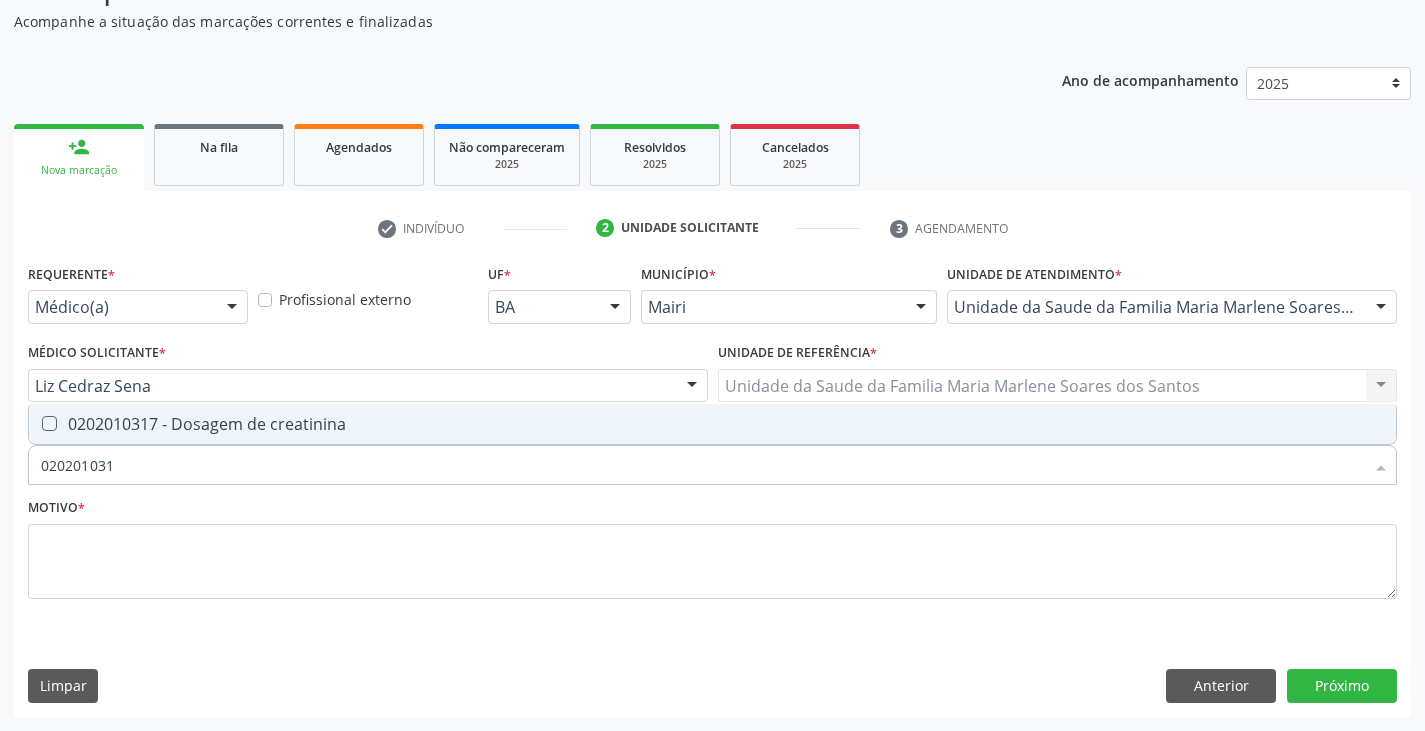 checkbox on "true" 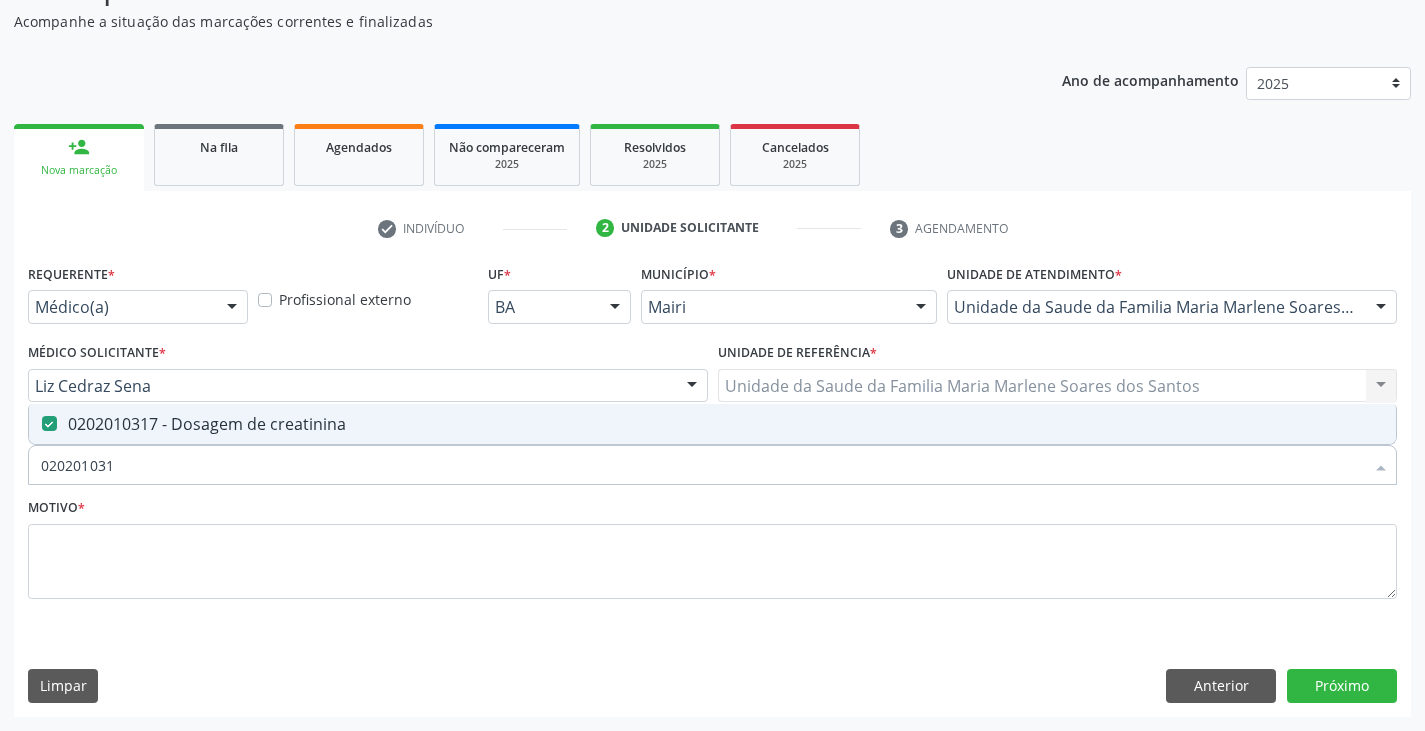 type on "02020103" 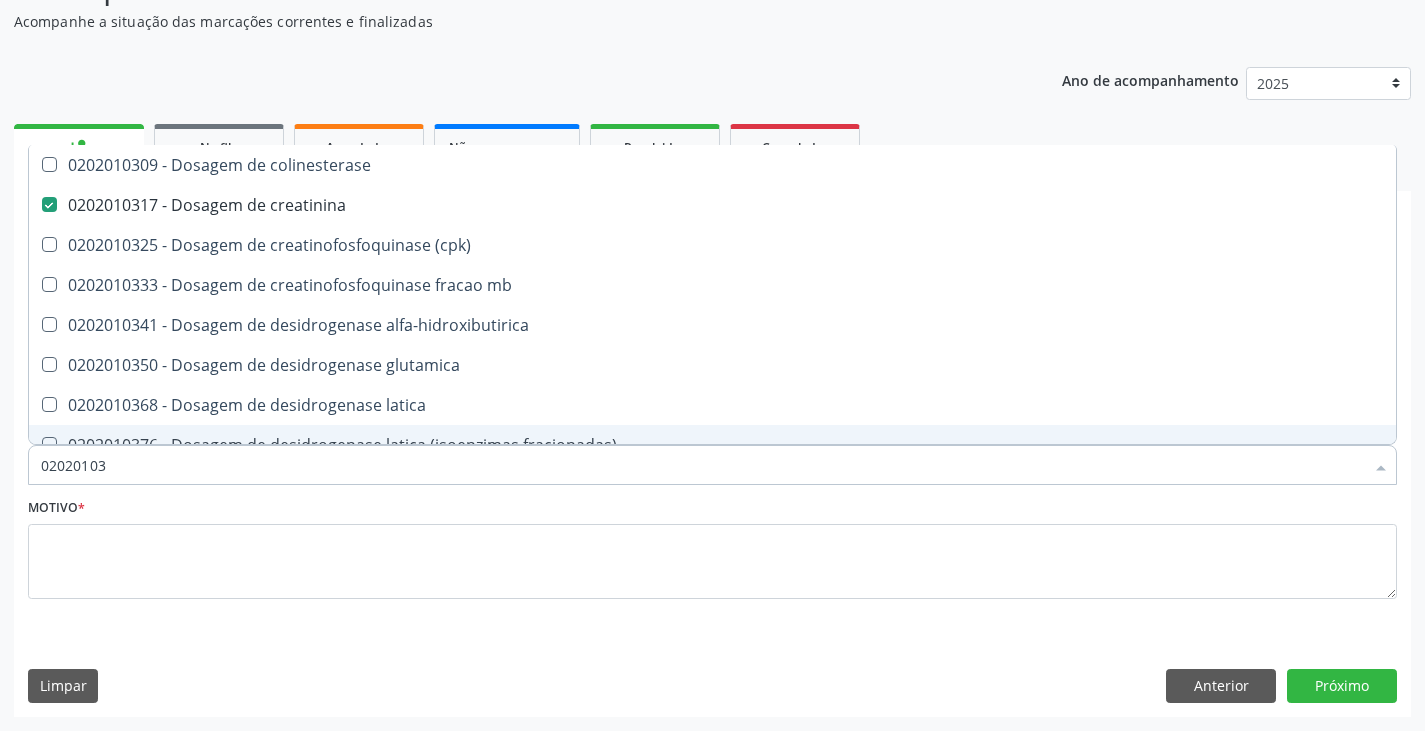 type on "0202010" 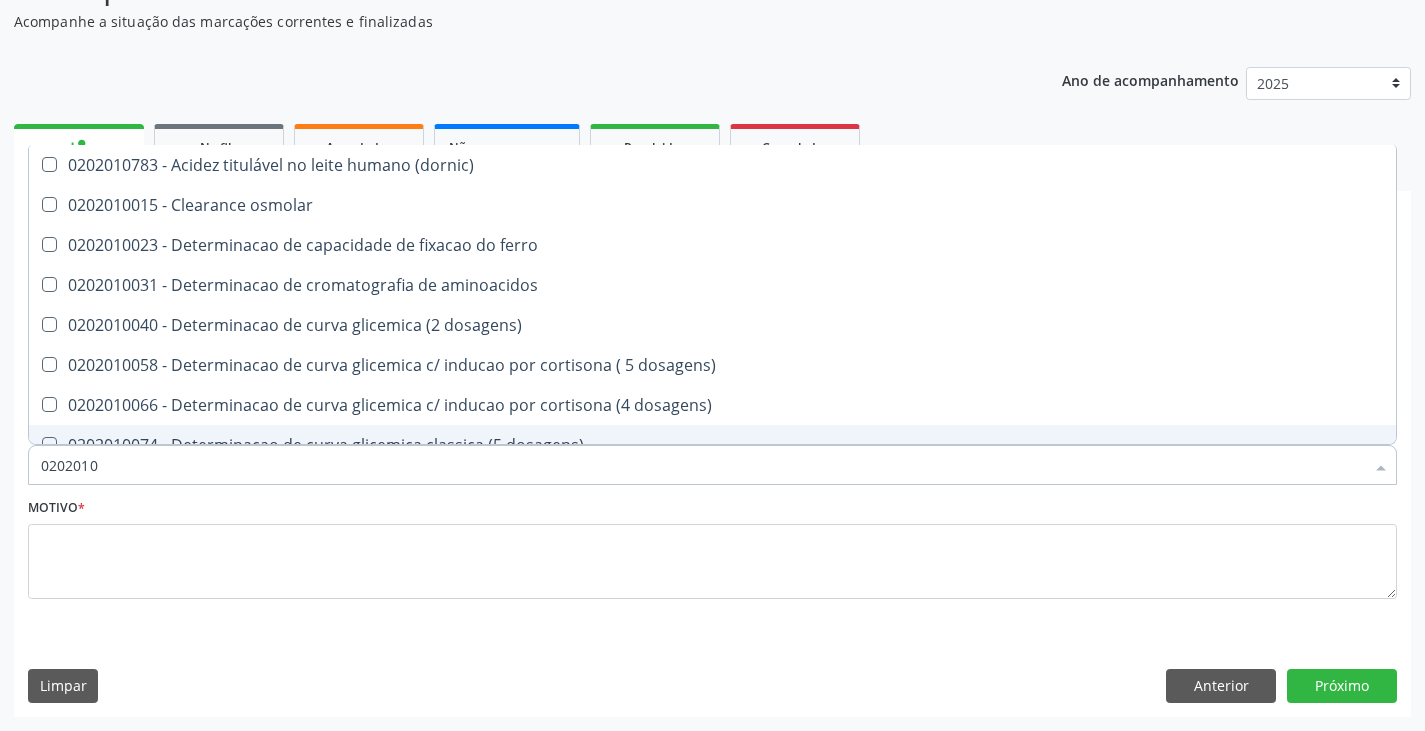type on "020201" 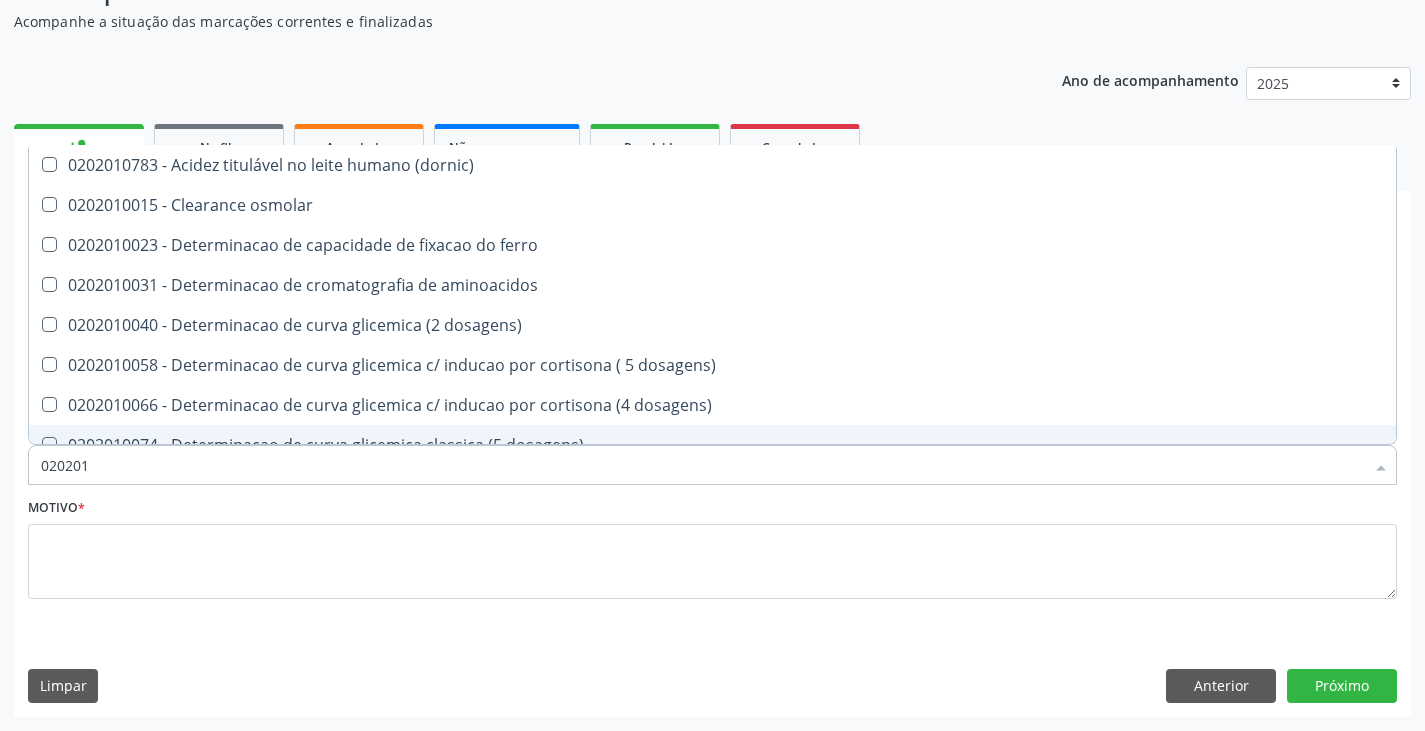 type on "02020" 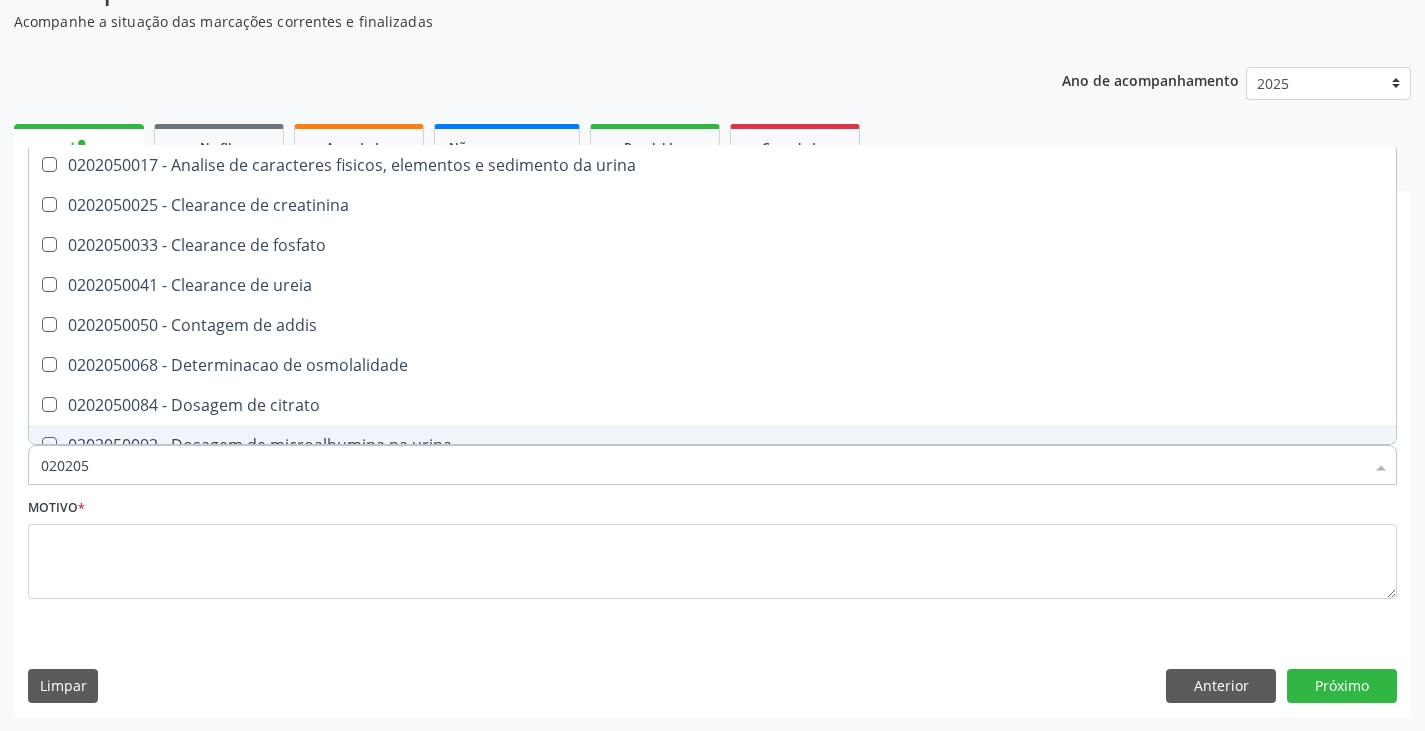 type on "0202050" 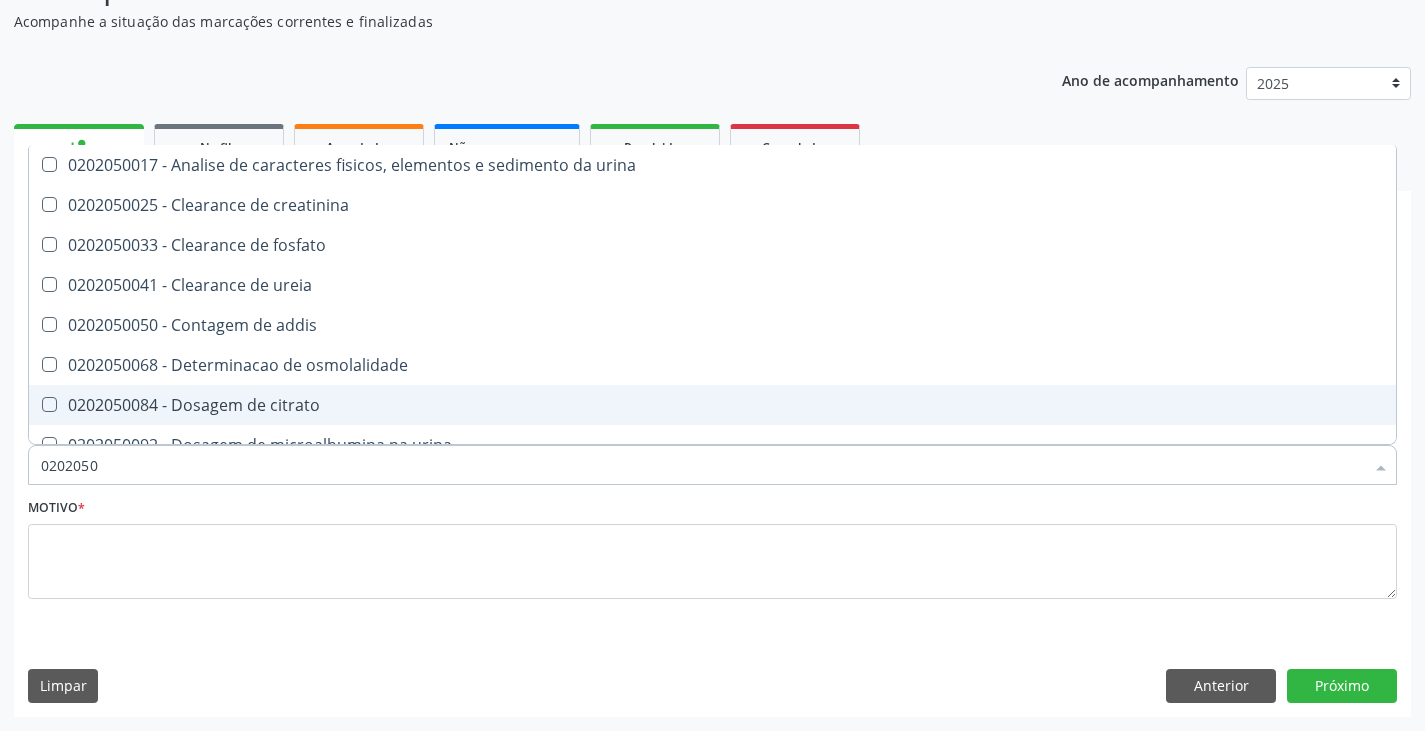 scroll, scrollTop: 100, scrollLeft: 0, axis: vertical 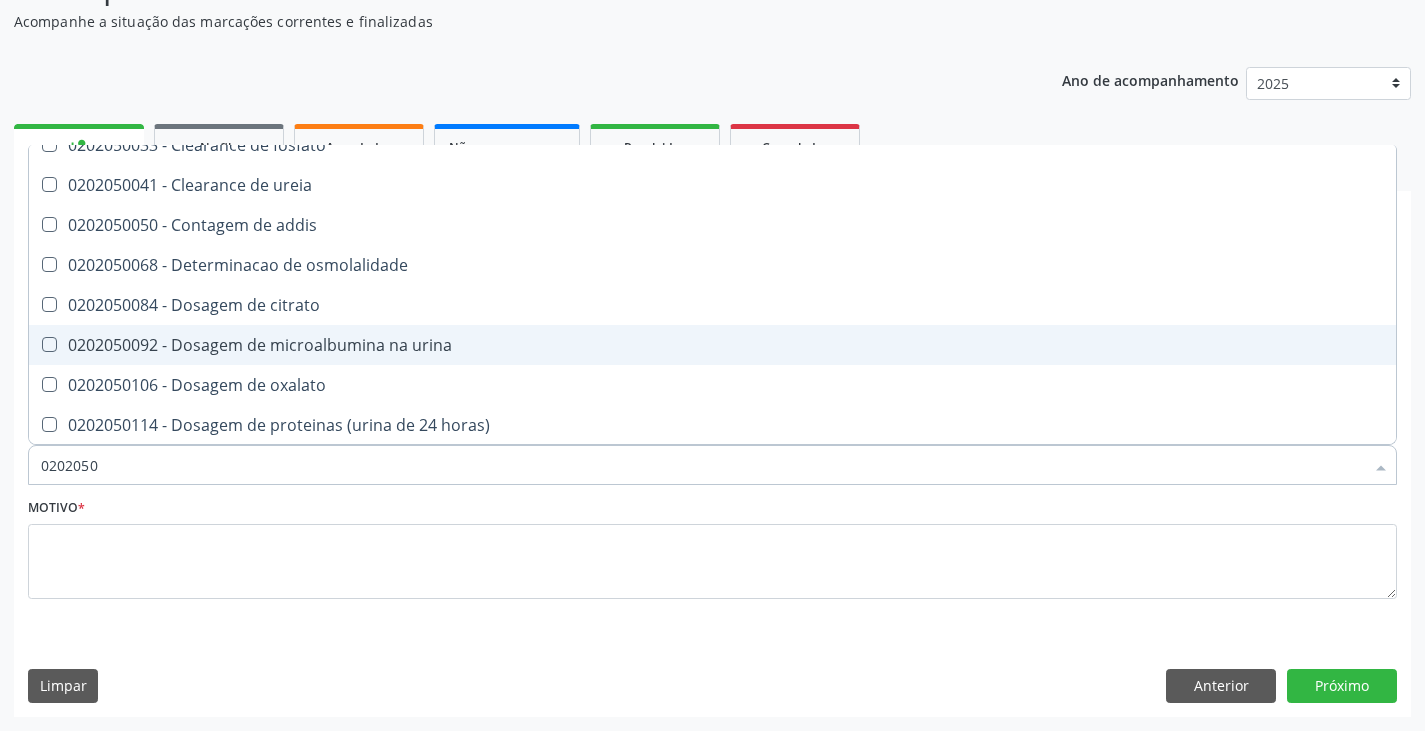 click on "0202050092 - Dosagem de microalbumina na urina" at bounding box center (712, 345) 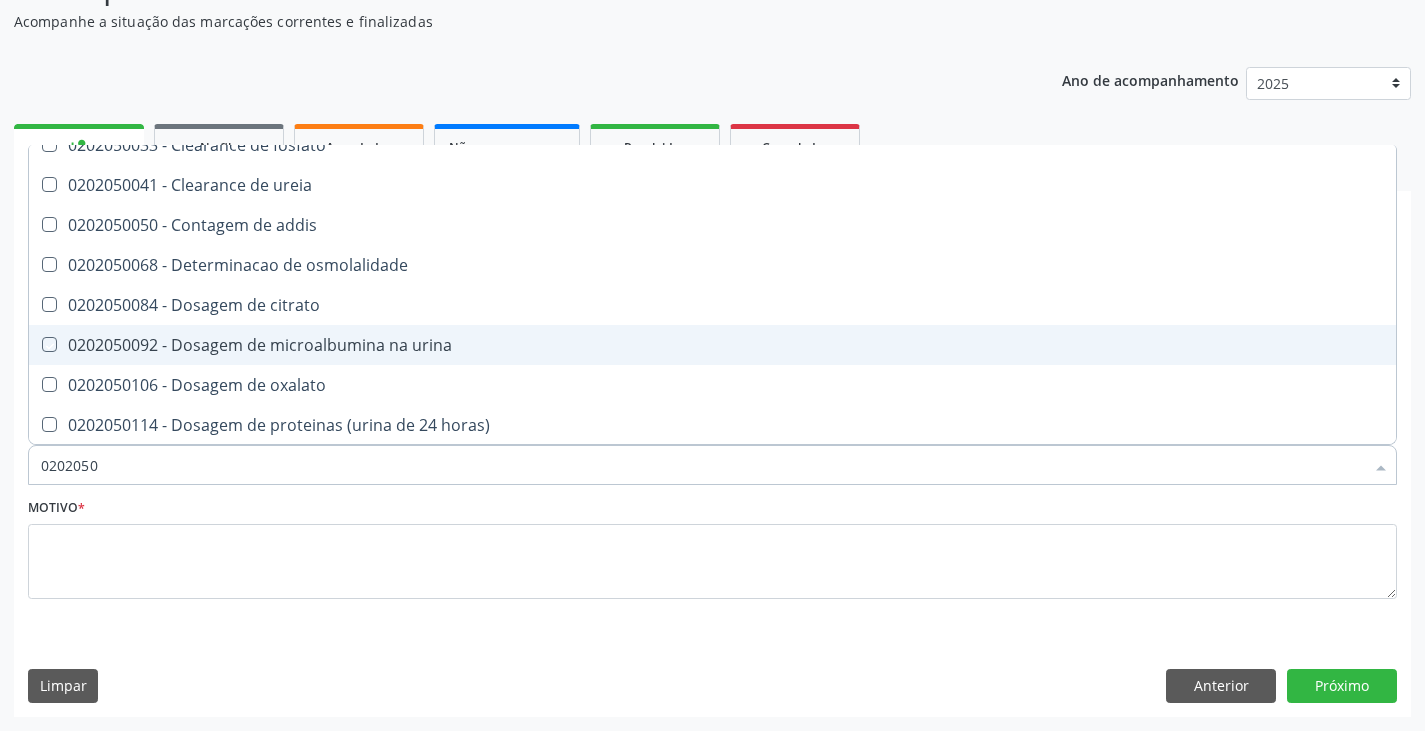 checkbox on "true" 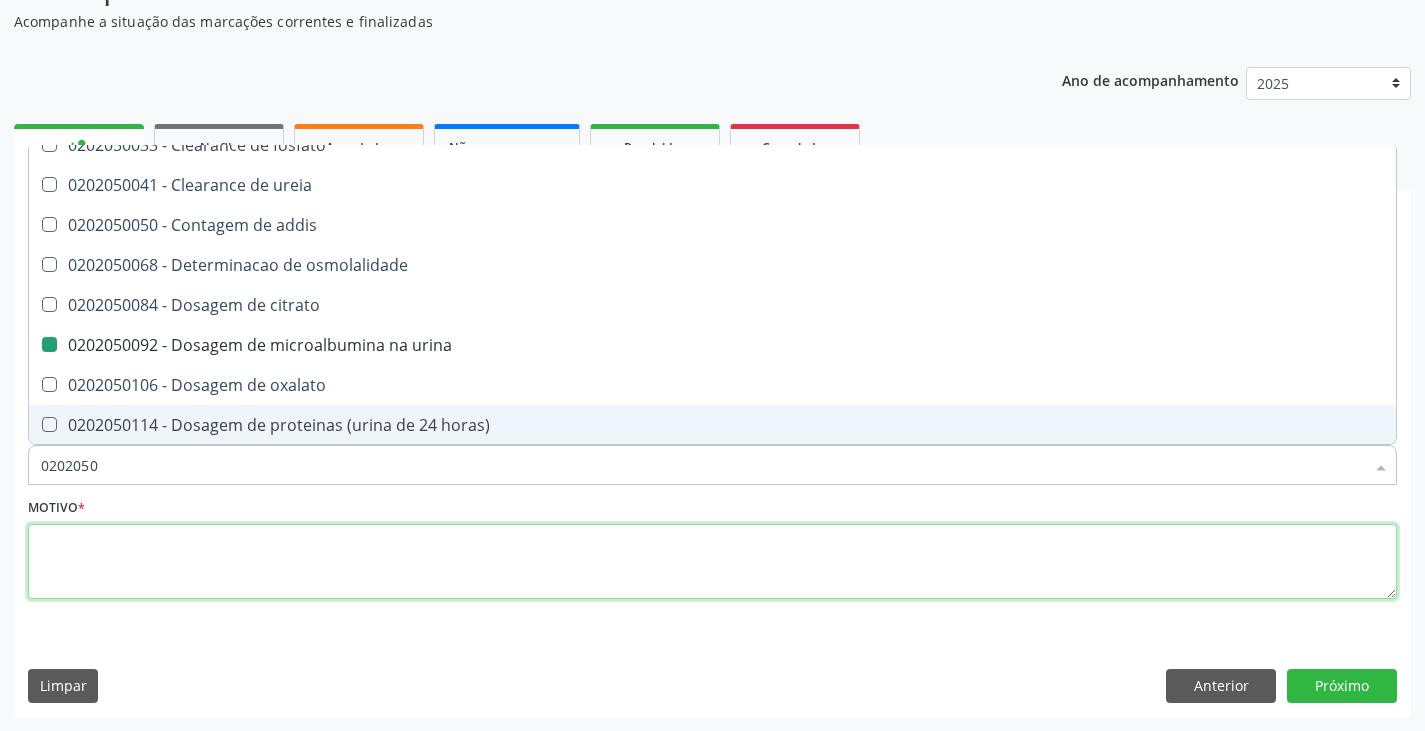 click at bounding box center [712, 562] 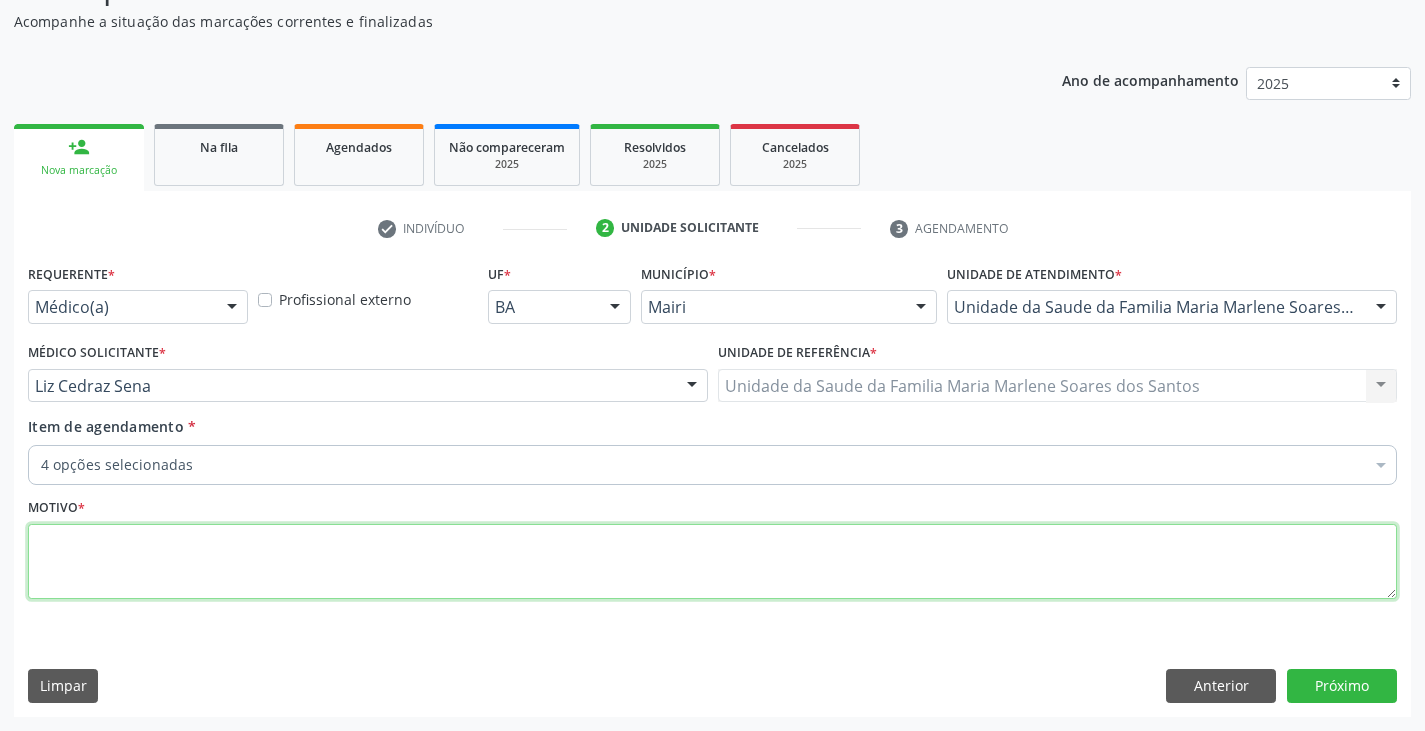 scroll, scrollTop: 0, scrollLeft: 0, axis: both 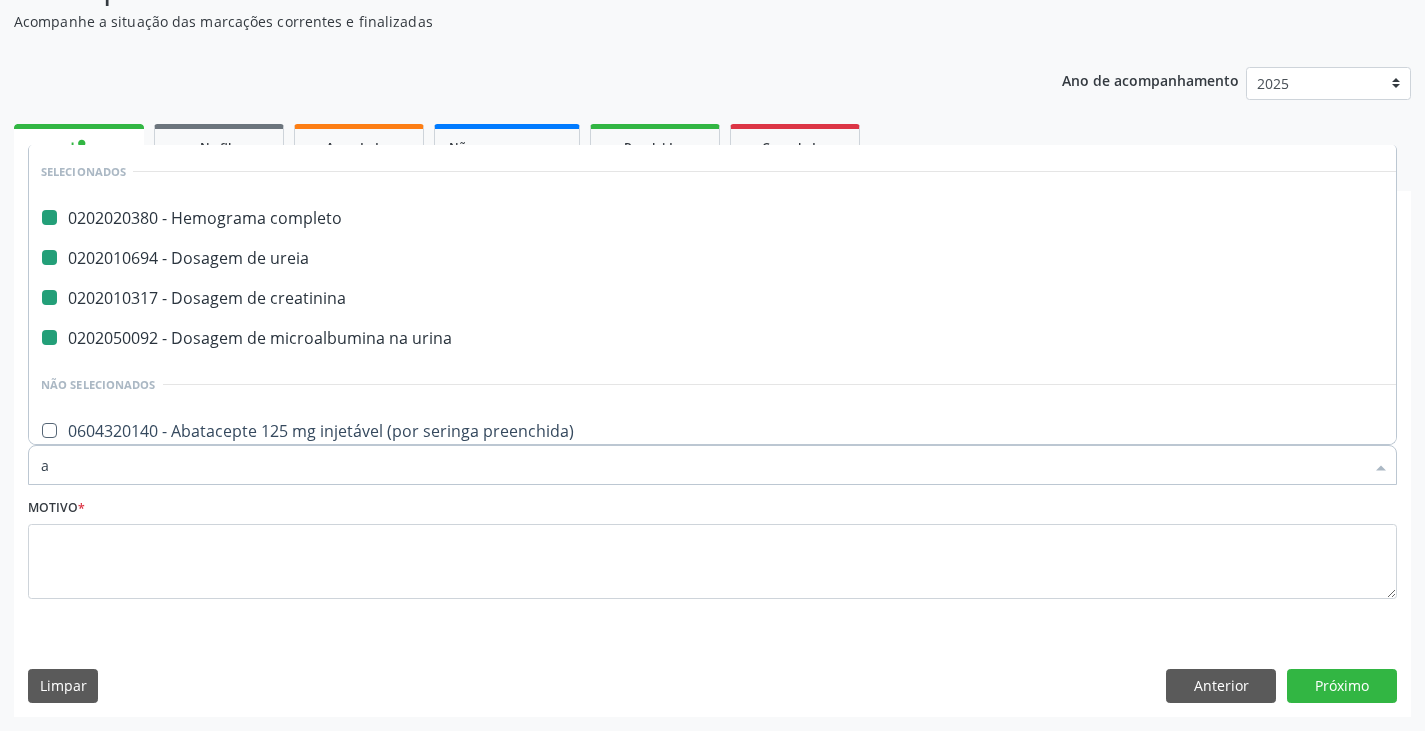 type on "an" 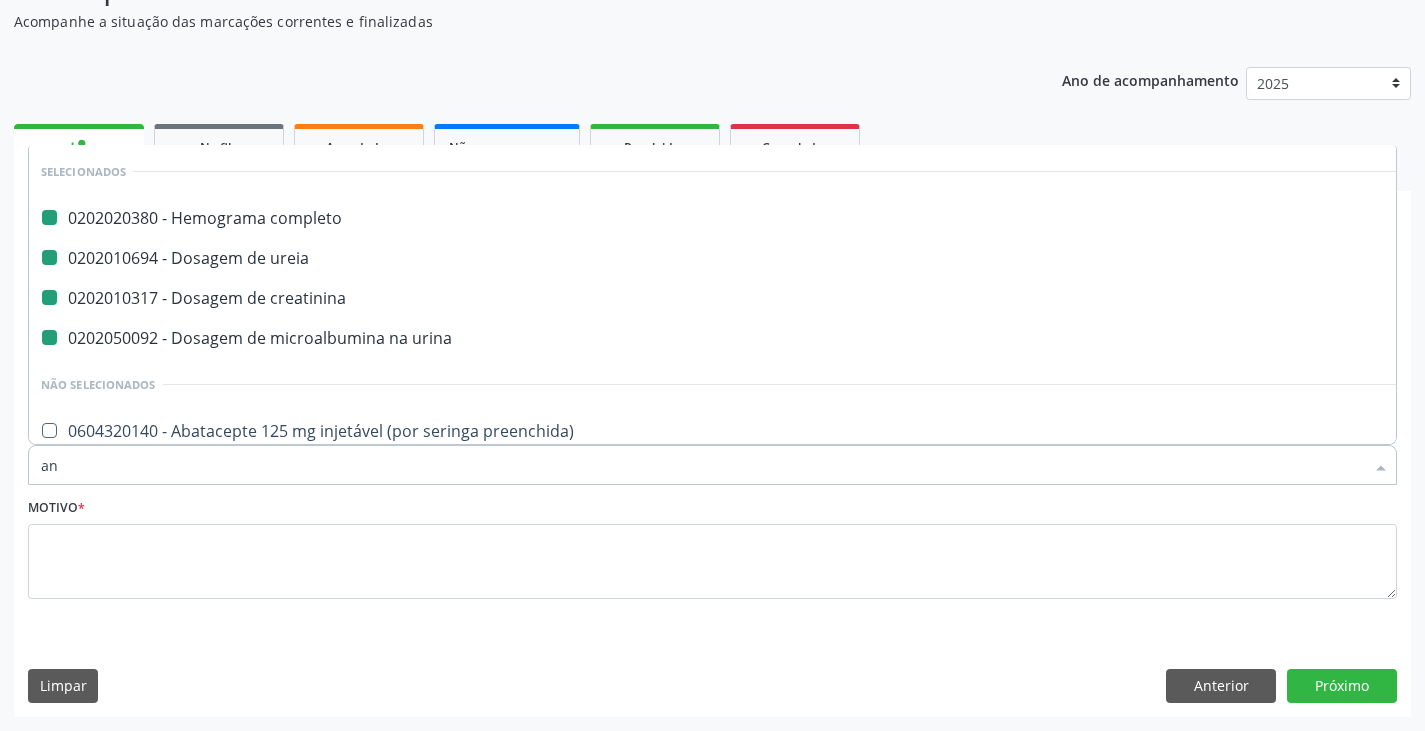 checkbox on "false" 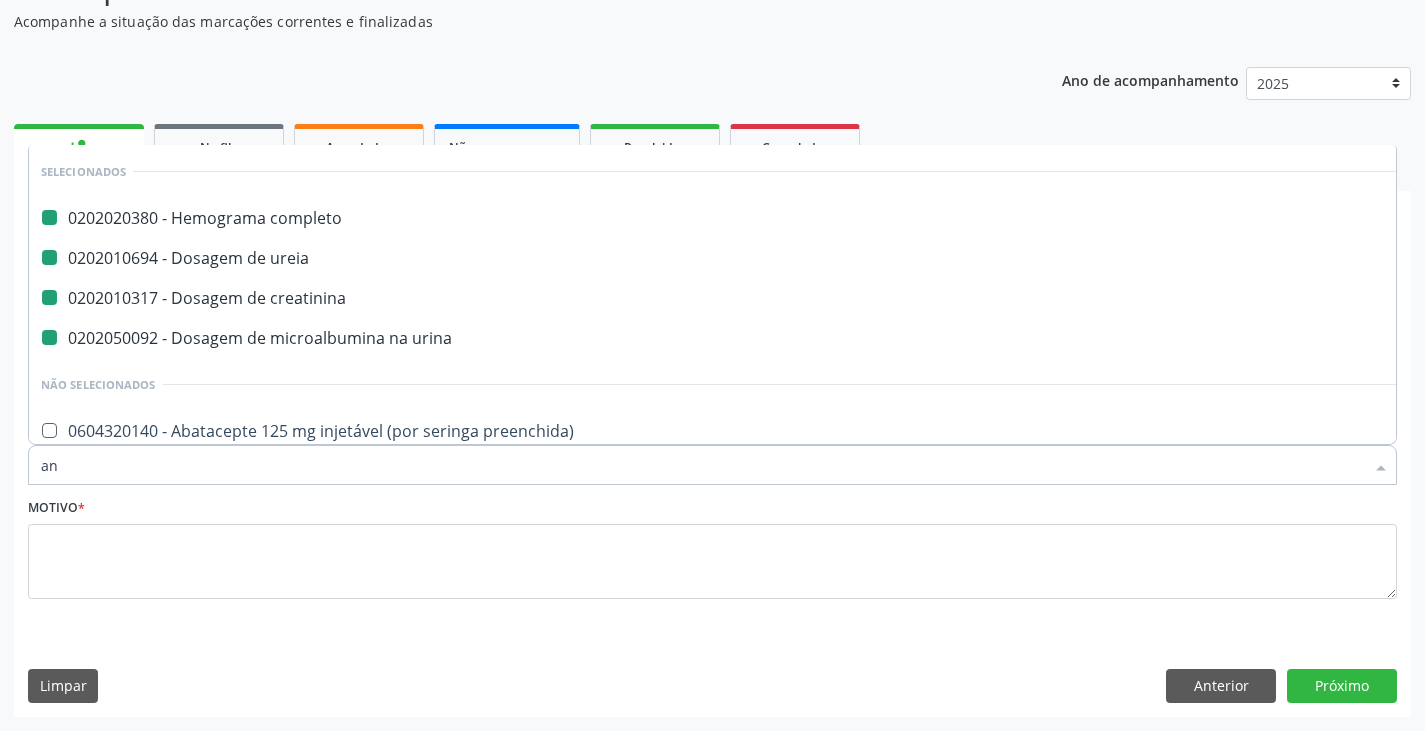 checkbox on "false" 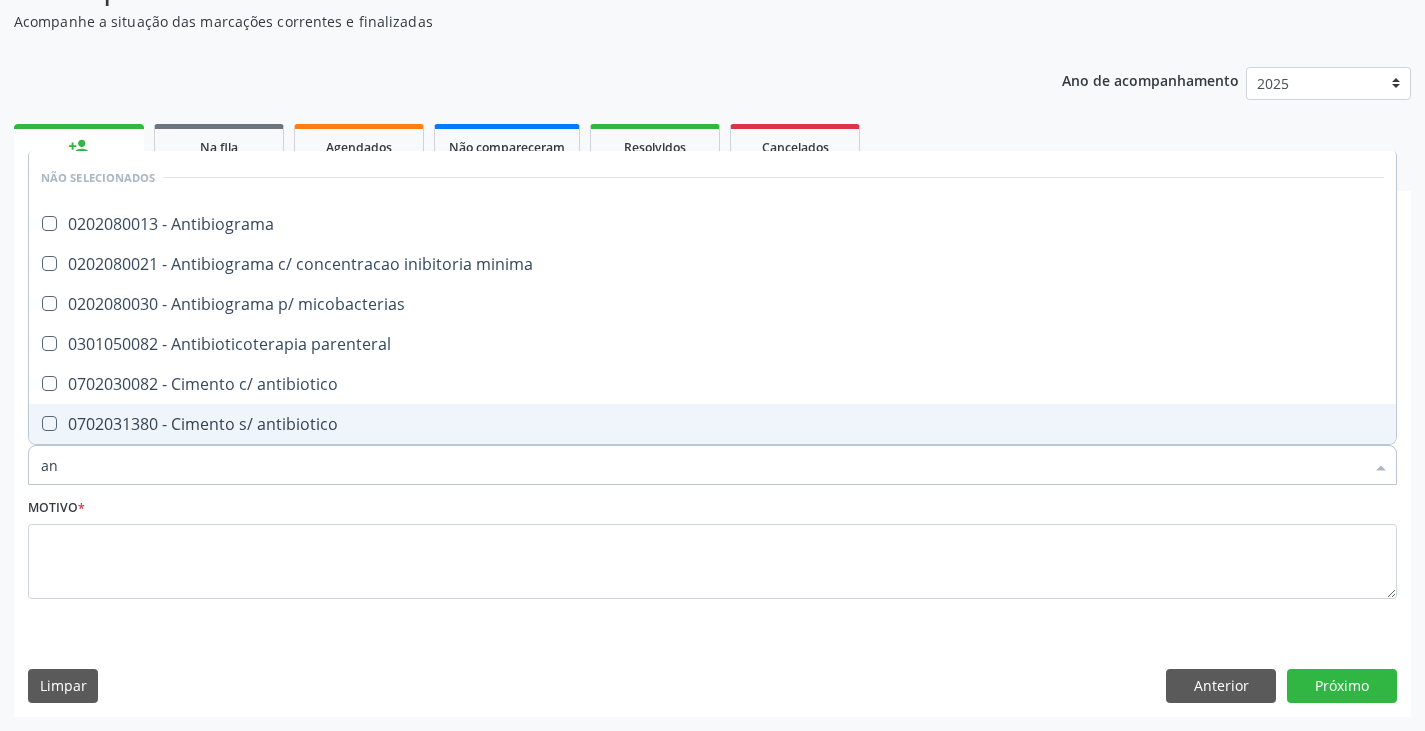 type on "a" 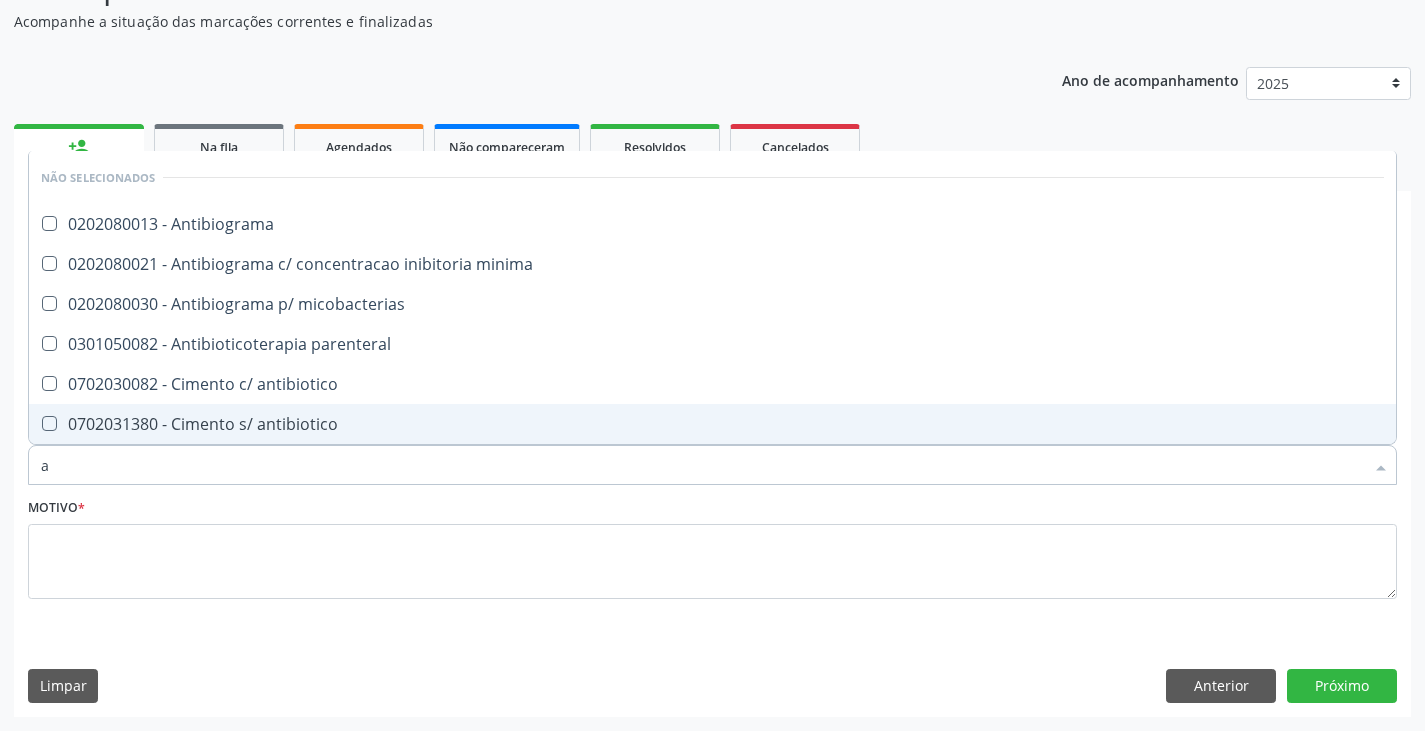 type 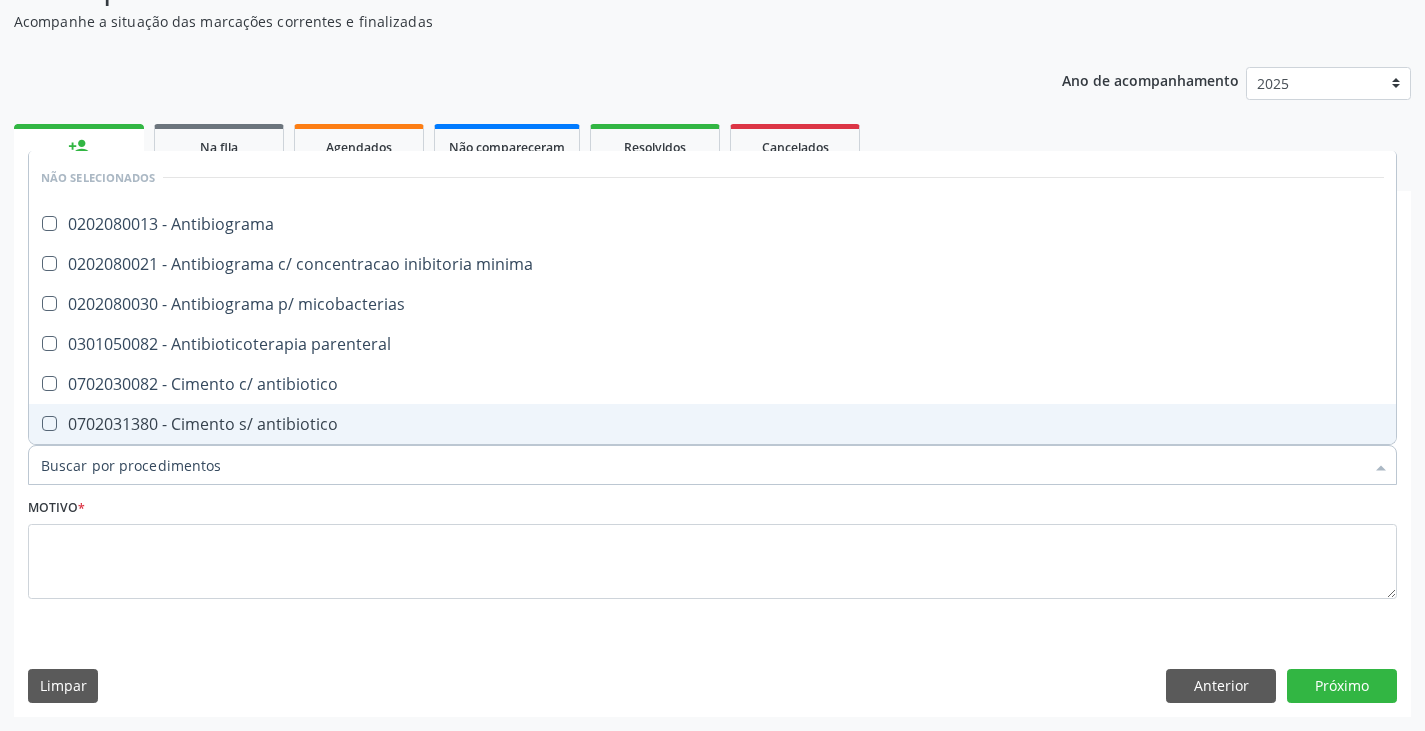 checkbox on "true" 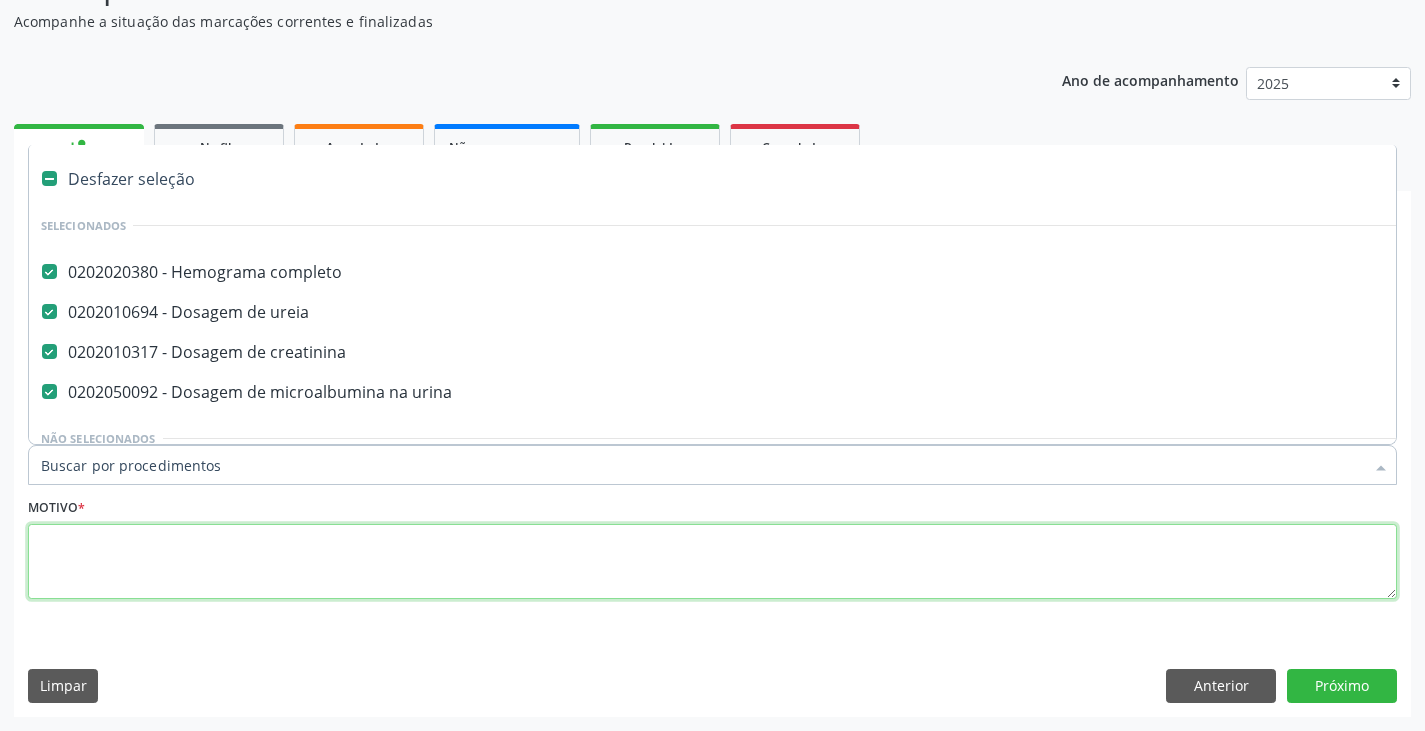 click at bounding box center [712, 562] 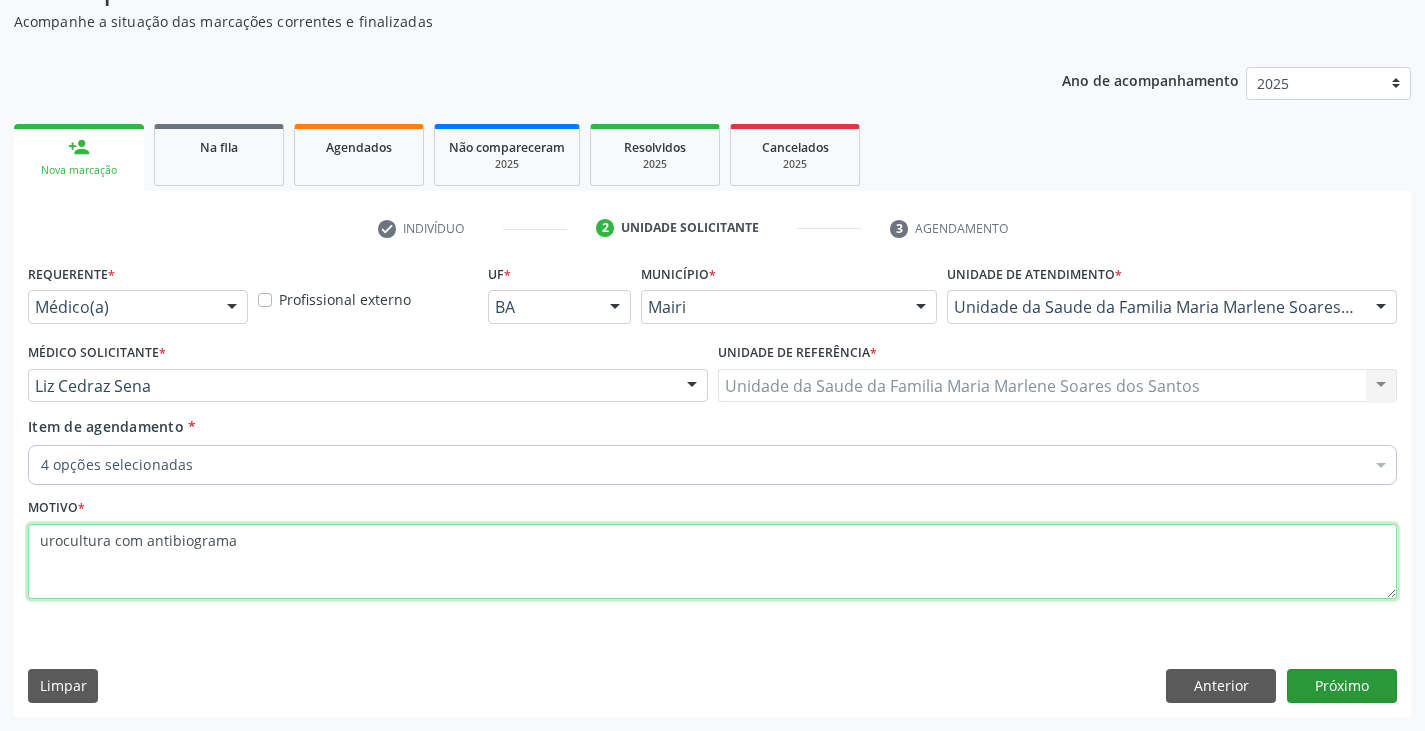 type on "urocultura com antibiograma" 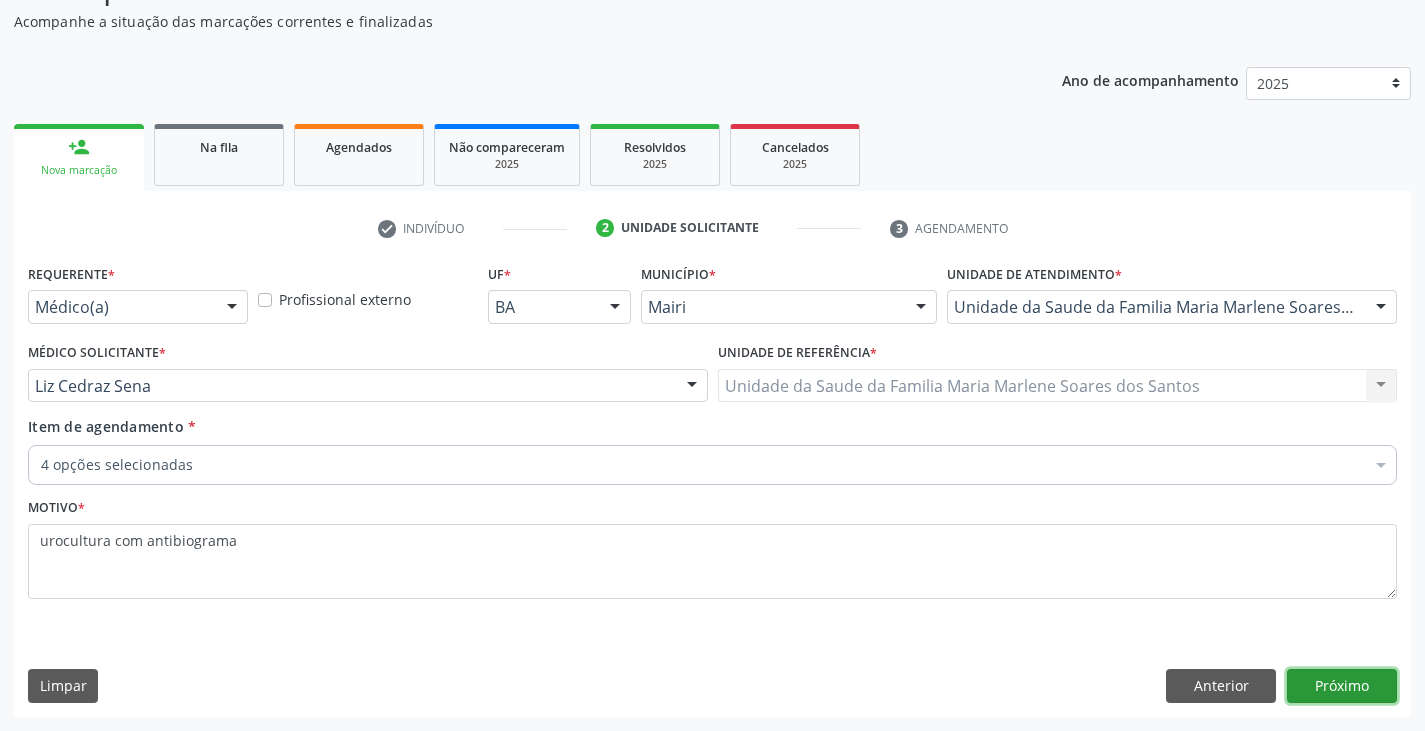 click on "Próximo" at bounding box center (1342, 686) 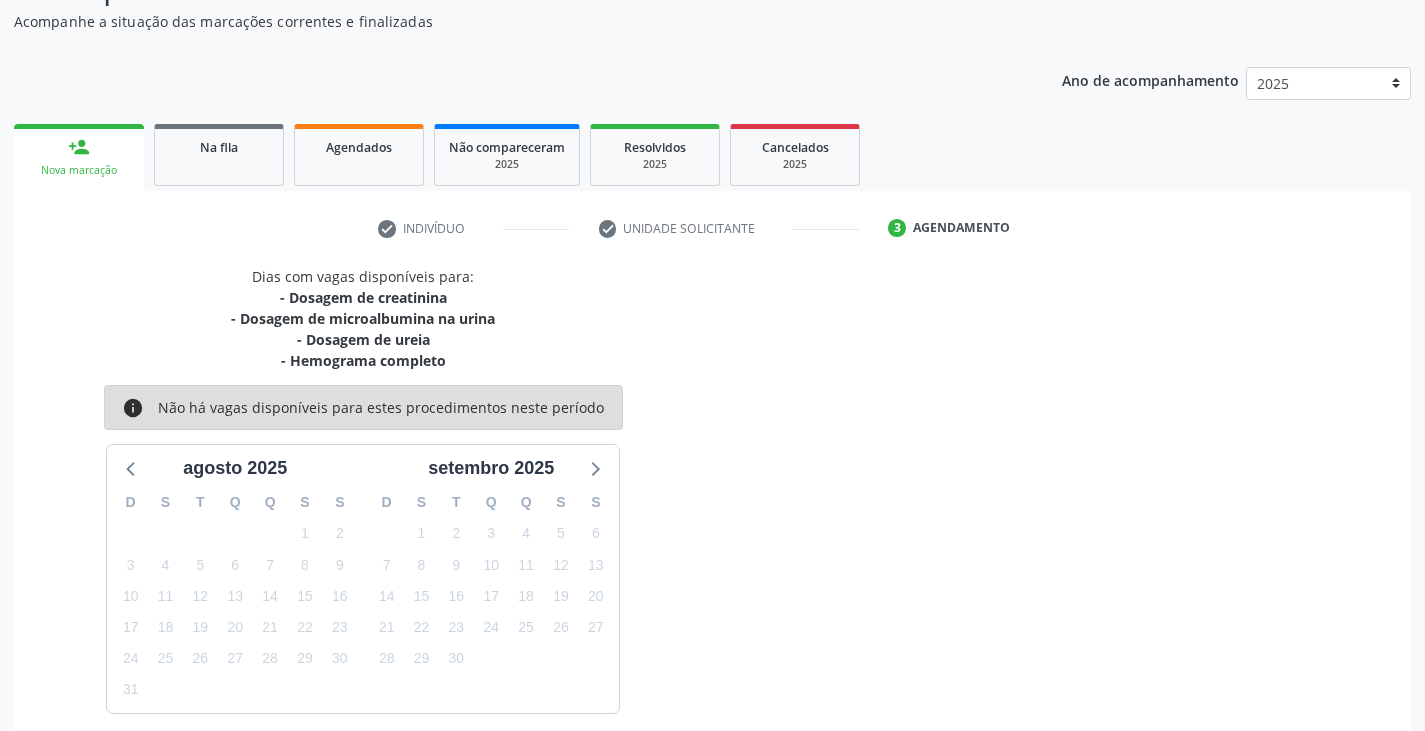 scroll, scrollTop: 261, scrollLeft: 0, axis: vertical 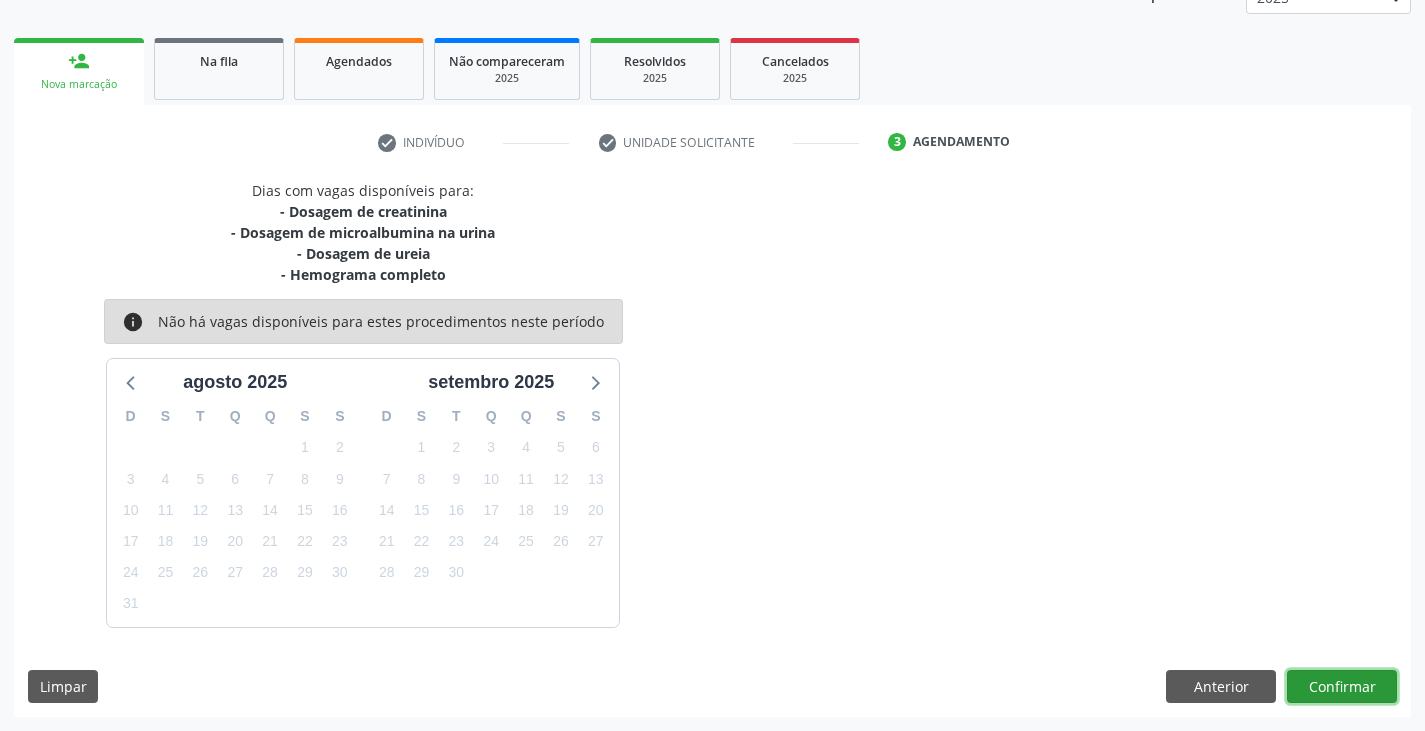 click on "Confirmar" at bounding box center (1342, 687) 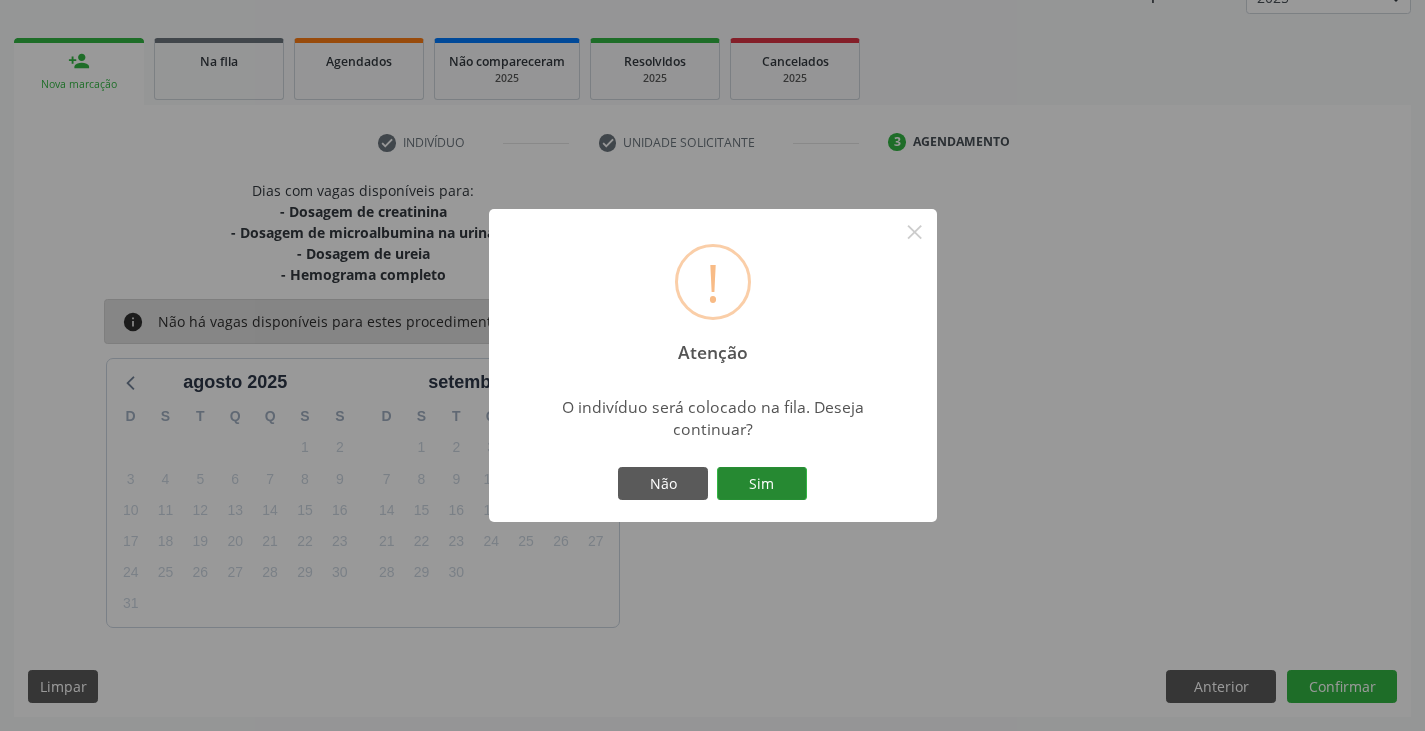 click on "Sim" at bounding box center (762, 484) 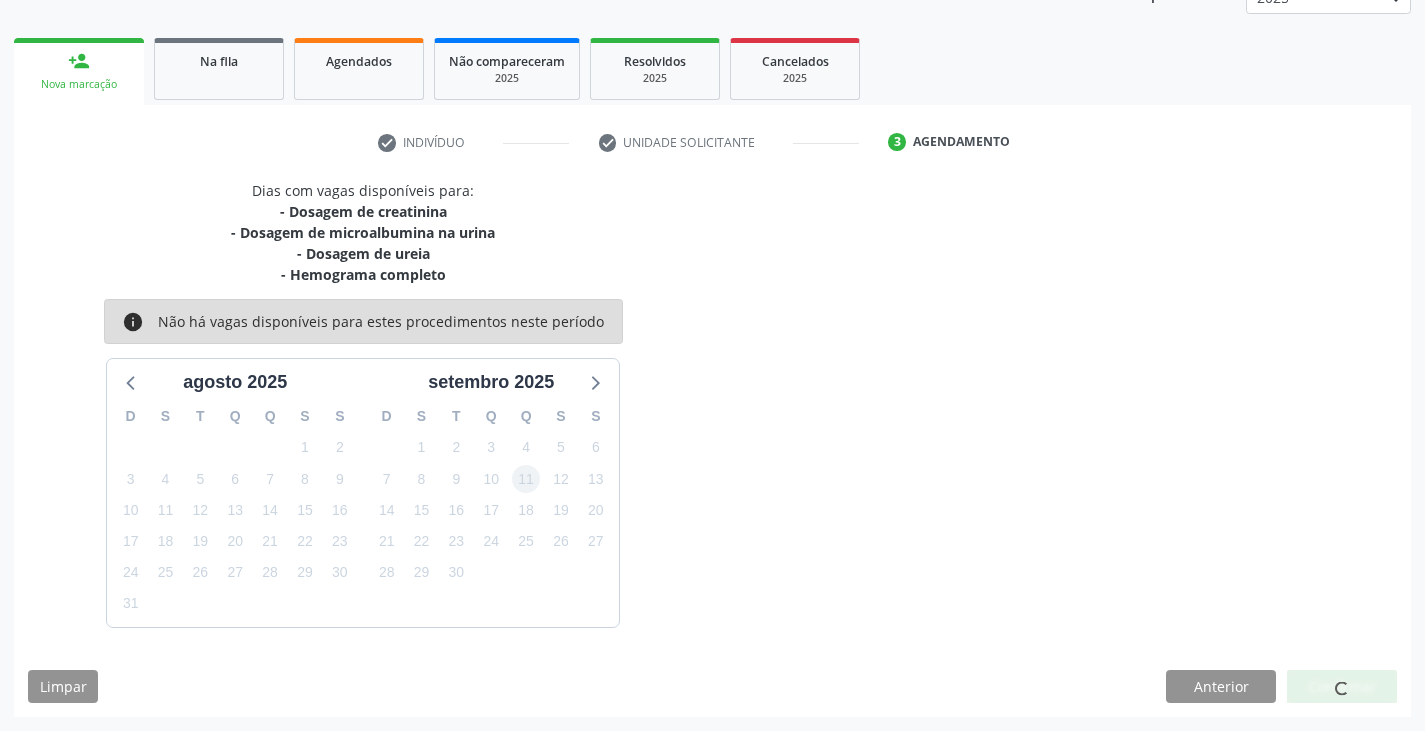 scroll, scrollTop: 0, scrollLeft: 0, axis: both 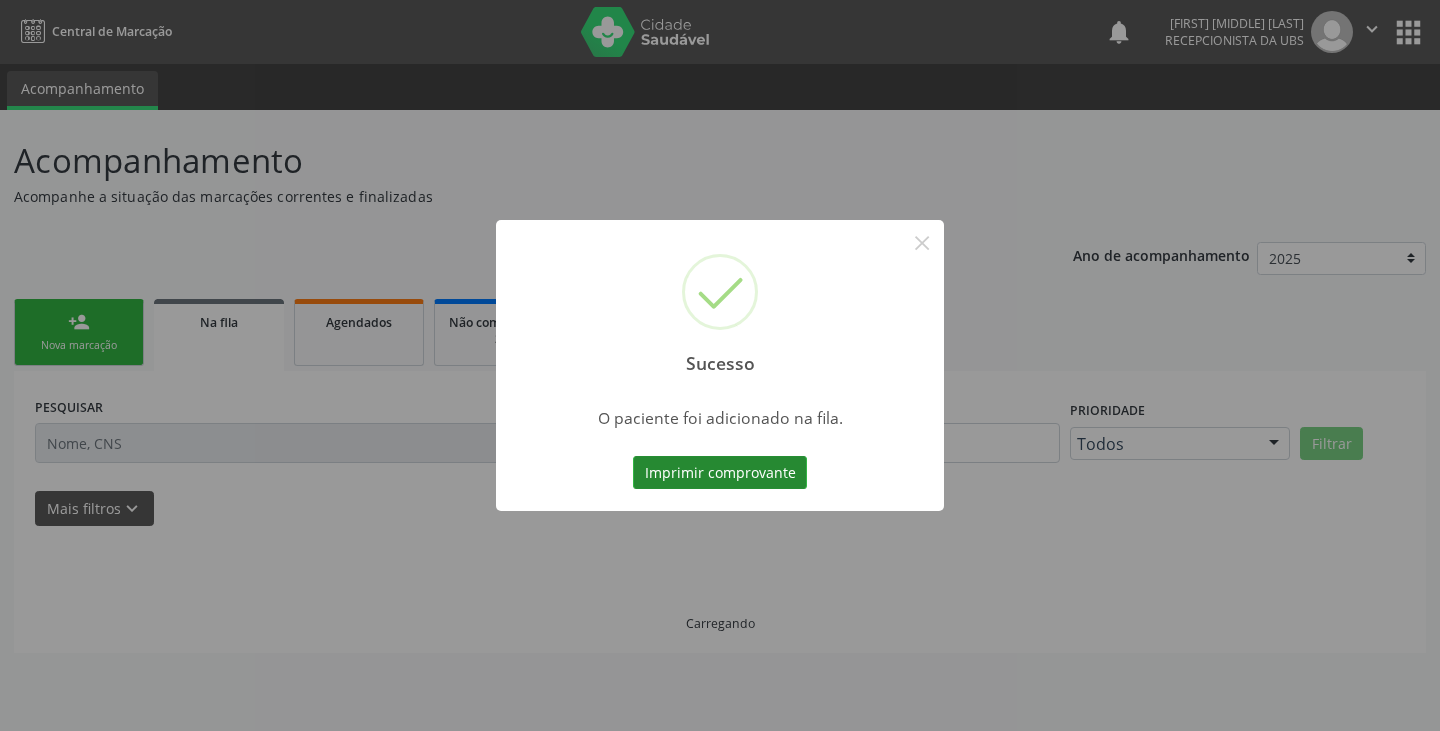 click on "Imprimir comprovante" at bounding box center [720, 473] 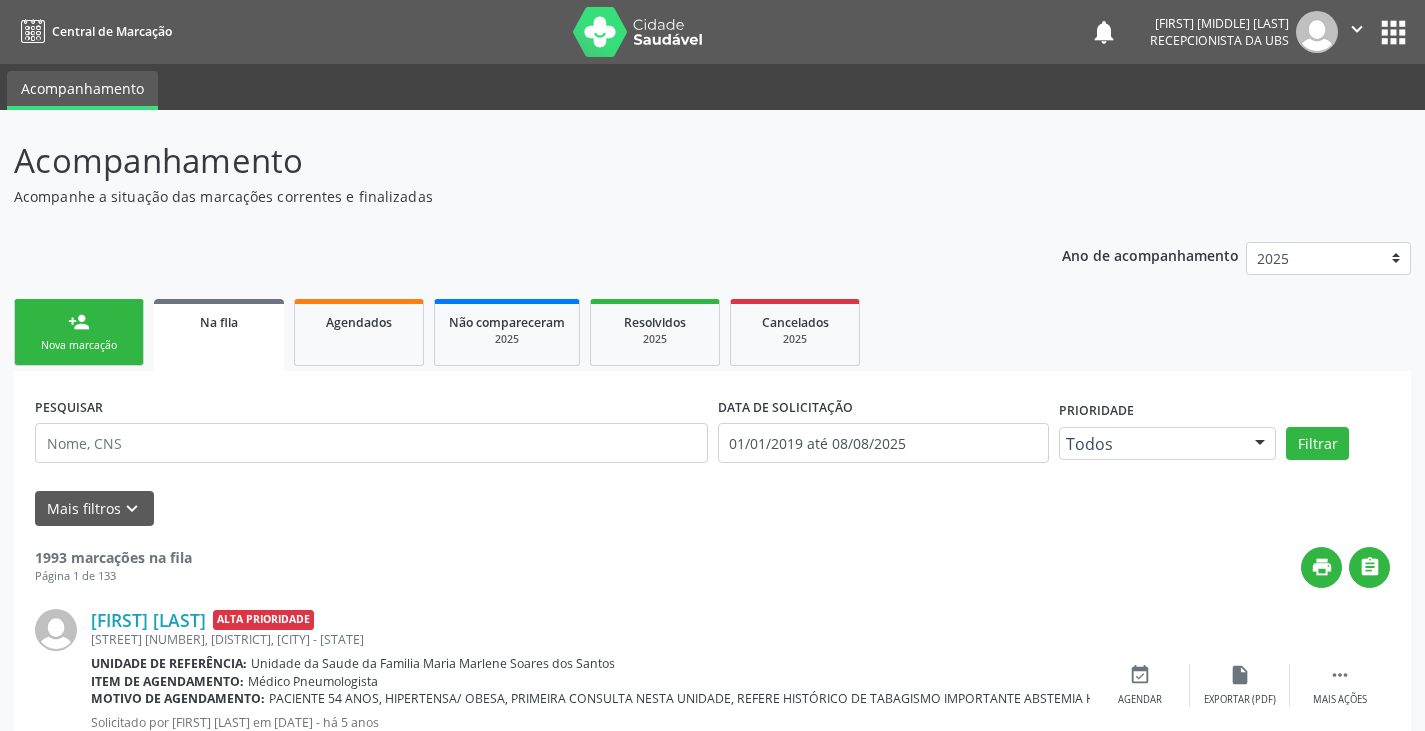 click on "Nova marcação" at bounding box center [79, 345] 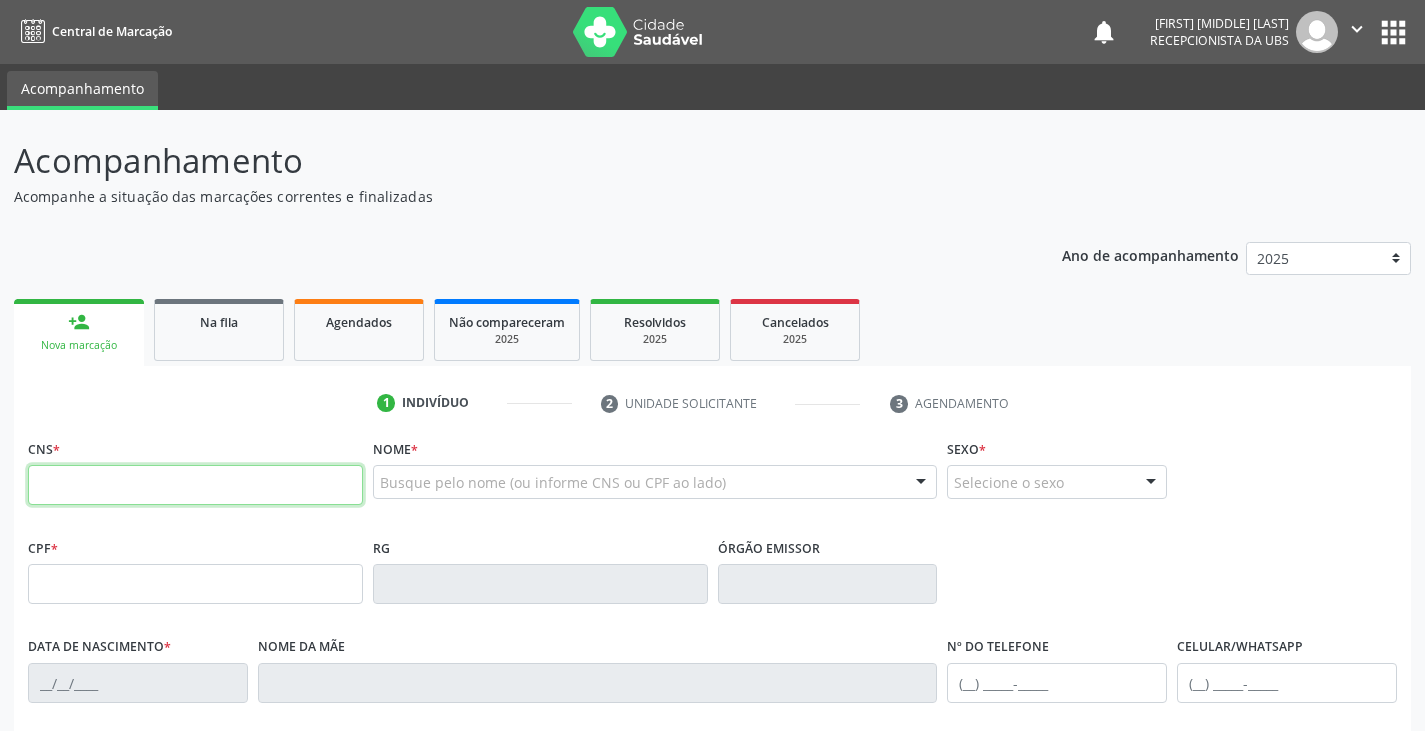 click at bounding box center [195, 485] 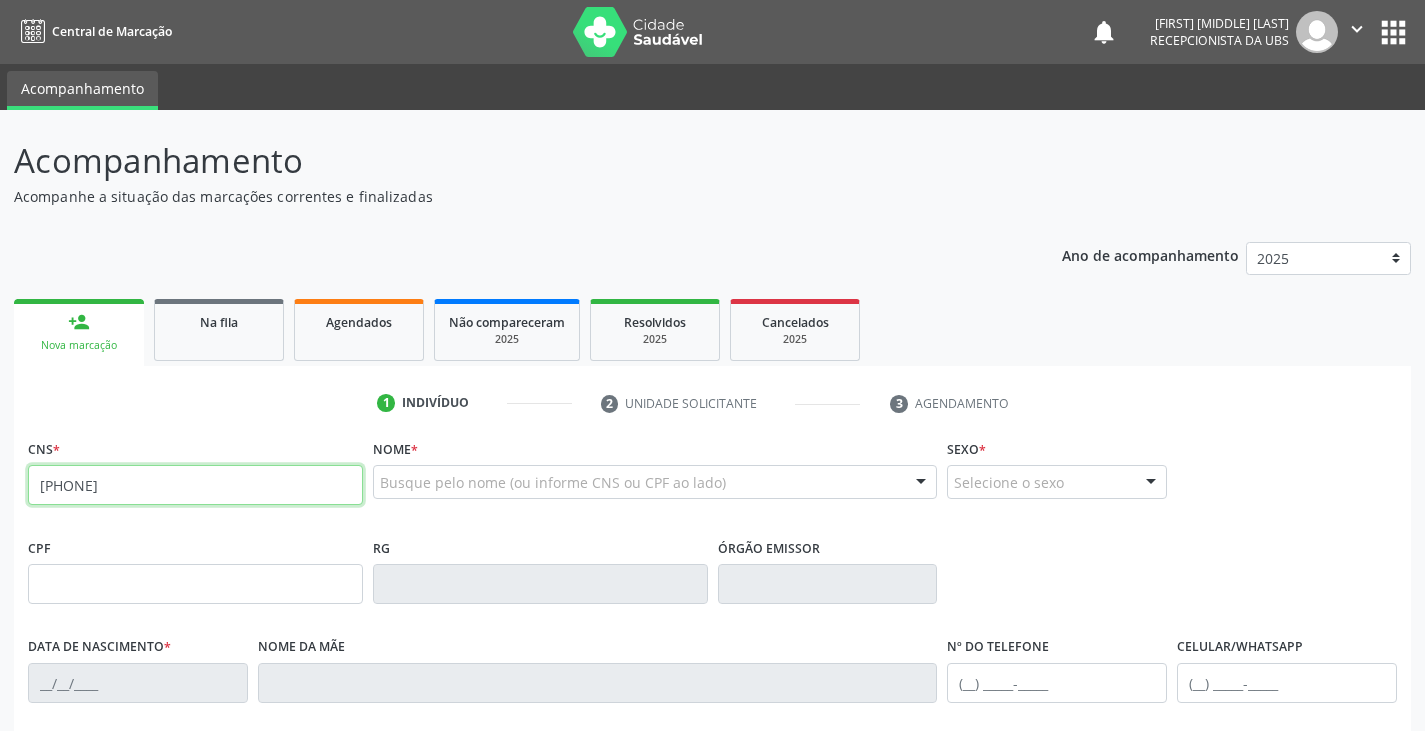 type on "[PHONE]" 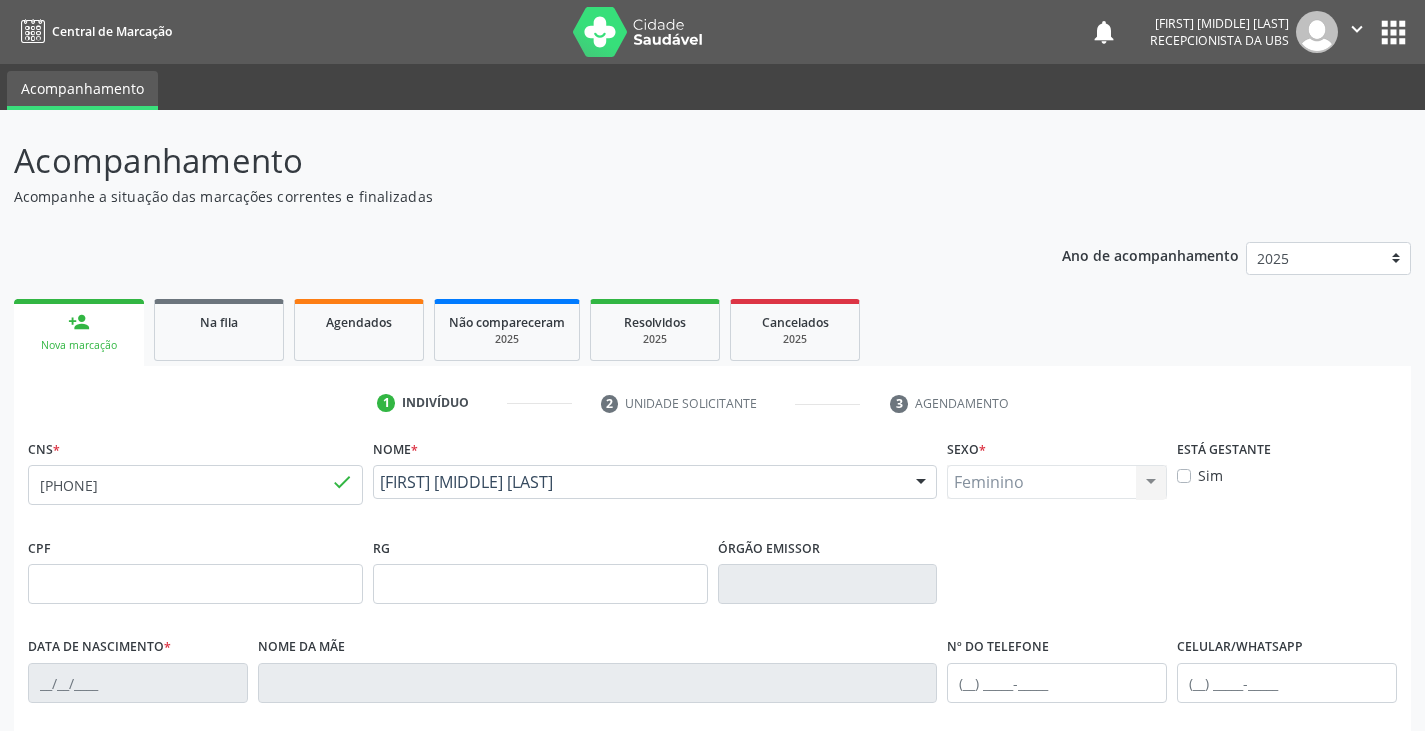 type on "[DATE]" 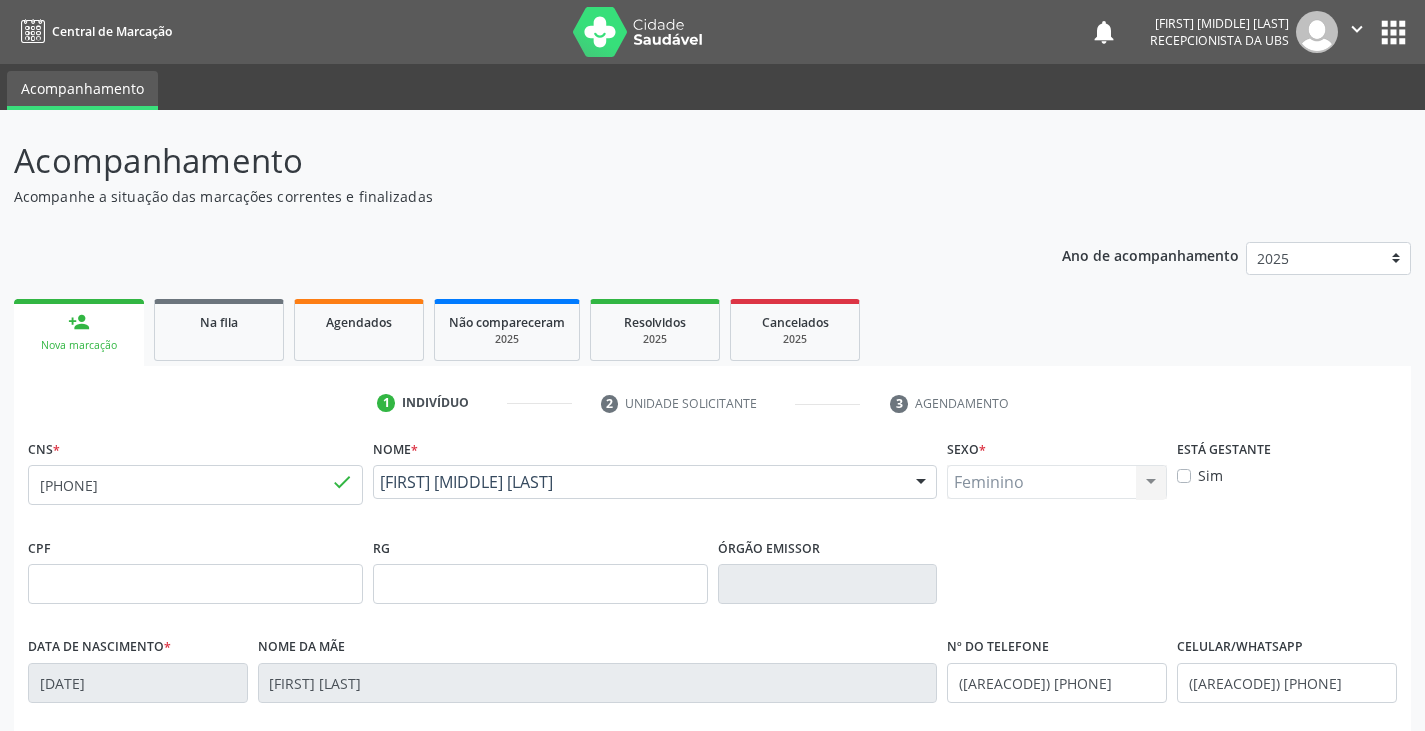 scroll, scrollTop: 300, scrollLeft: 0, axis: vertical 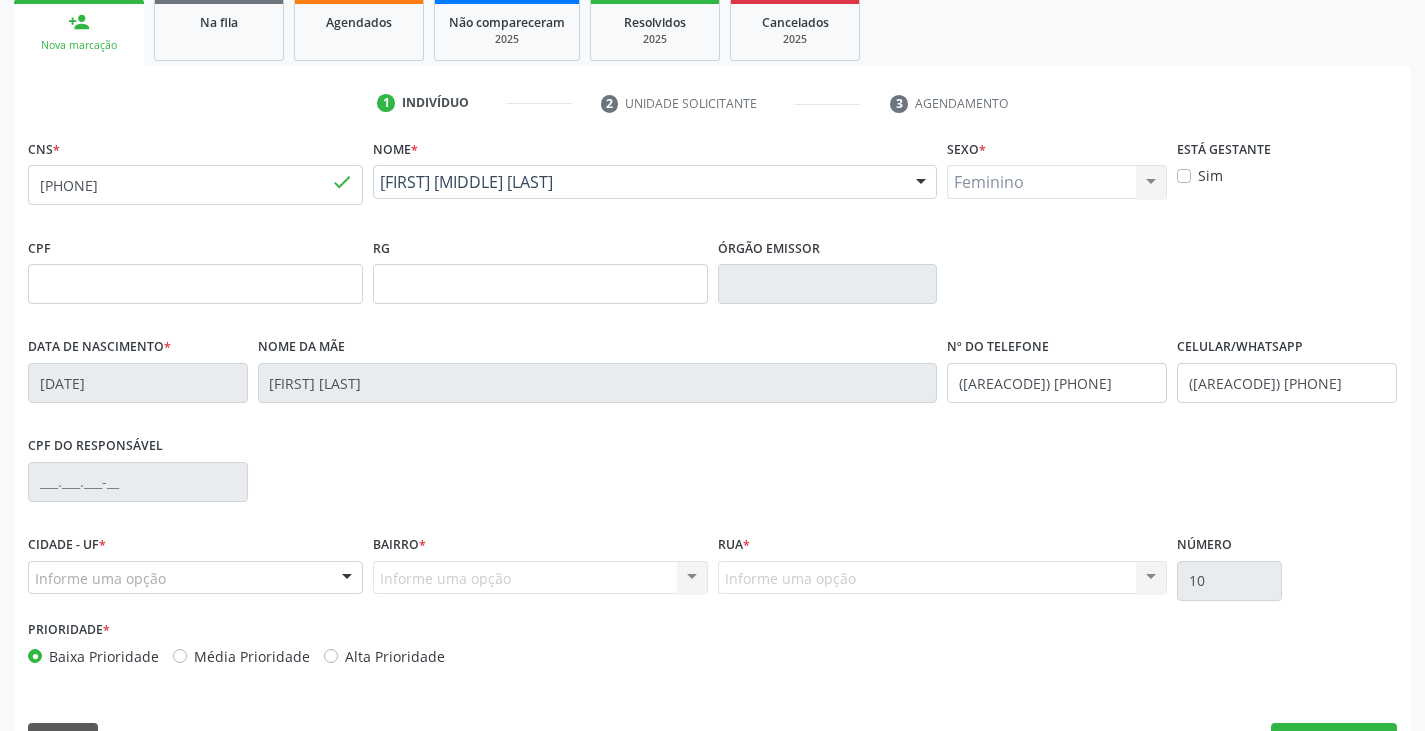 click on "Alta Prioridade" at bounding box center [395, 656] 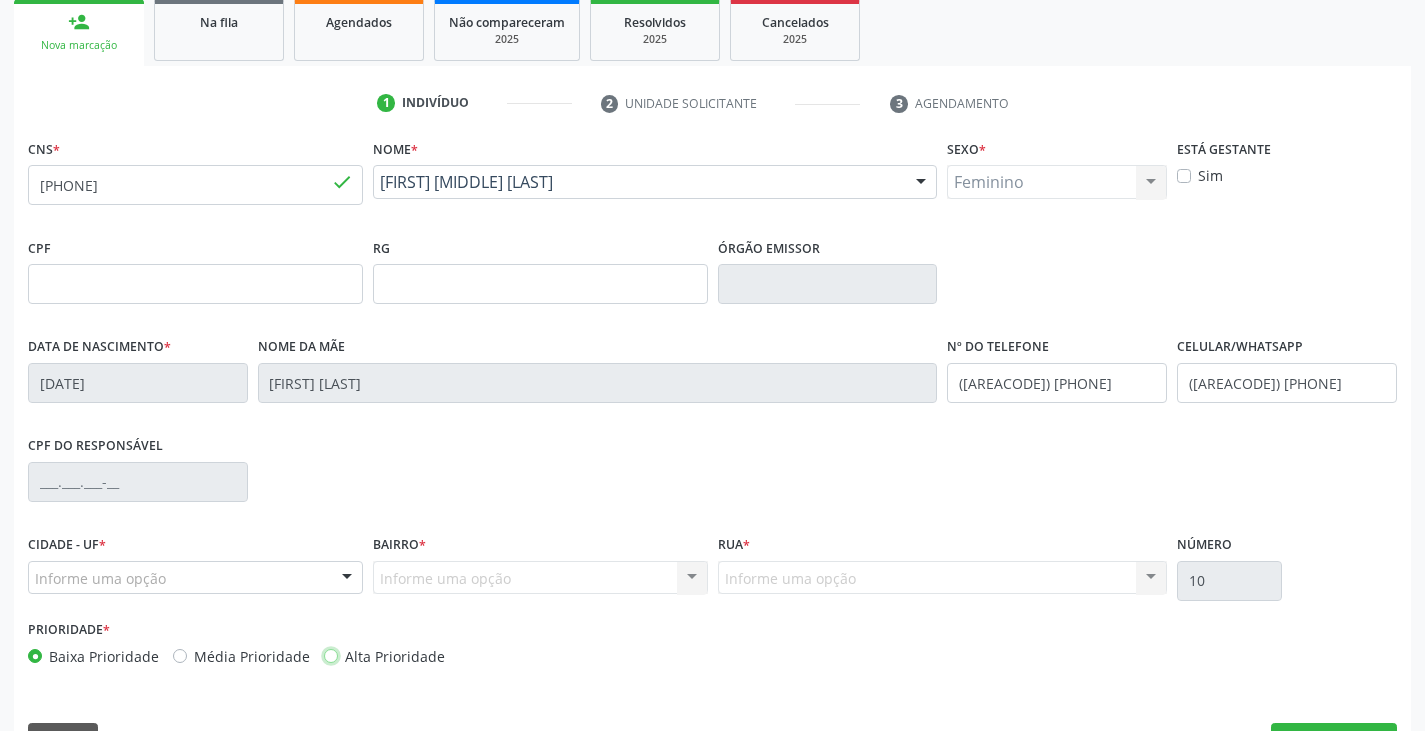 click on "Alta Prioridade" at bounding box center (331, 655) 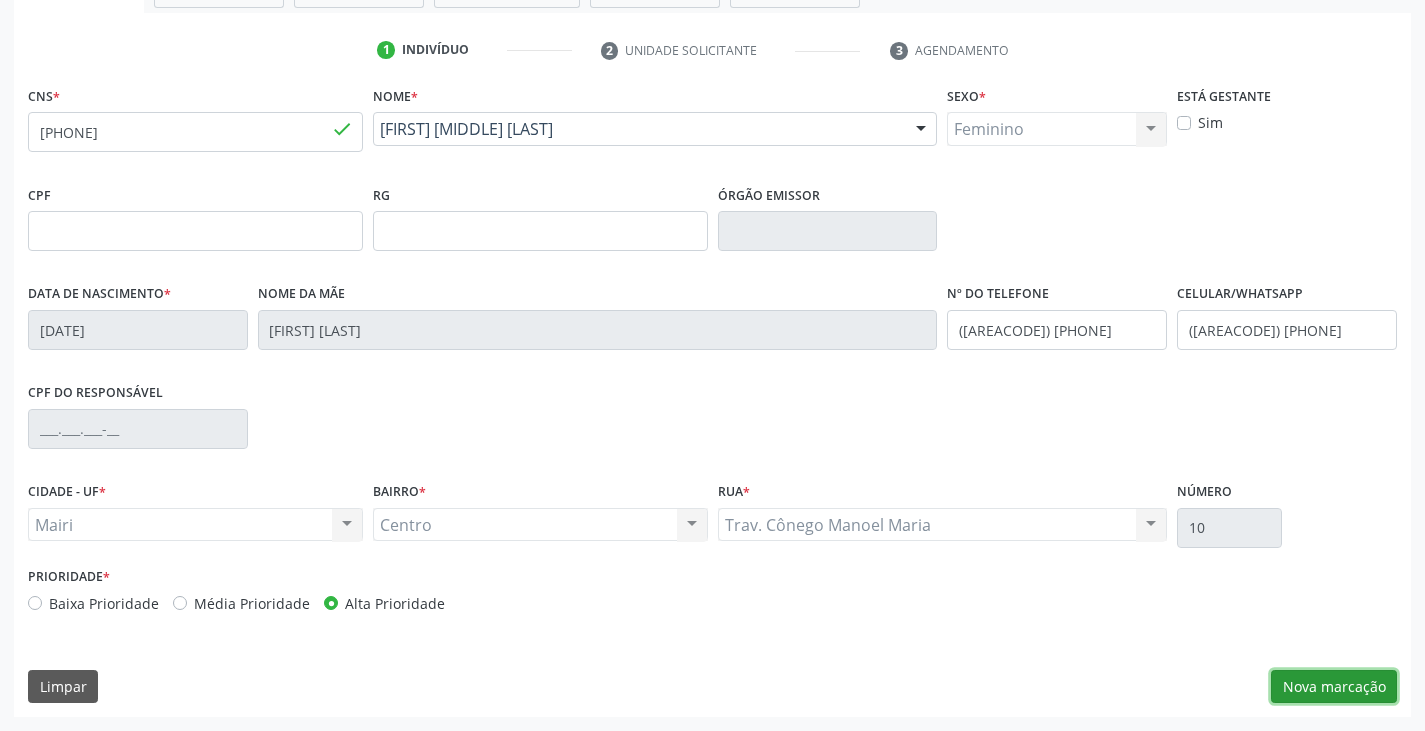 click on "Nova marcação" at bounding box center (1334, 687) 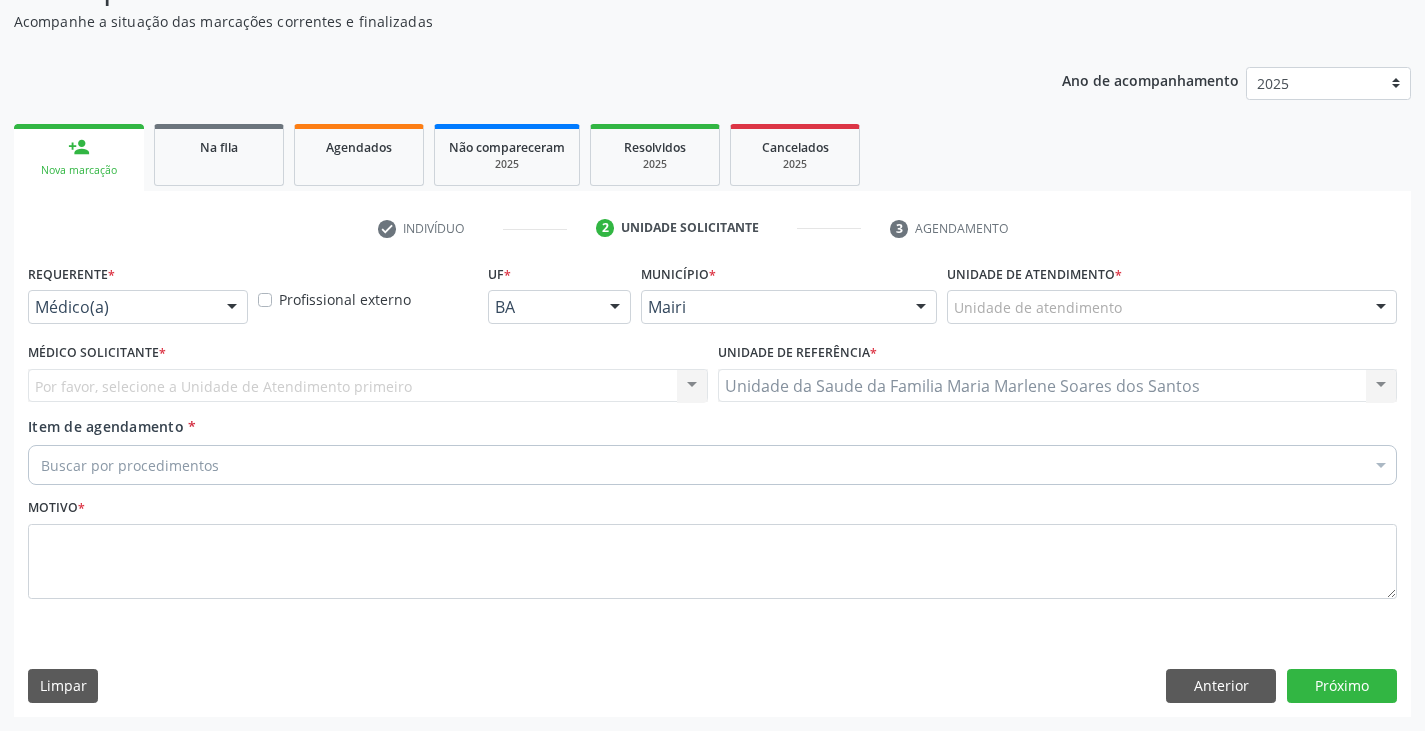 scroll, scrollTop: 175, scrollLeft: 0, axis: vertical 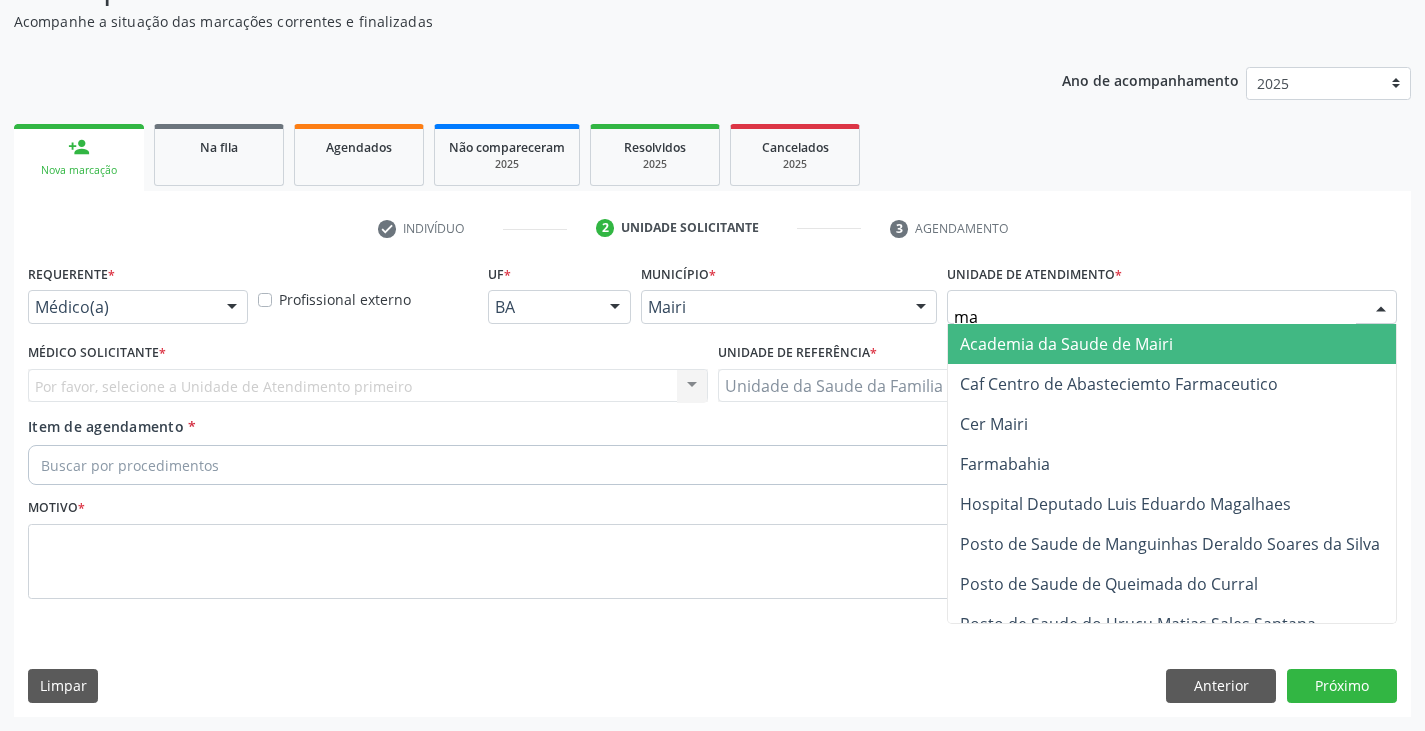 type on "mar" 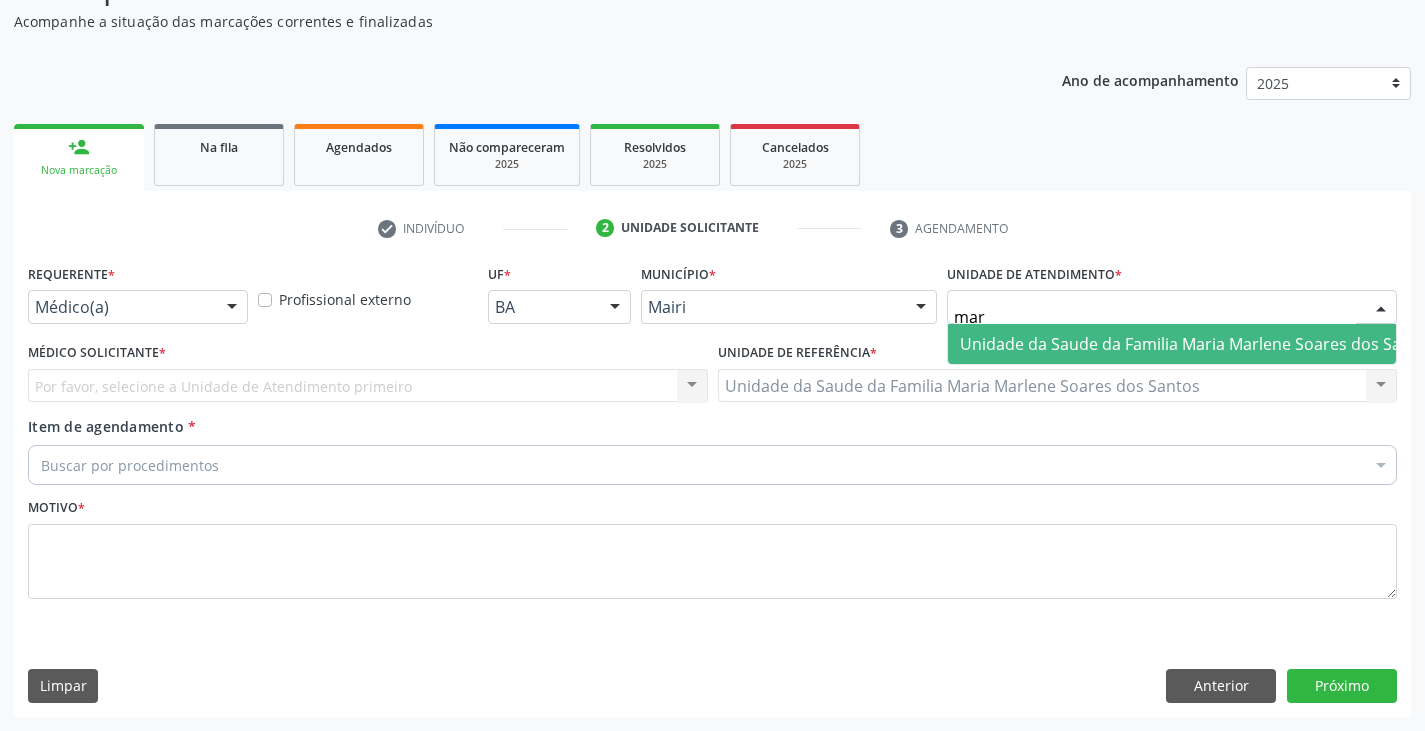 click on "Unidade da Saude da Familia Maria Marlene Soares dos Santos" at bounding box center (1197, 344) 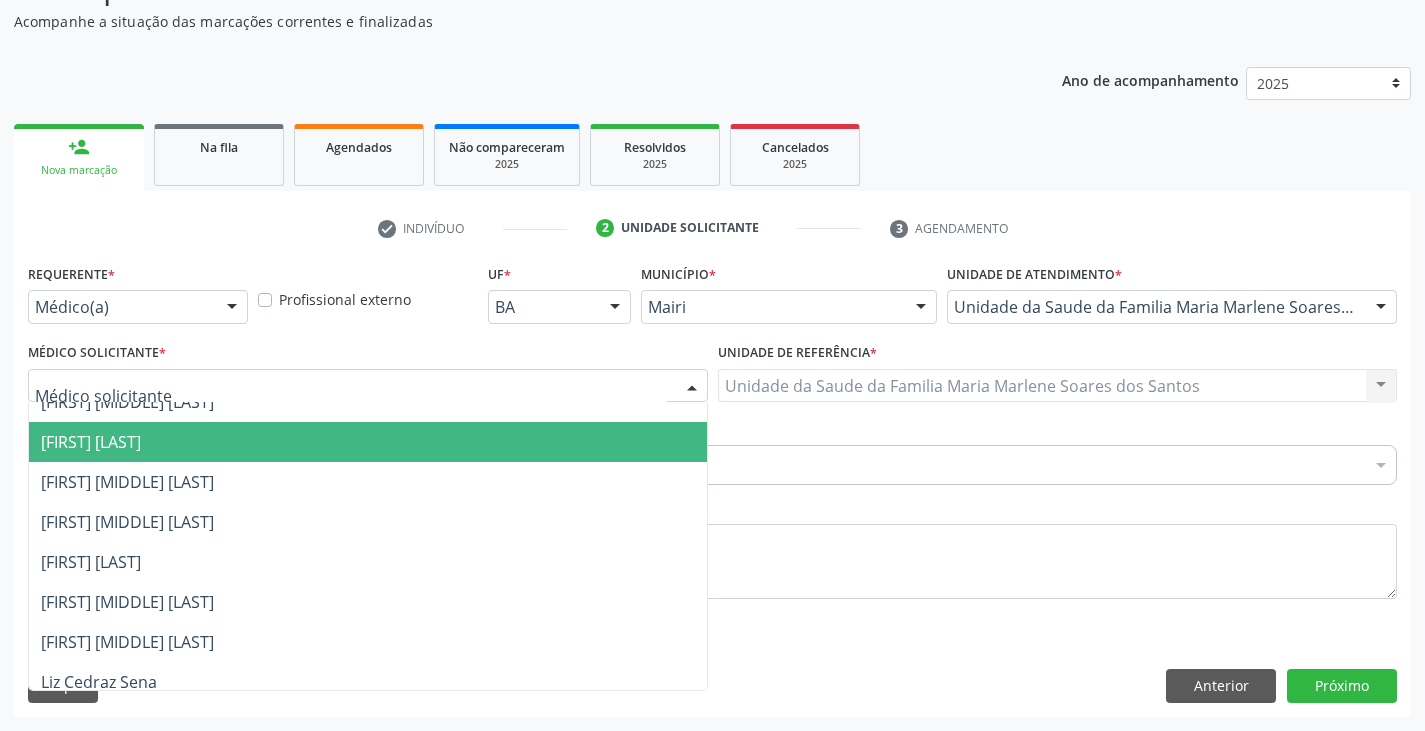 scroll, scrollTop: 232, scrollLeft: 0, axis: vertical 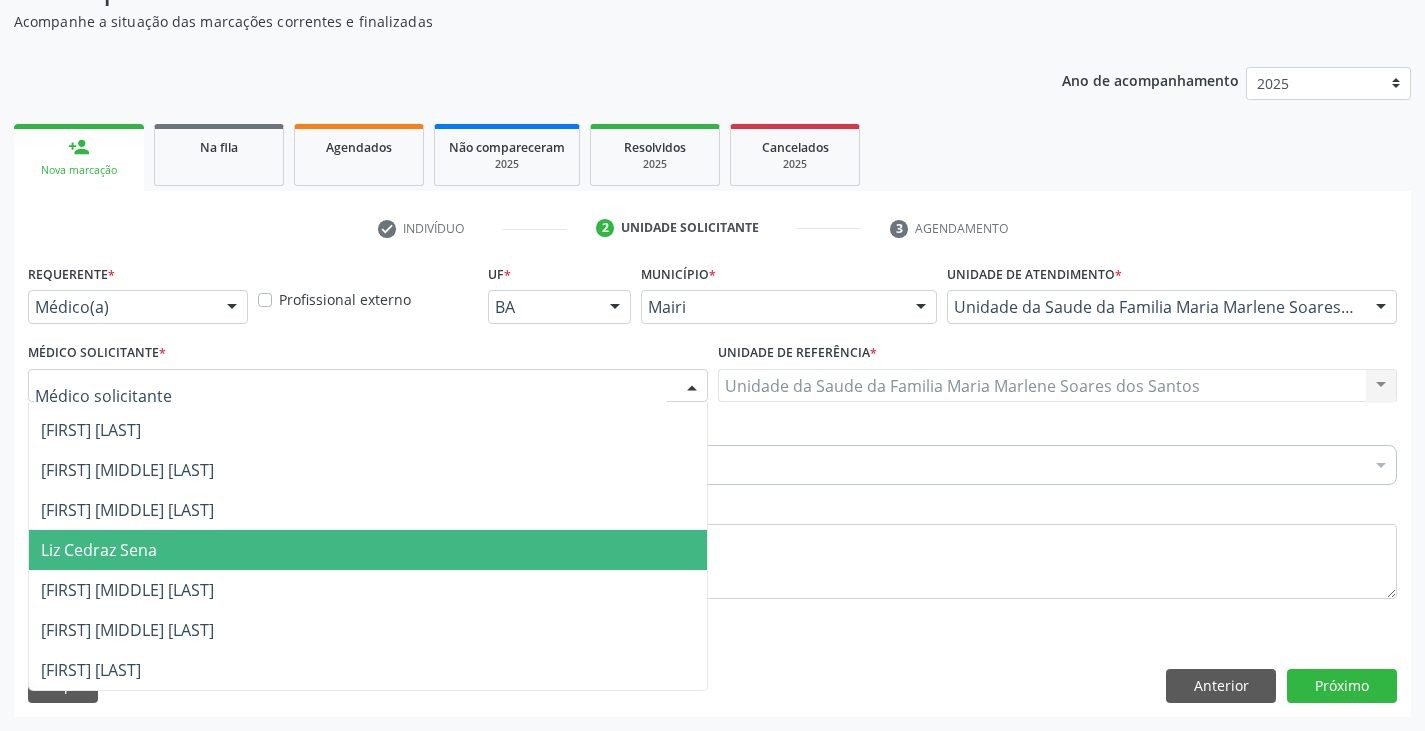 click on "Liz Cedraz Sena" at bounding box center (99, 550) 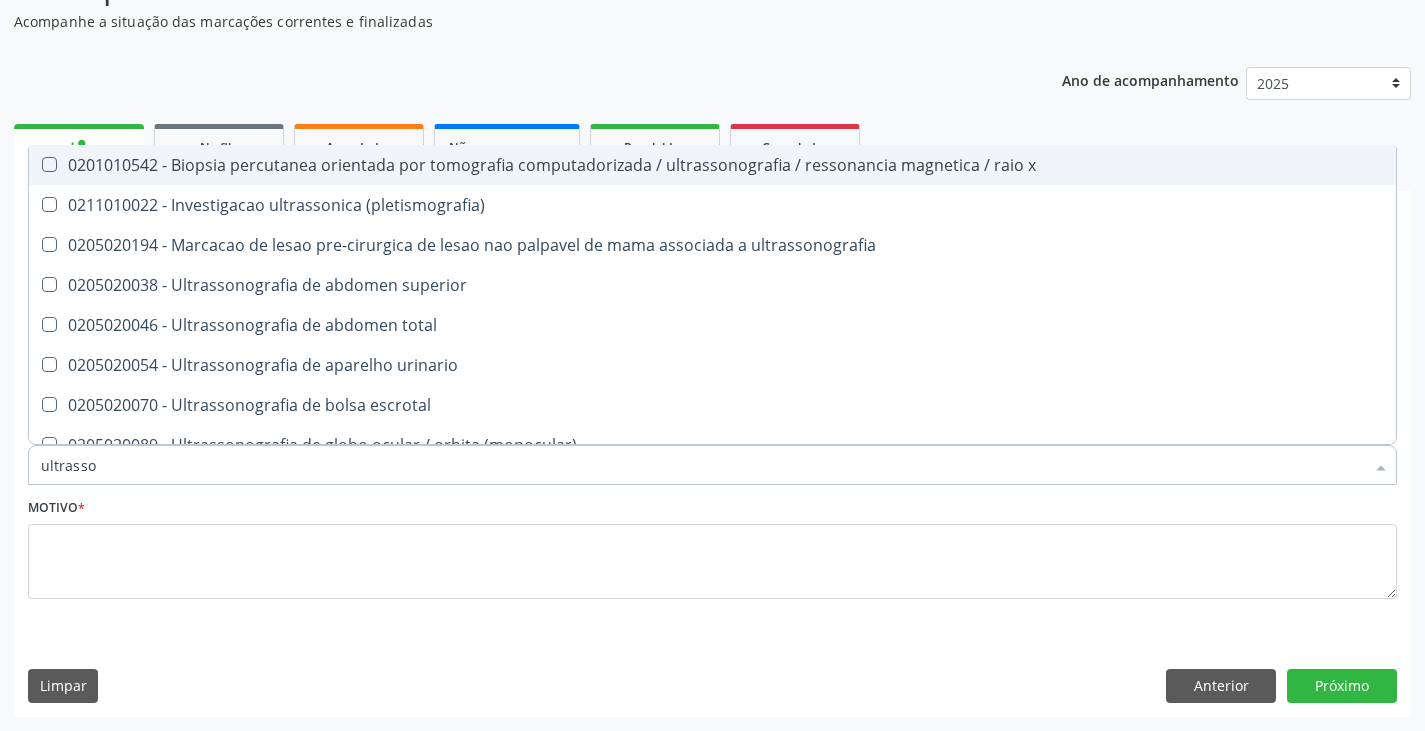 type on "ultrasson" 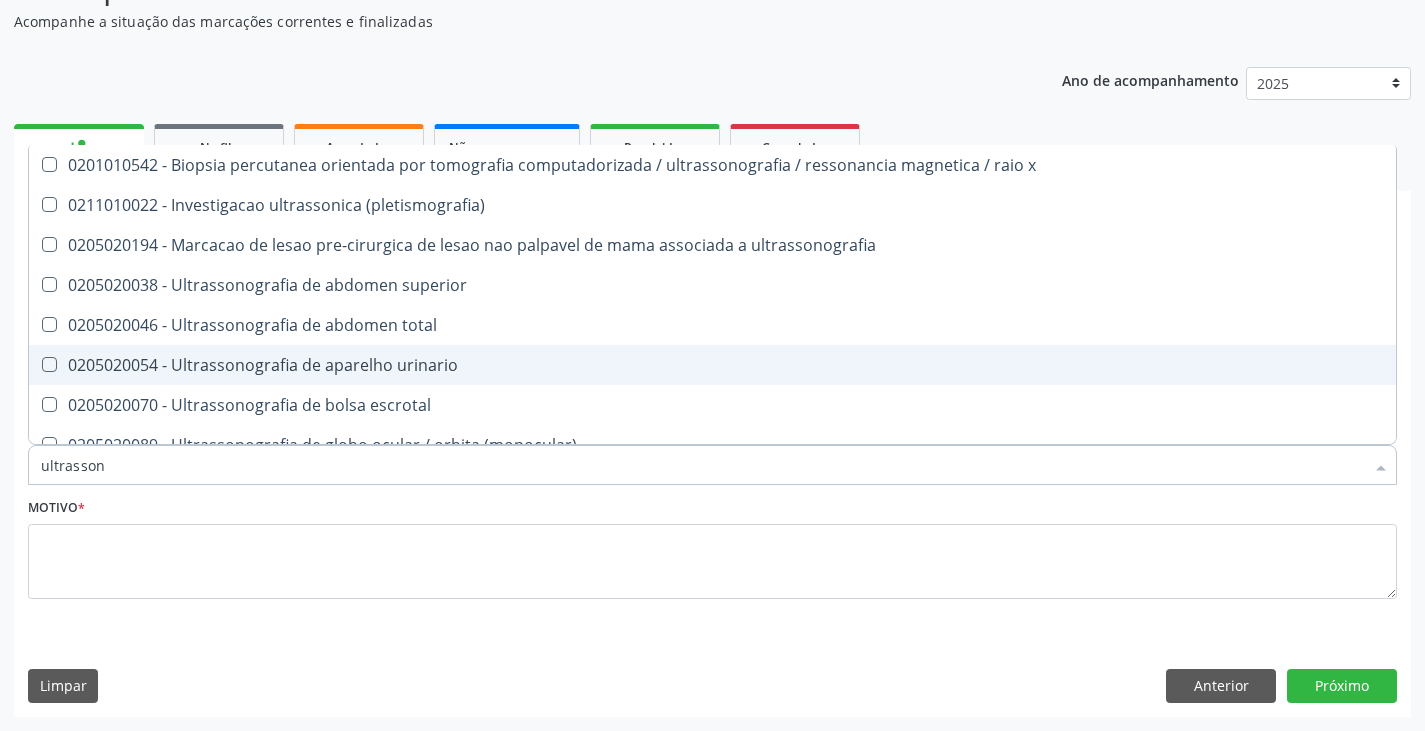 click on "0205020054 - Ultrassonografia de aparelho urinario" at bounding box center [712, 365] 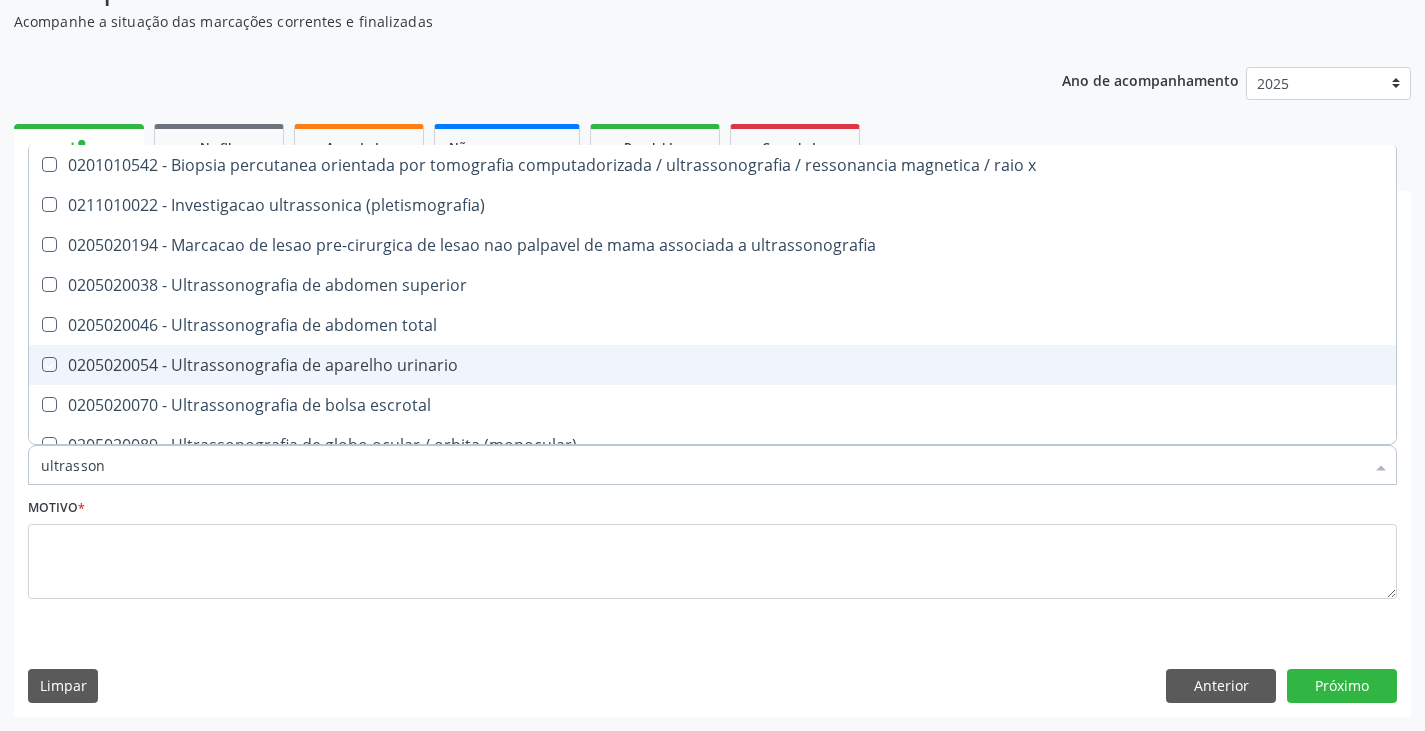 checkbox on "true" 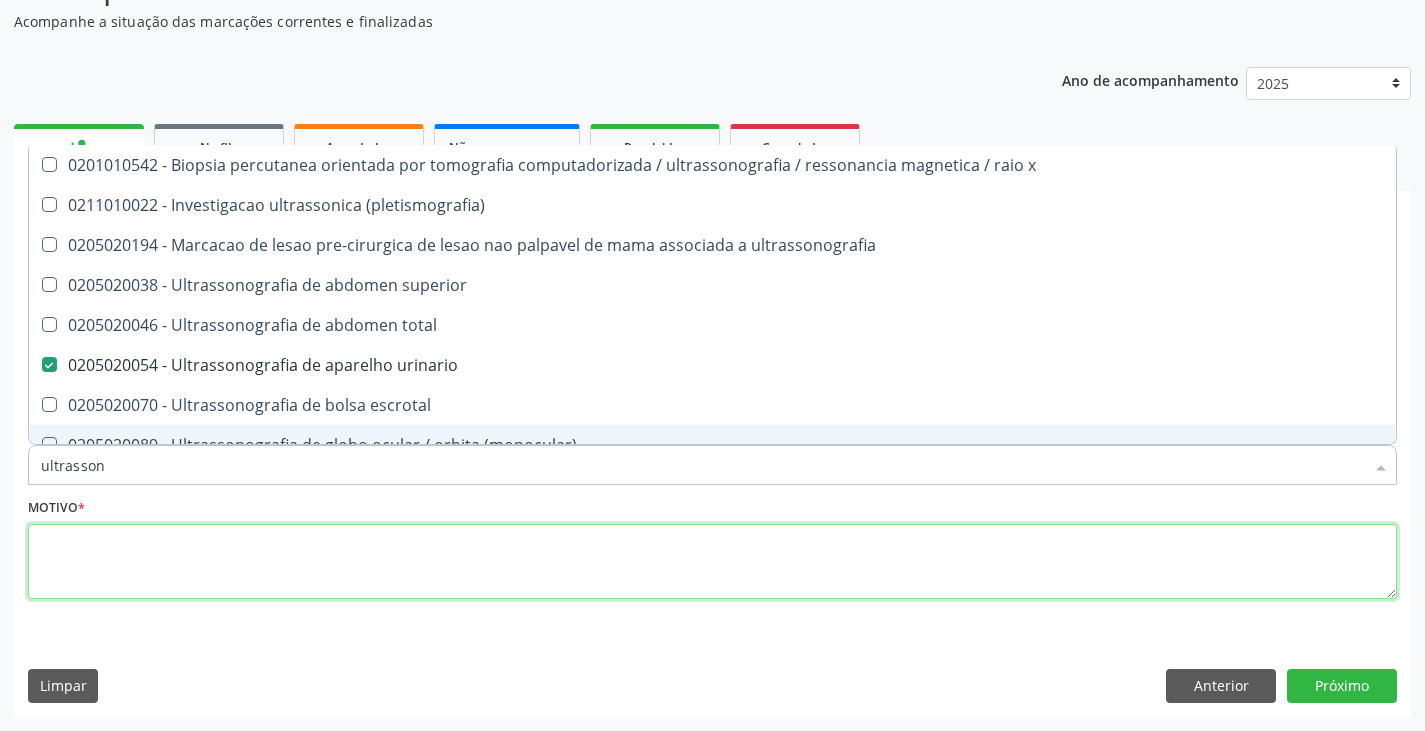 click at bounding box center [712, 562] 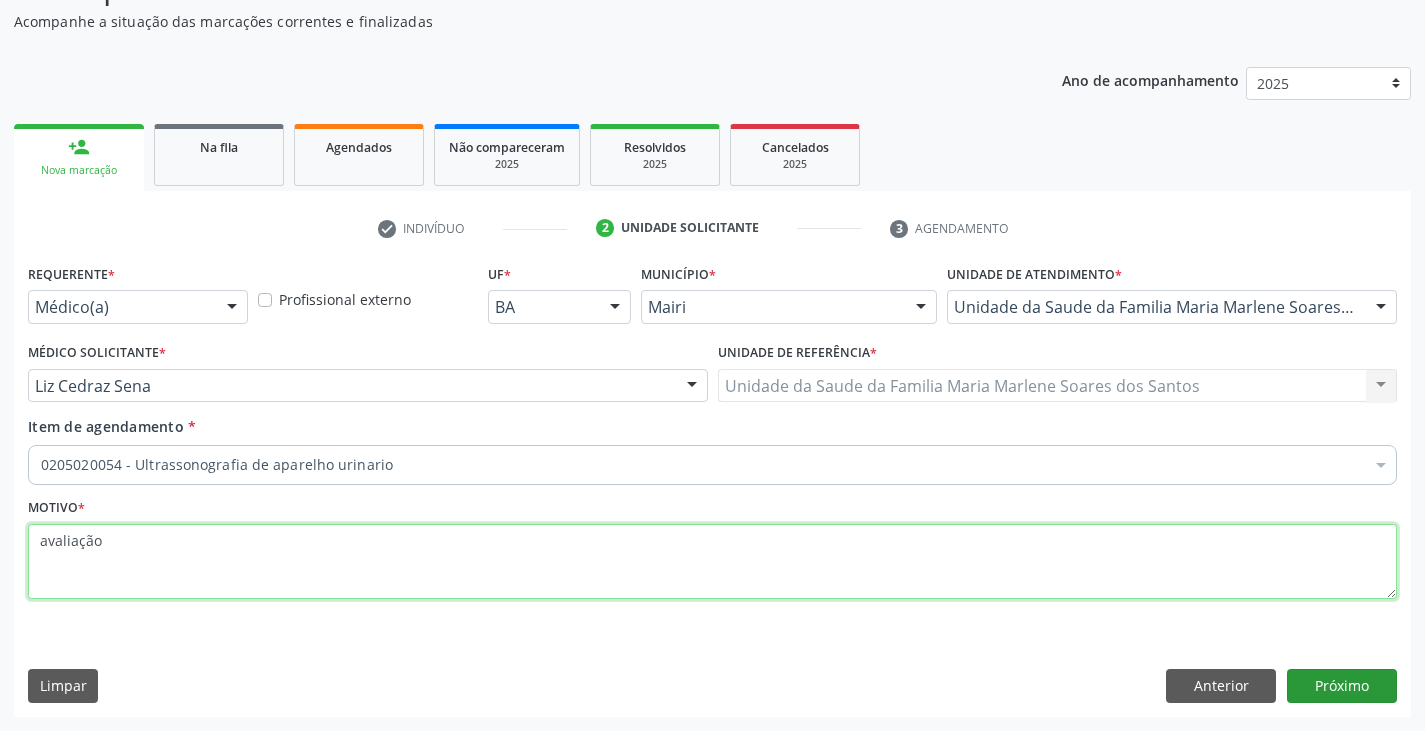 type on "avaliação" 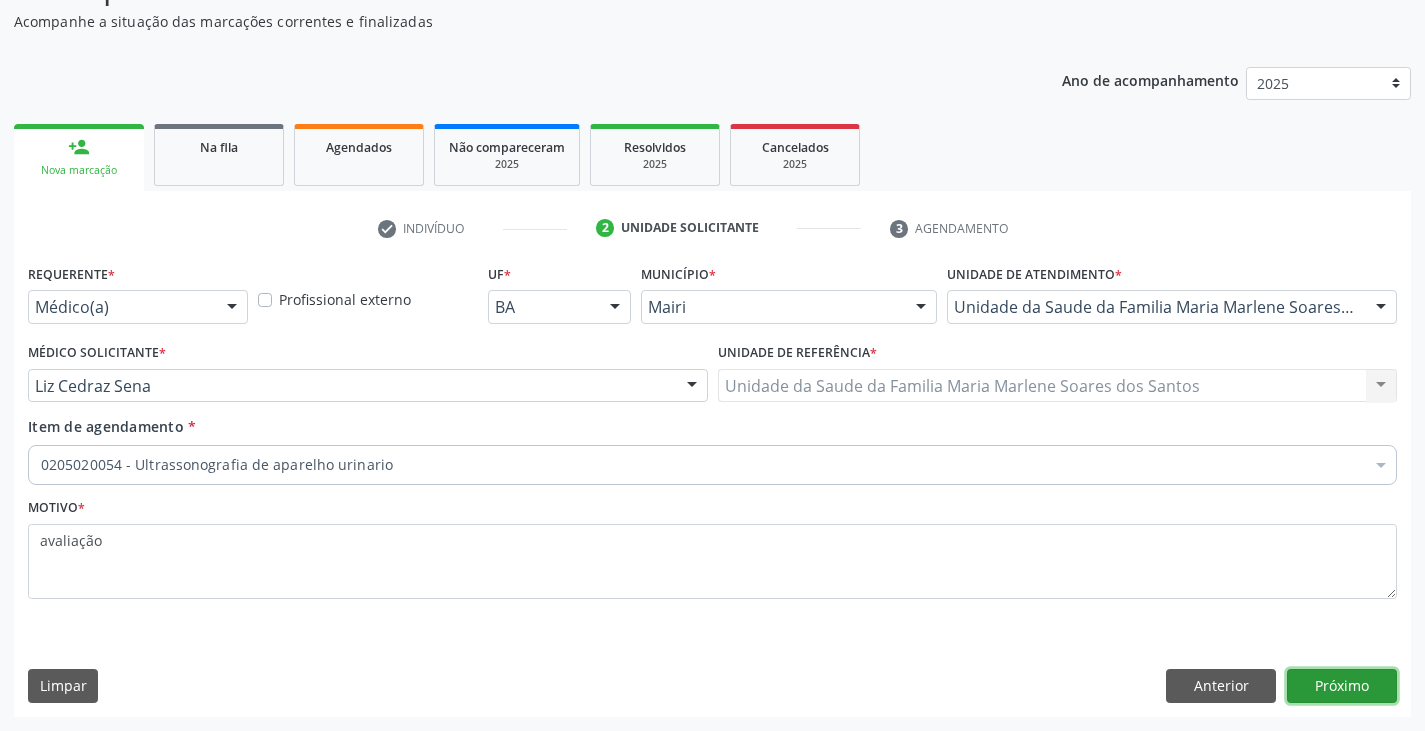 click on "Próximo" at bounding box center [1342, 686] 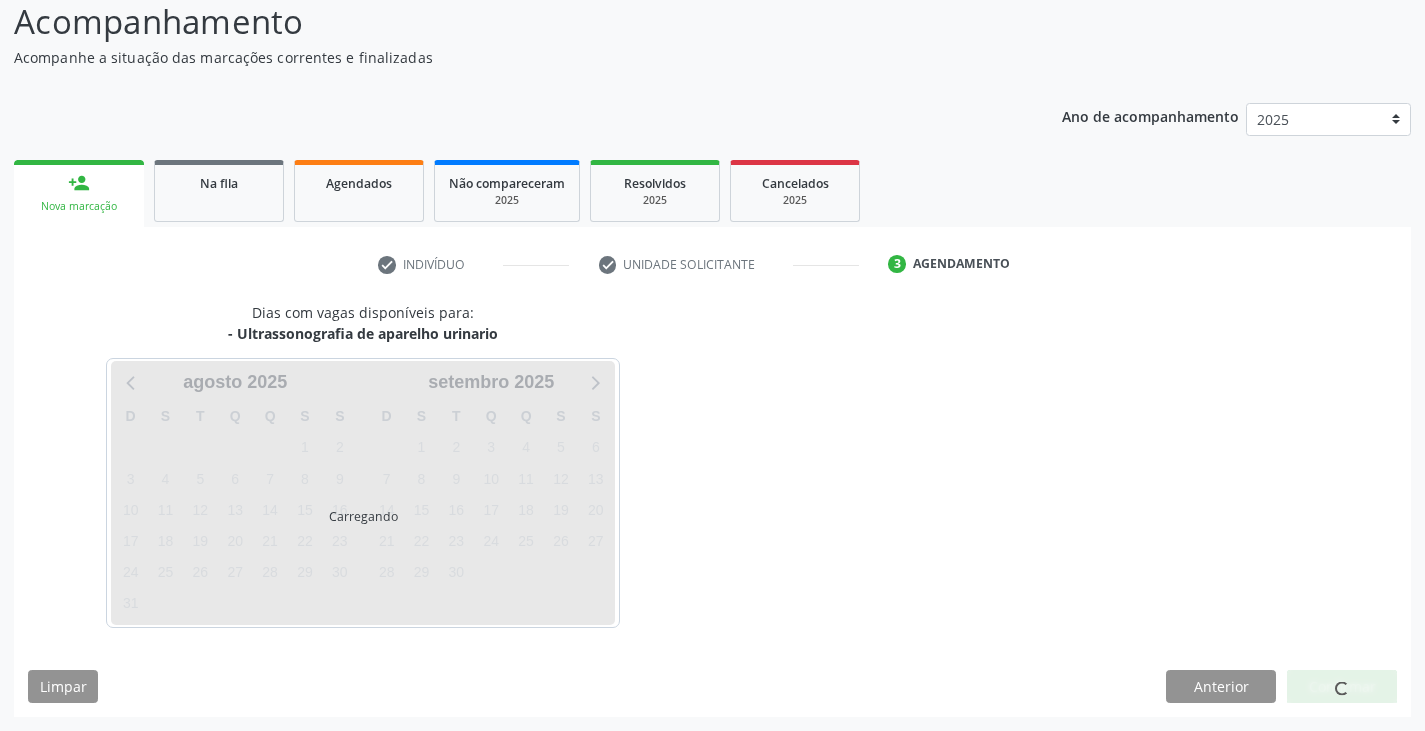 scroll, scrollTop: 198, scrollLeft: 0, axis: vertical 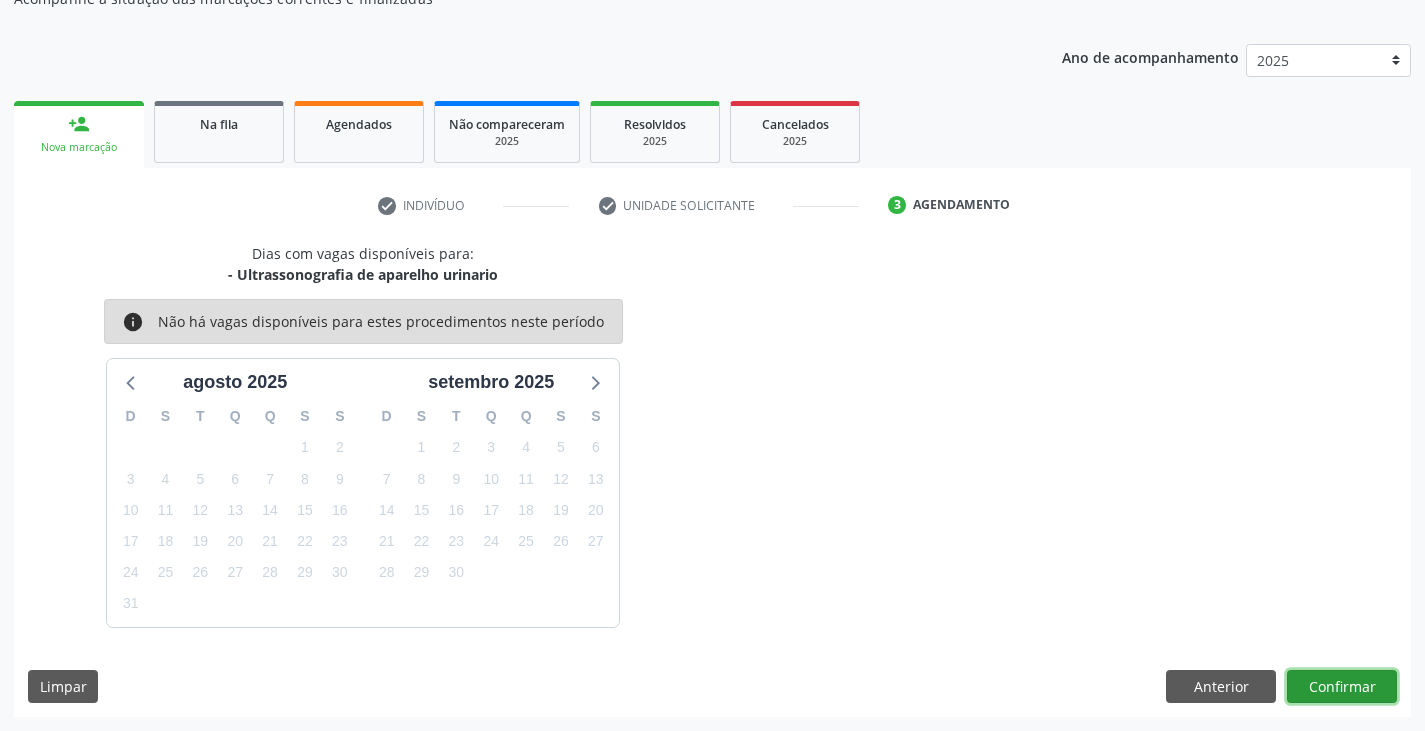 click on "Confirmar" at bounding box center (1342, 687) 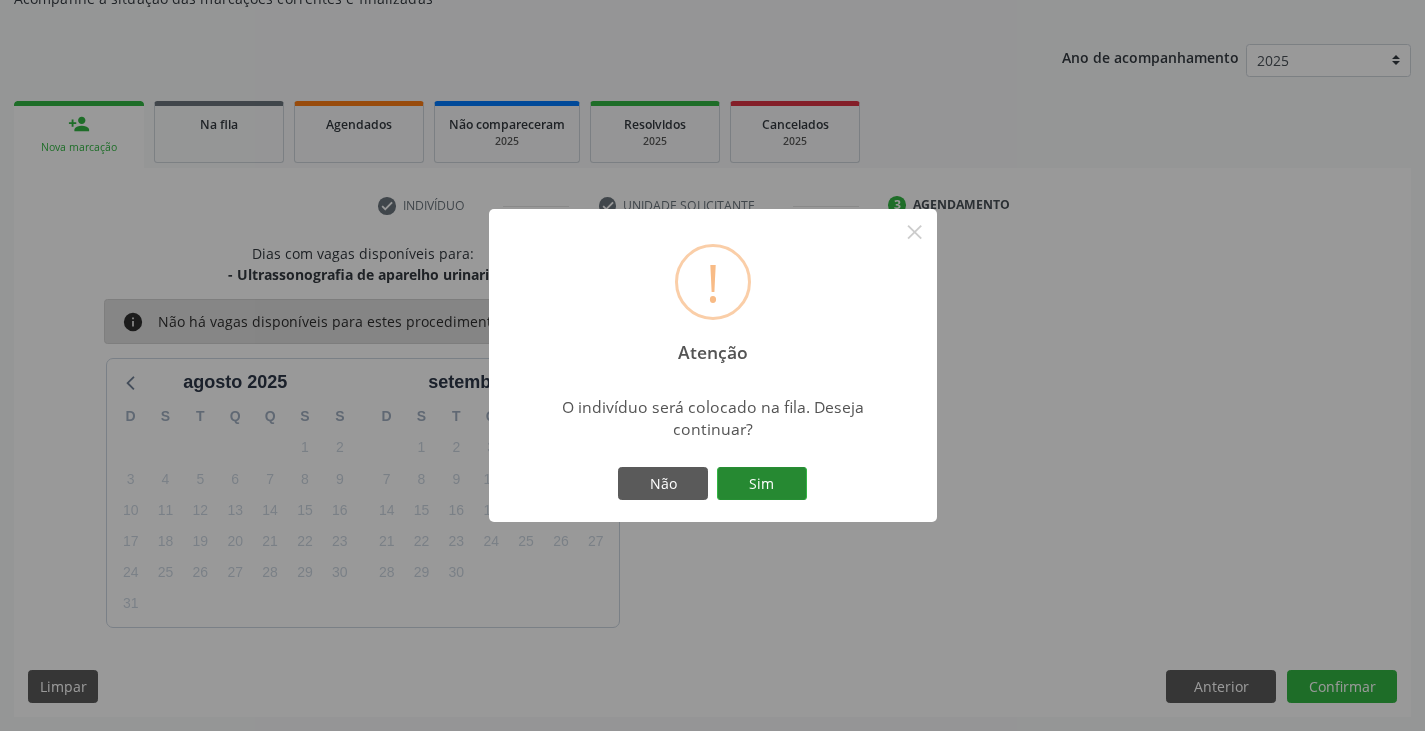 click on "Sim" at bounding box center [762, 484] 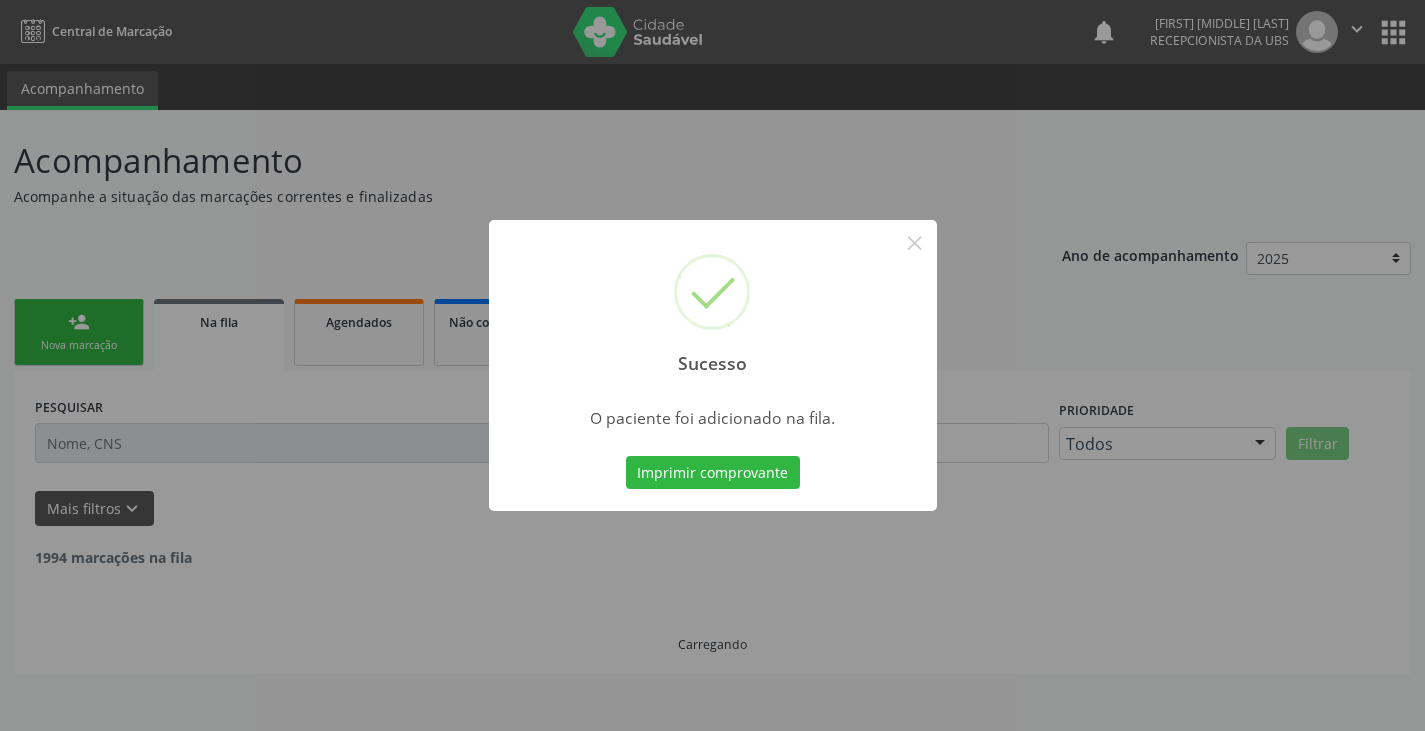 scroll, scrollTop: 0, scrollLeft: 0, axis: both 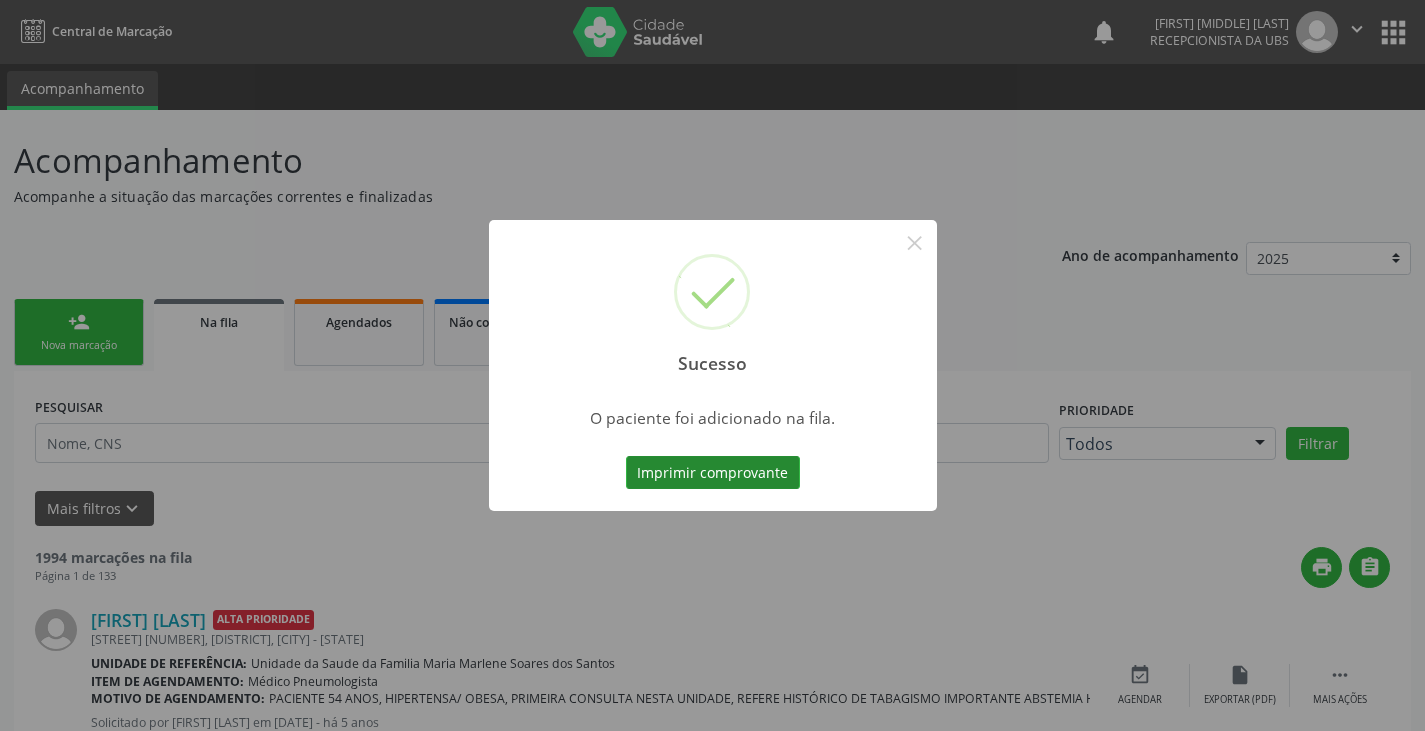 click on "Imprimir comprovante" at bounding box center (713, 473) 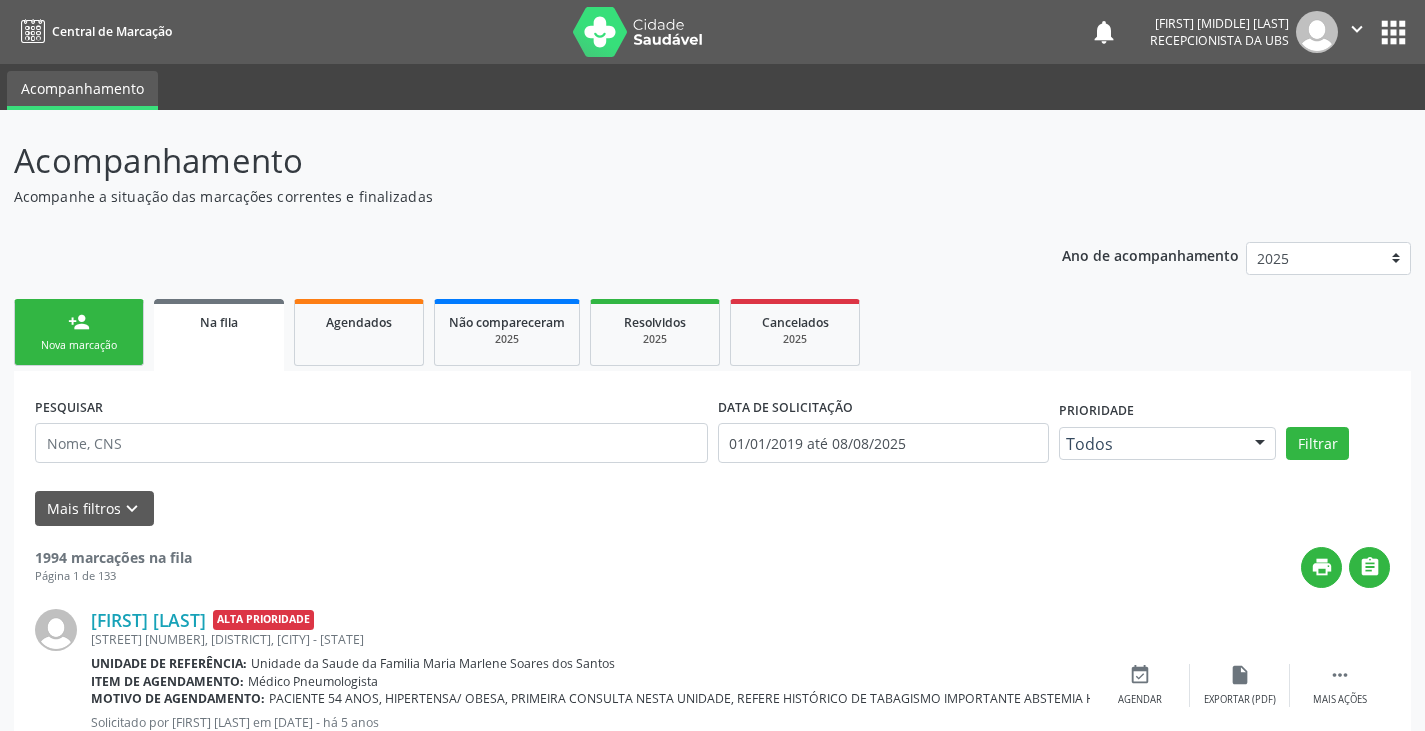 click on "person_add" at bounding box center (79, 322) 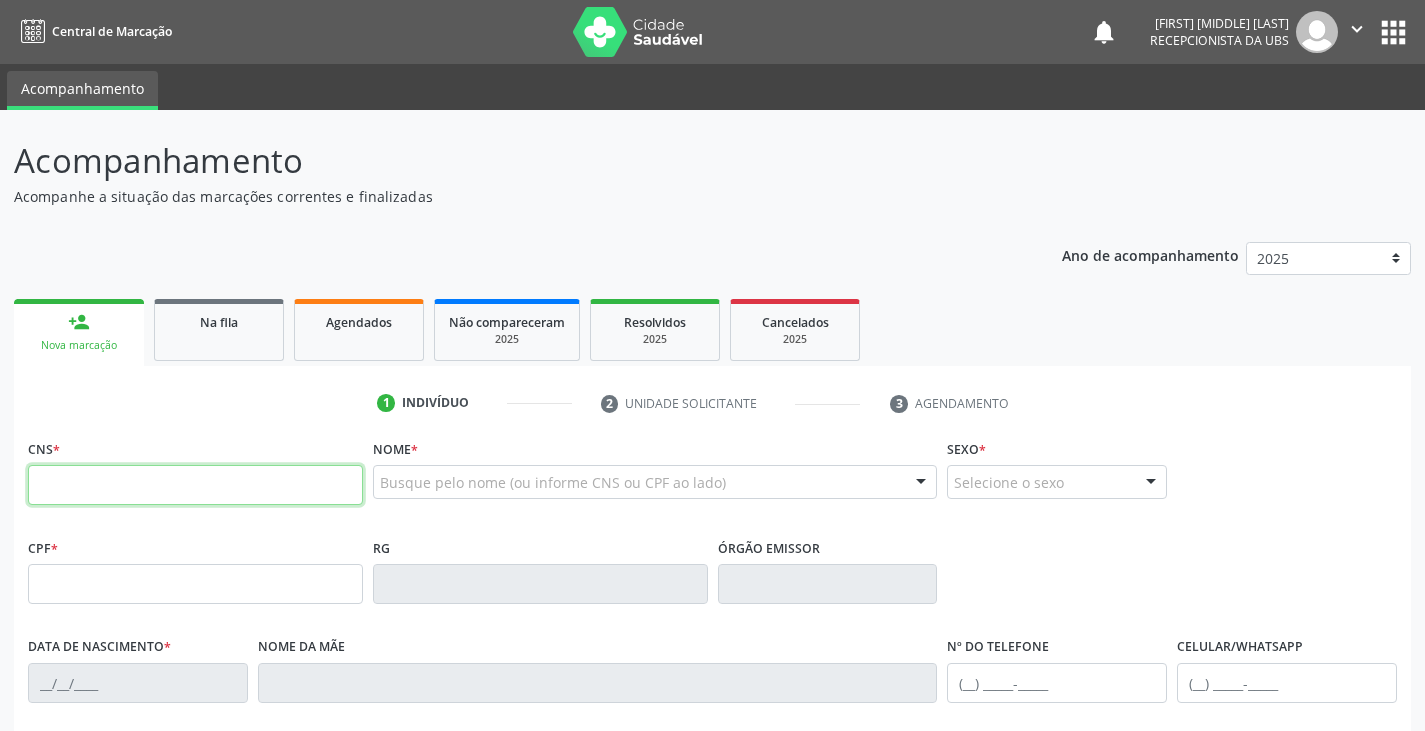 click at bounding box center [195, 485] 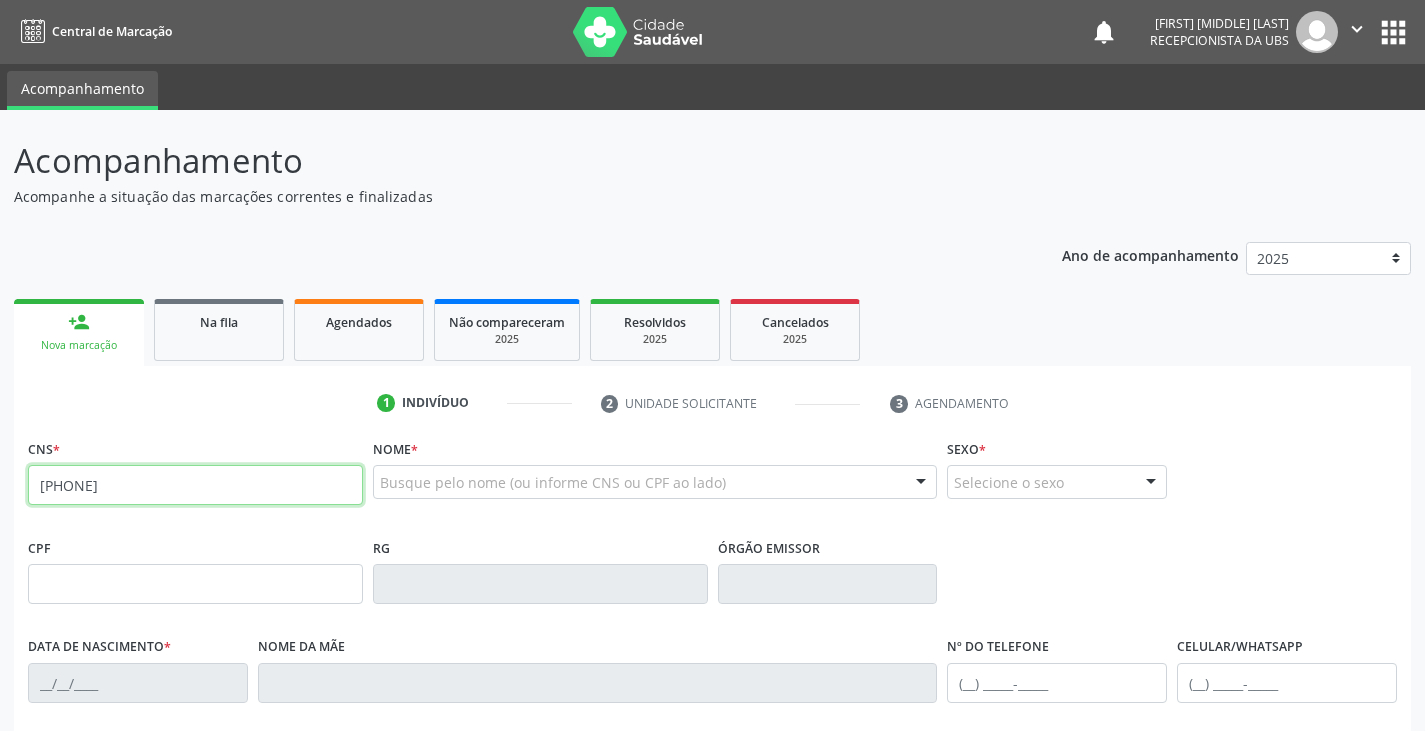 type on "[PHONE]" 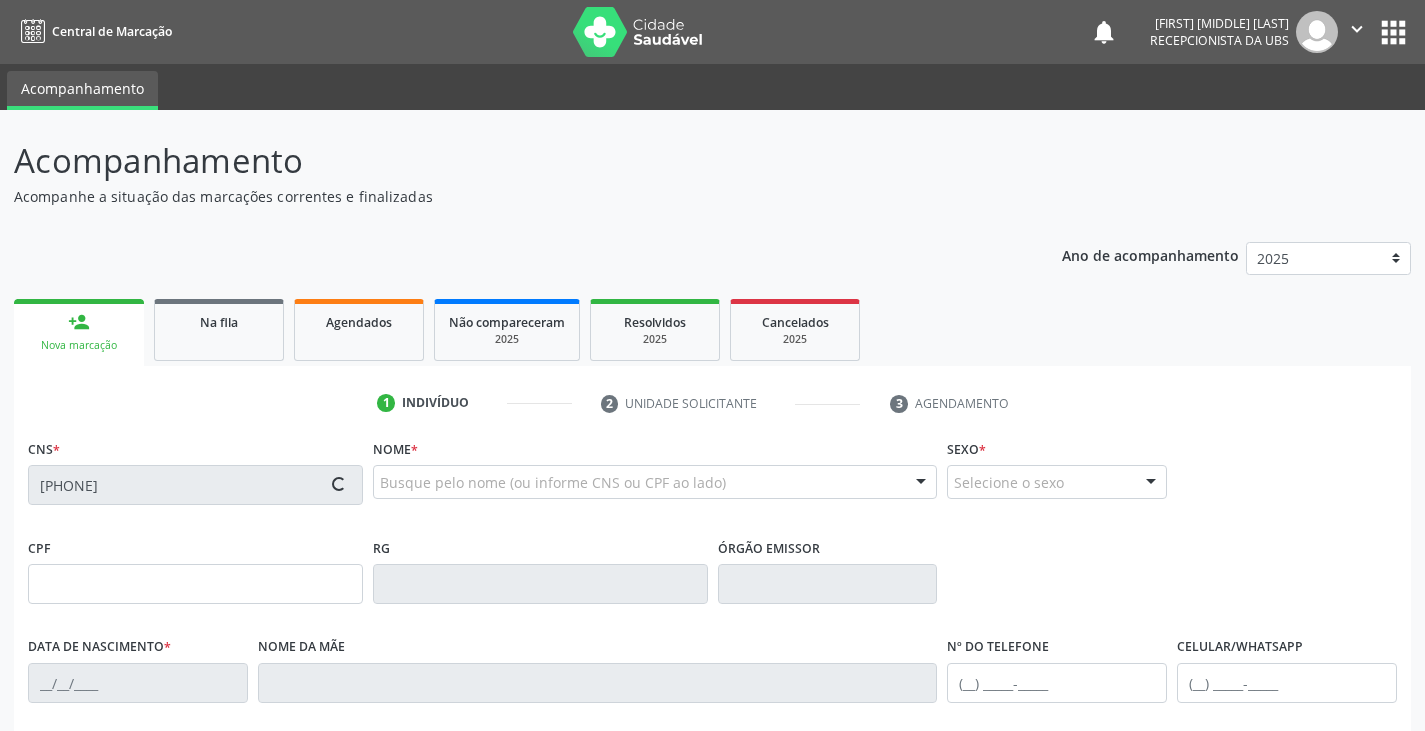 type on "[CPF]" 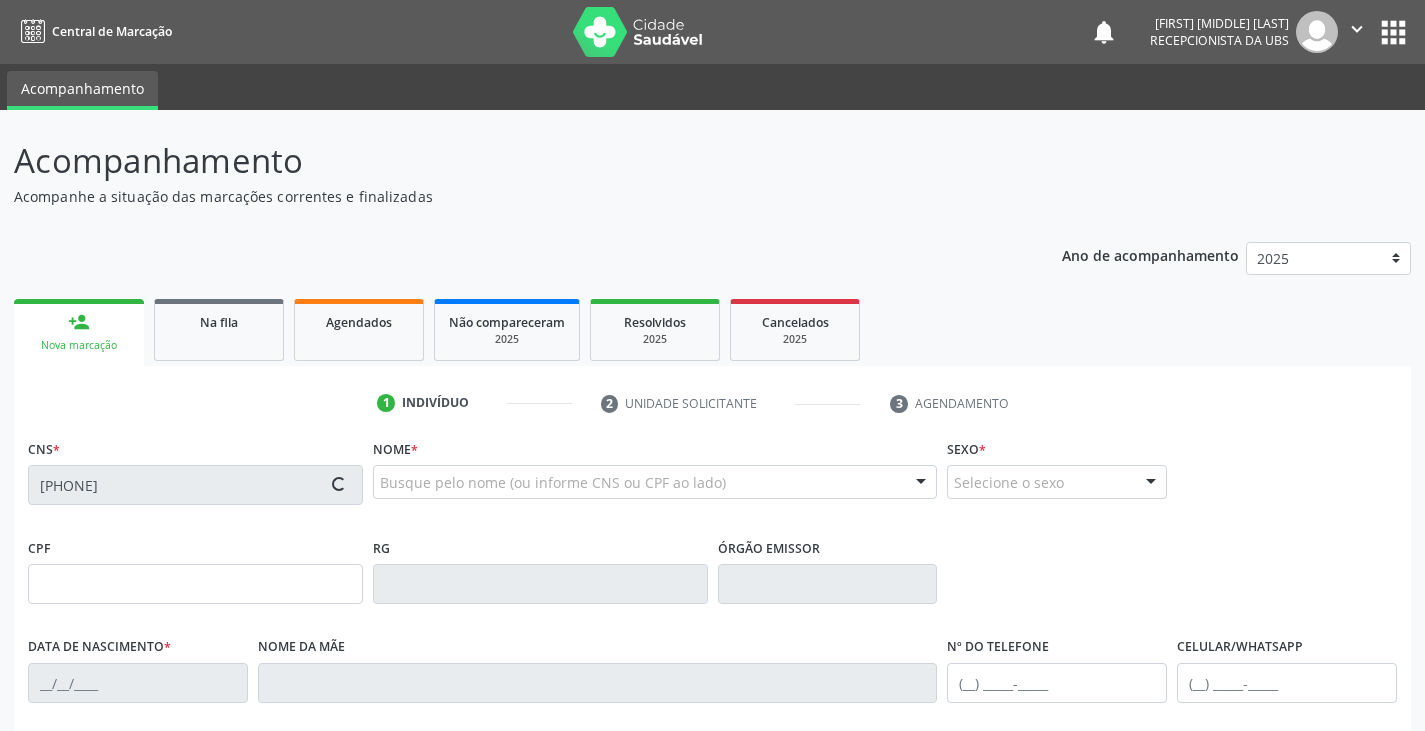 type on "[DATE]" 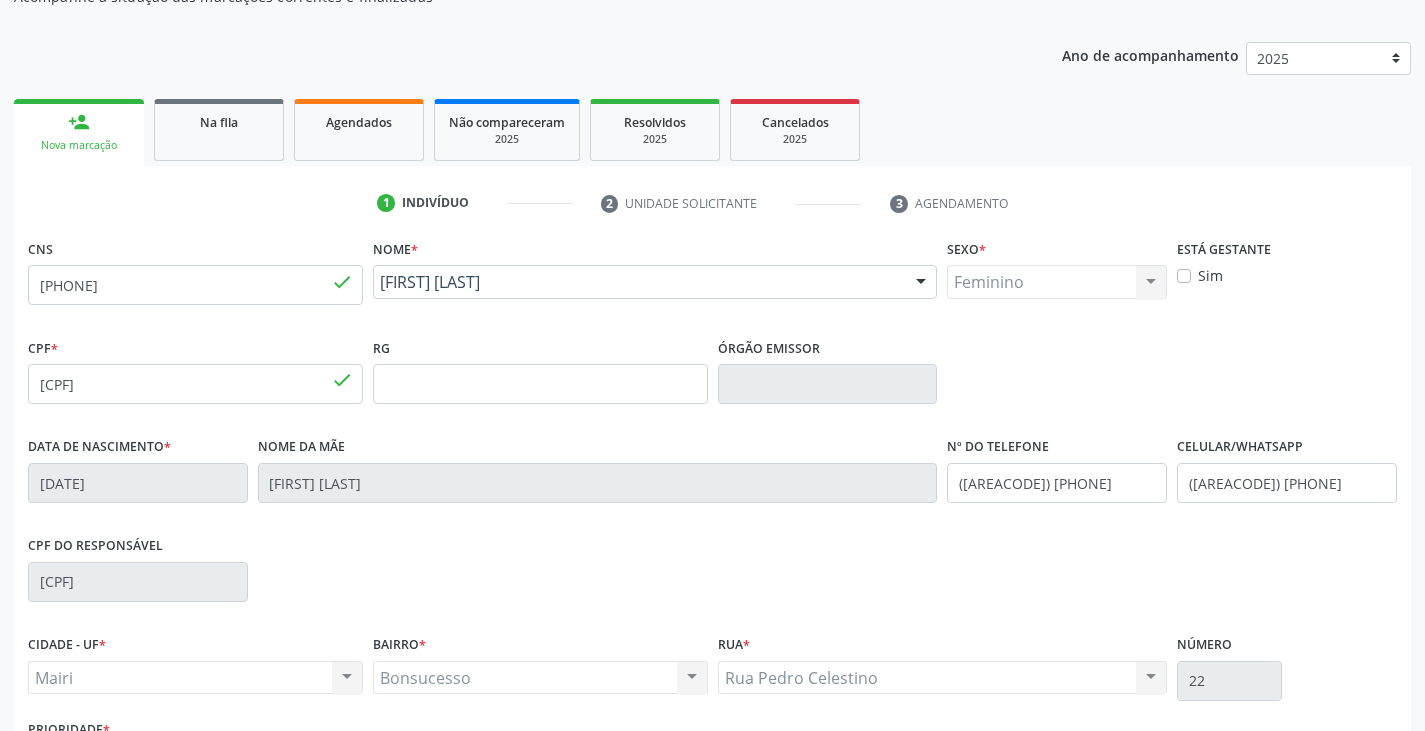 scroll, scrollTop: 353, scrollLeft: 0, axis: vertical 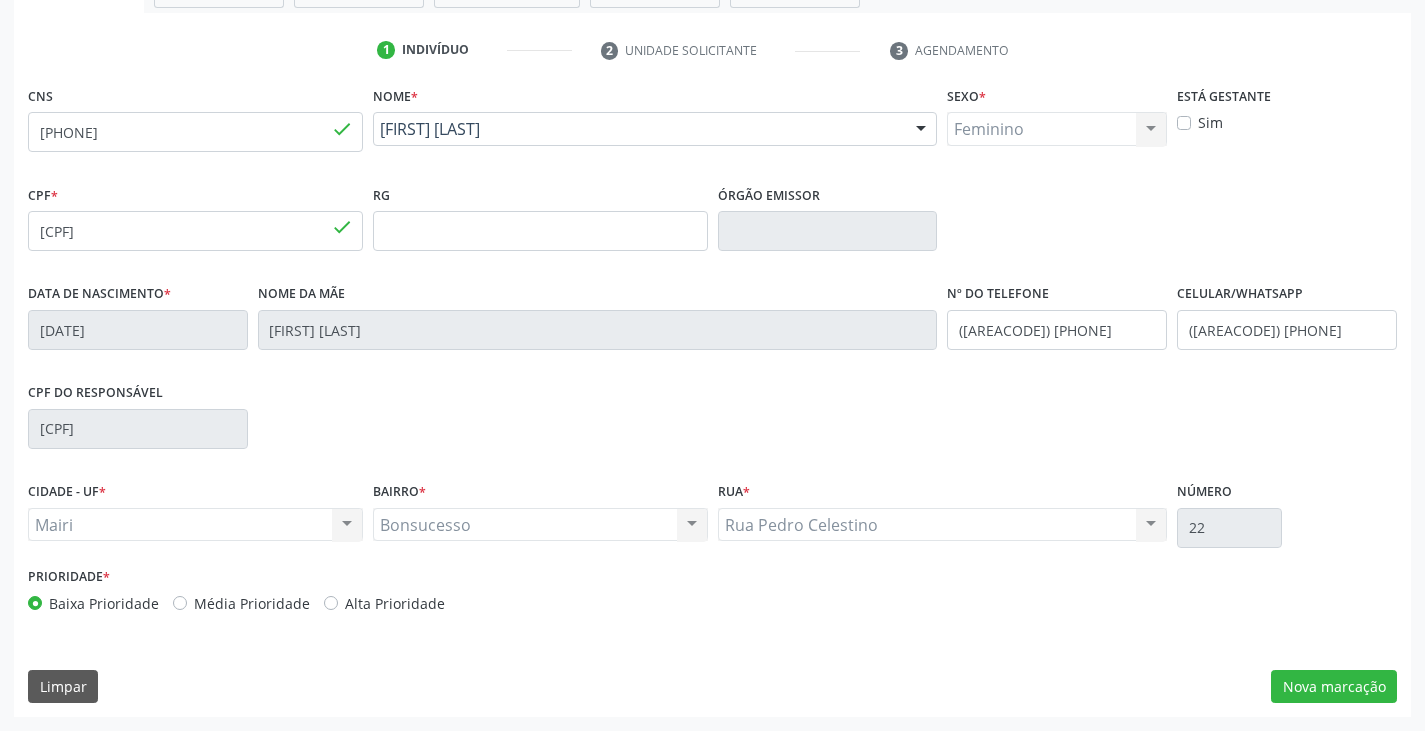 click on "Alta Prioridade" at bounding box center (395, 603) 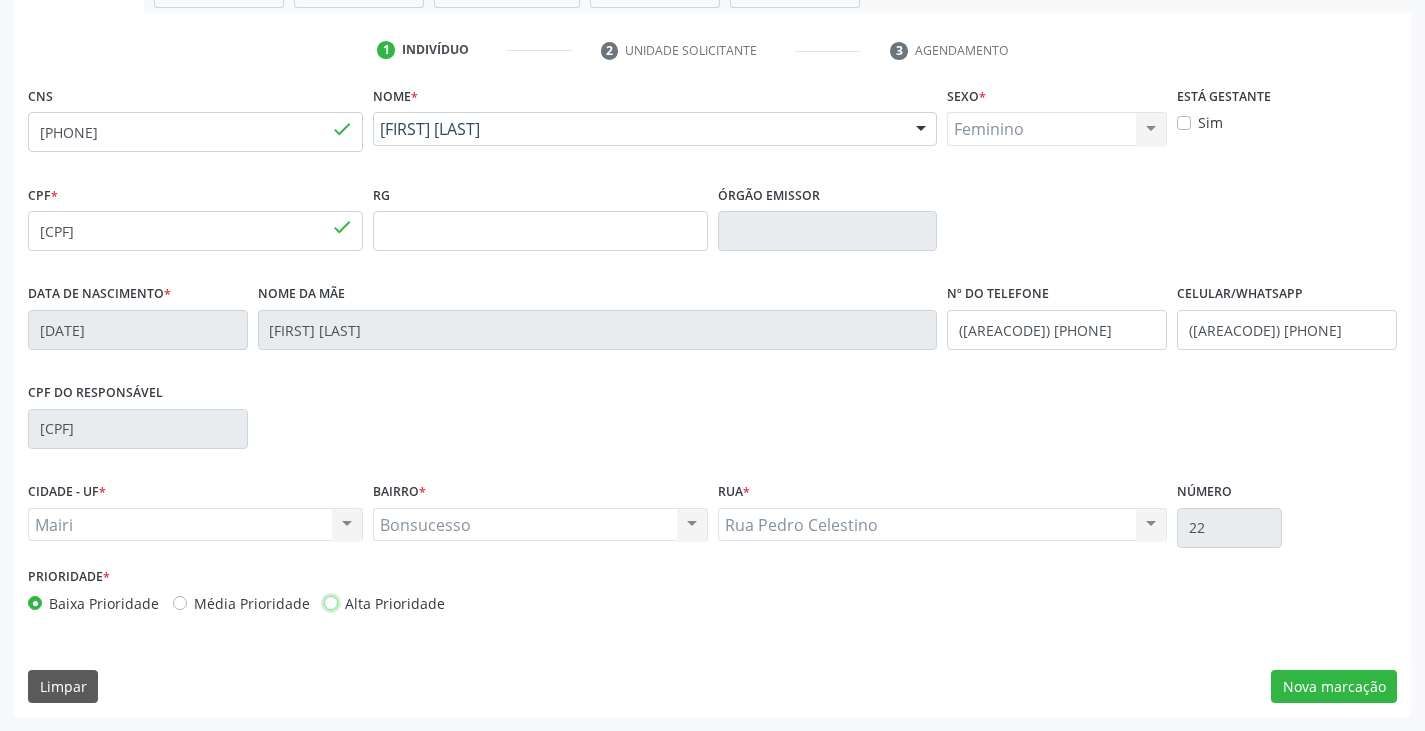 radio on "true" 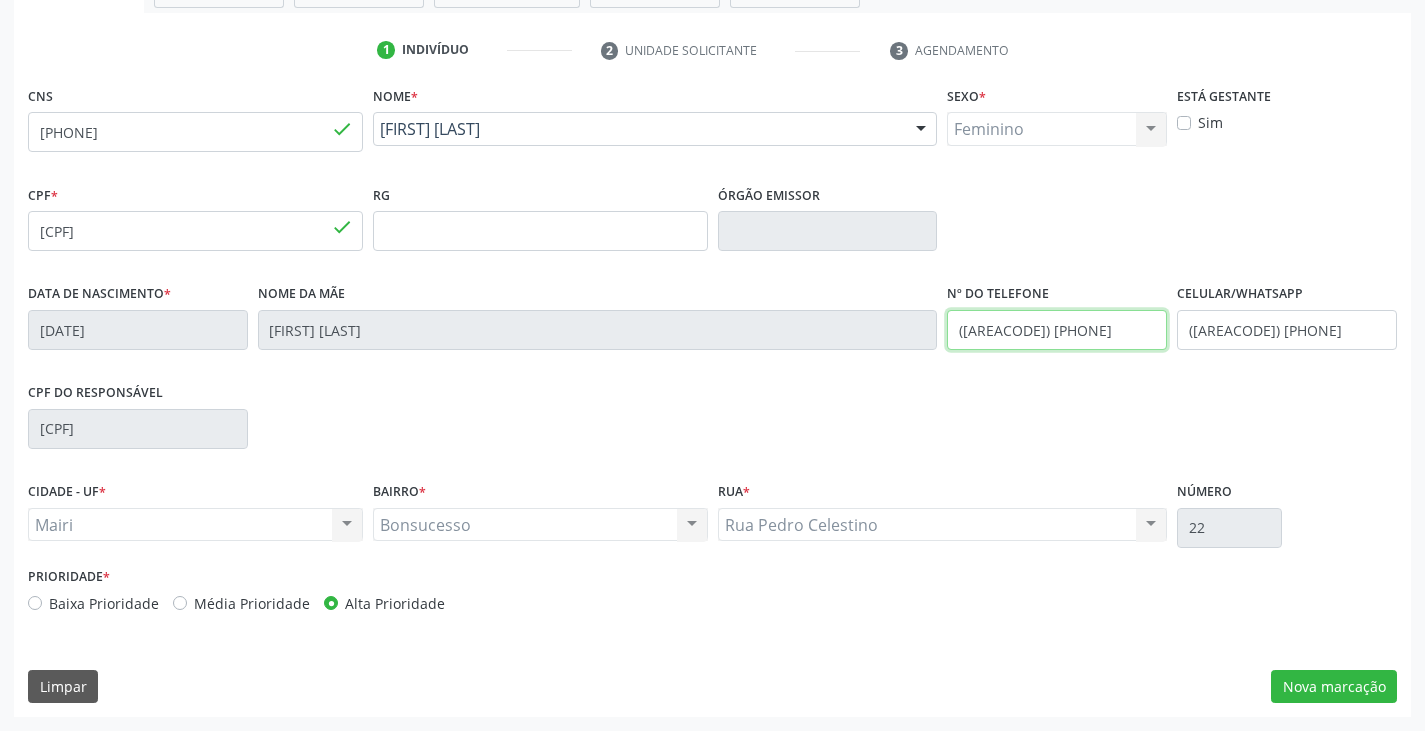 drag, startPoint x: 1079, startPoint y: 338, endPoint x: 912, endPoint y: 351, distance: 167.50522 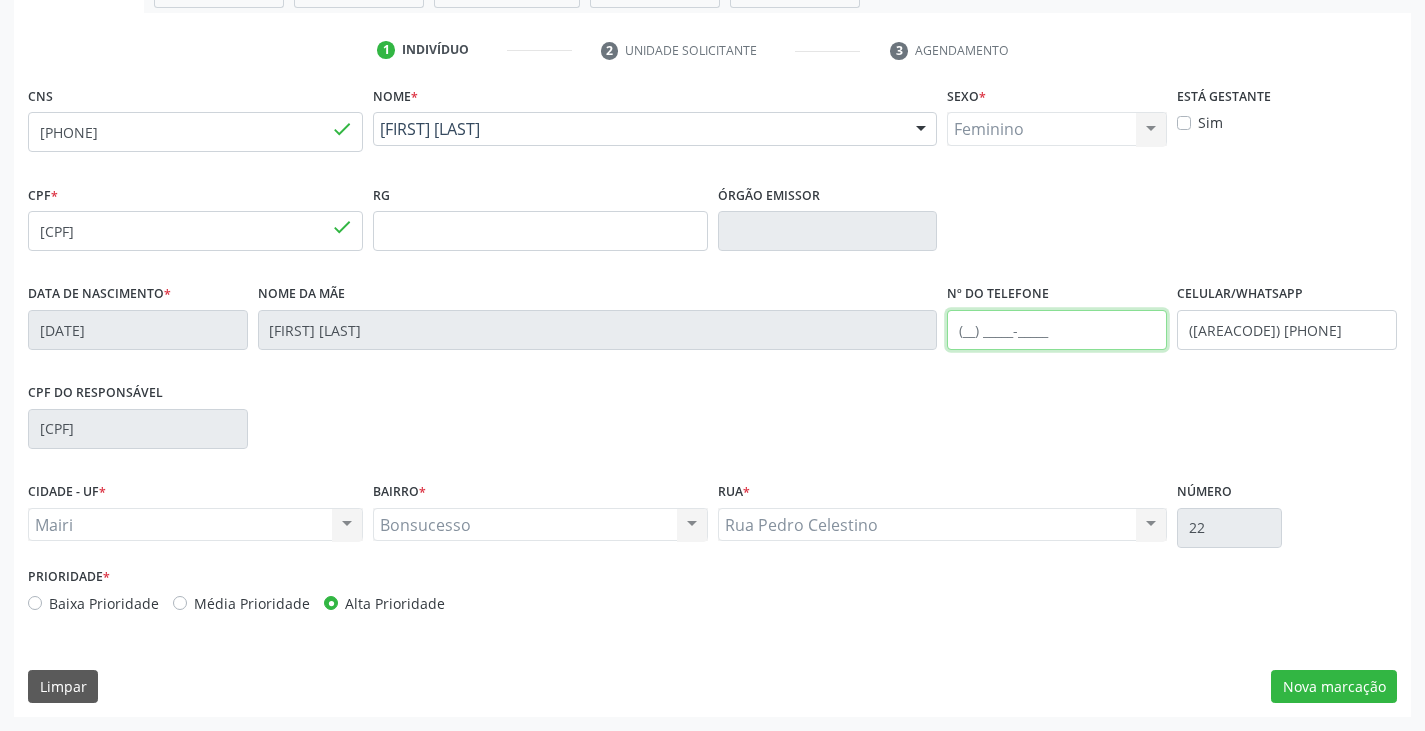 type 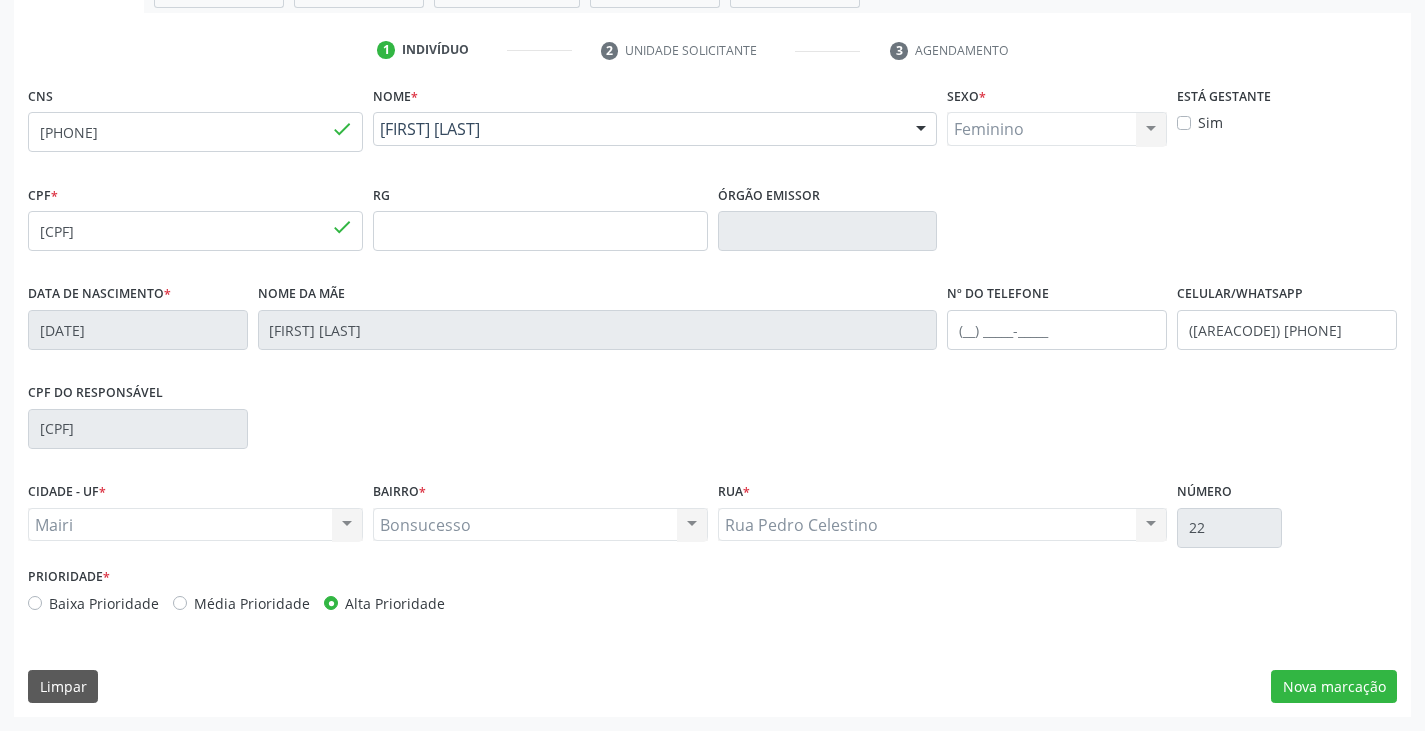 click on "CPF do responsável
[CPF]" at bounding box center (712, 427) 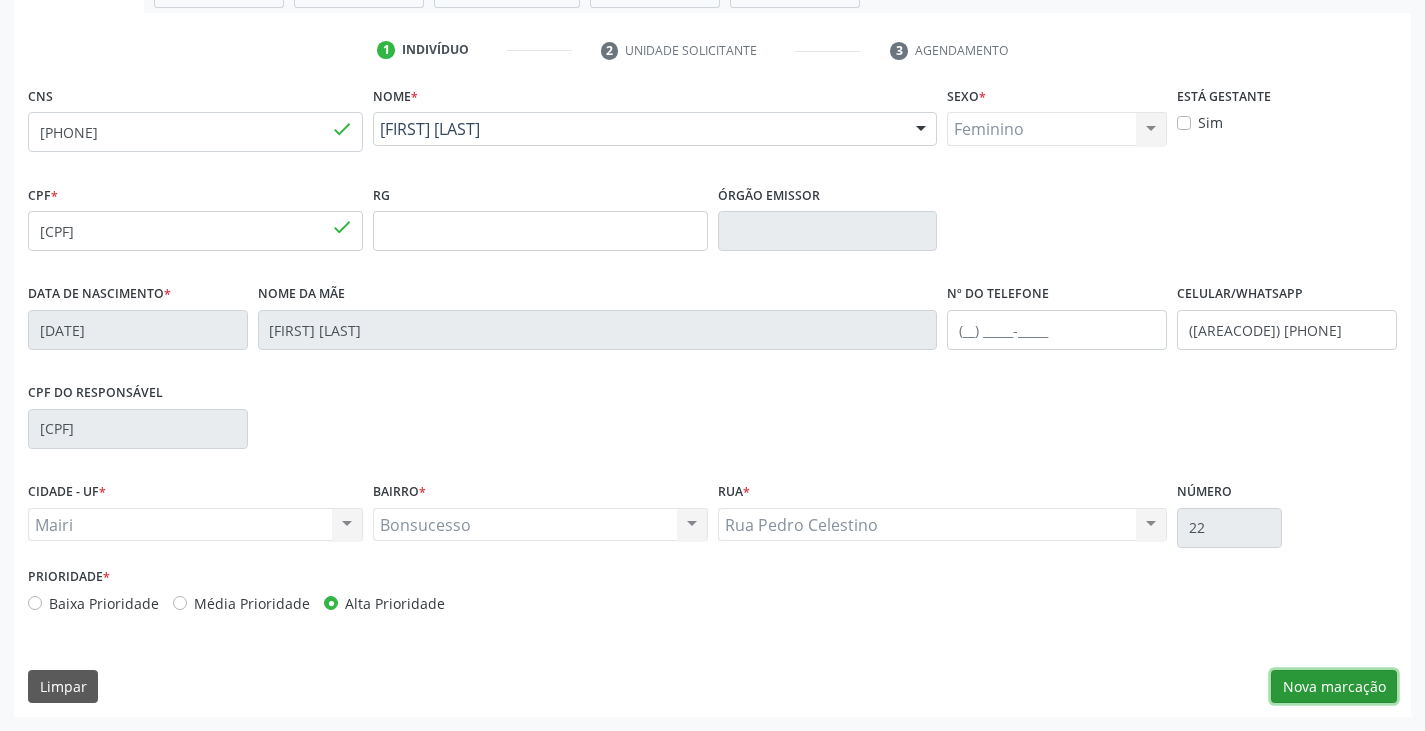 click on "Nova marcação" at bounding box center [1334, 687] 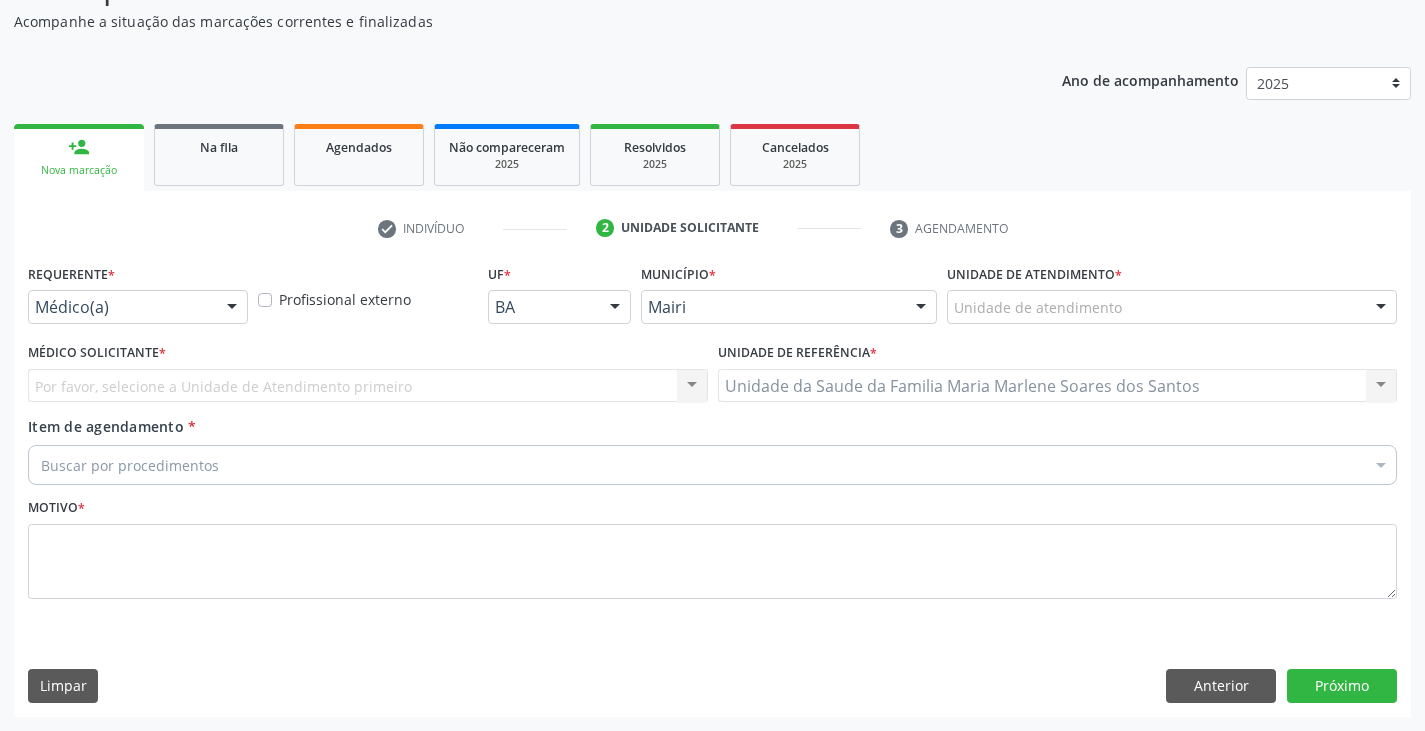 scroll, scrollTop: 175, scrollLeft: 0, axis: vertical 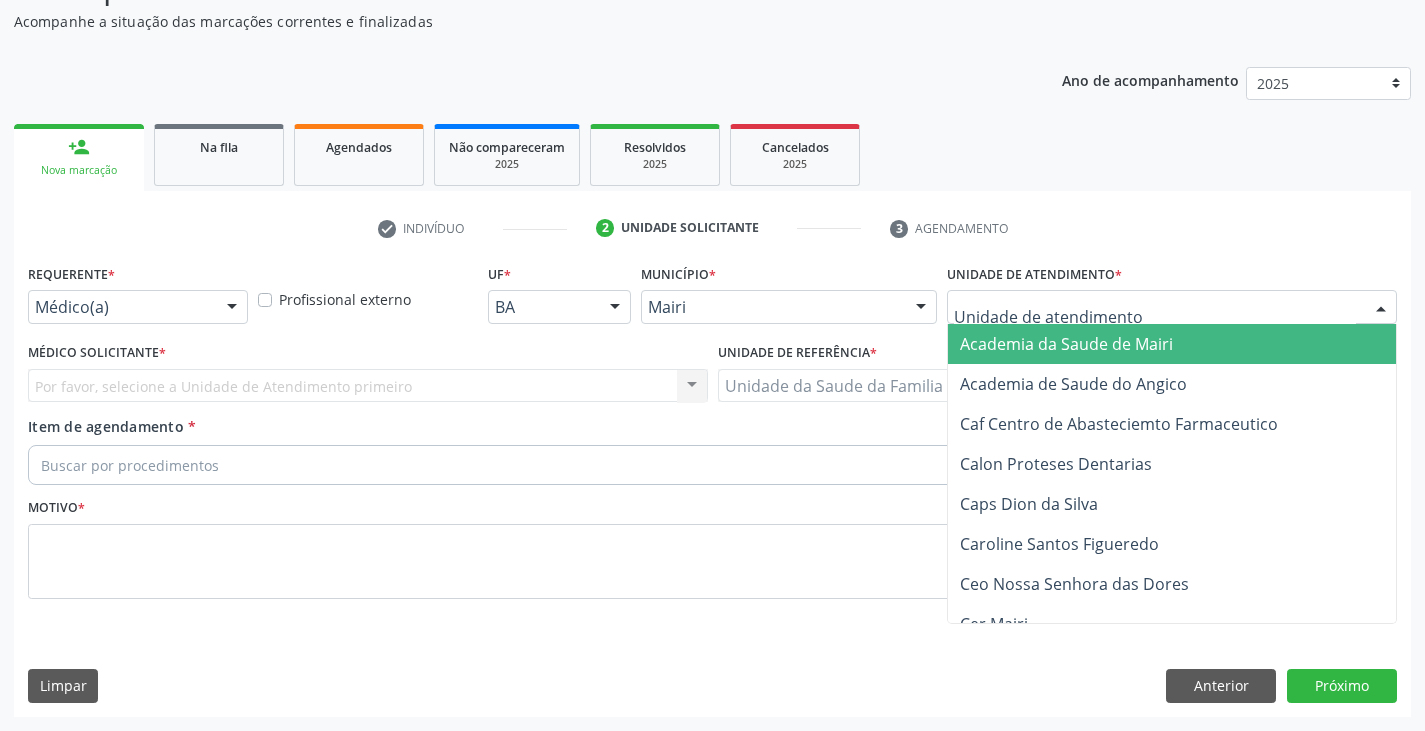 click at bounding box center (1172, 307) 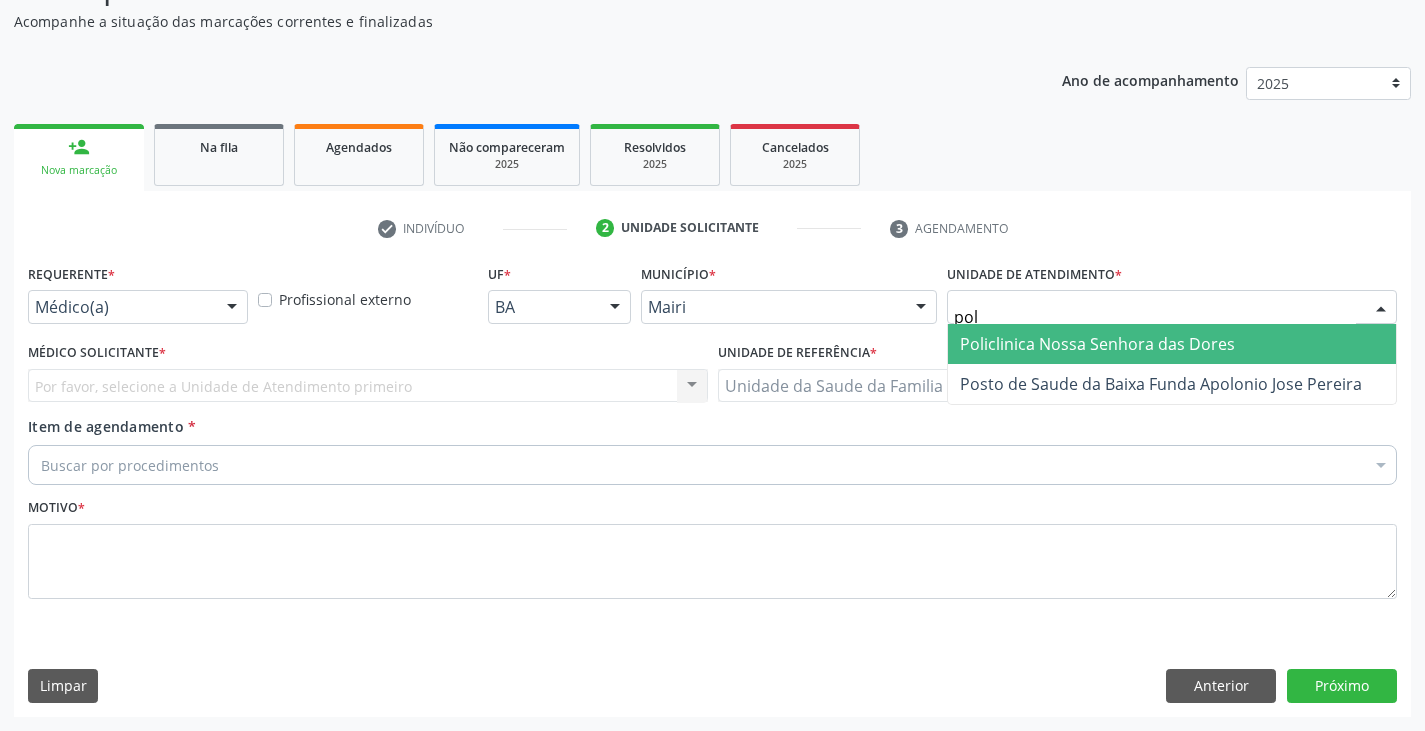 type on "poli" 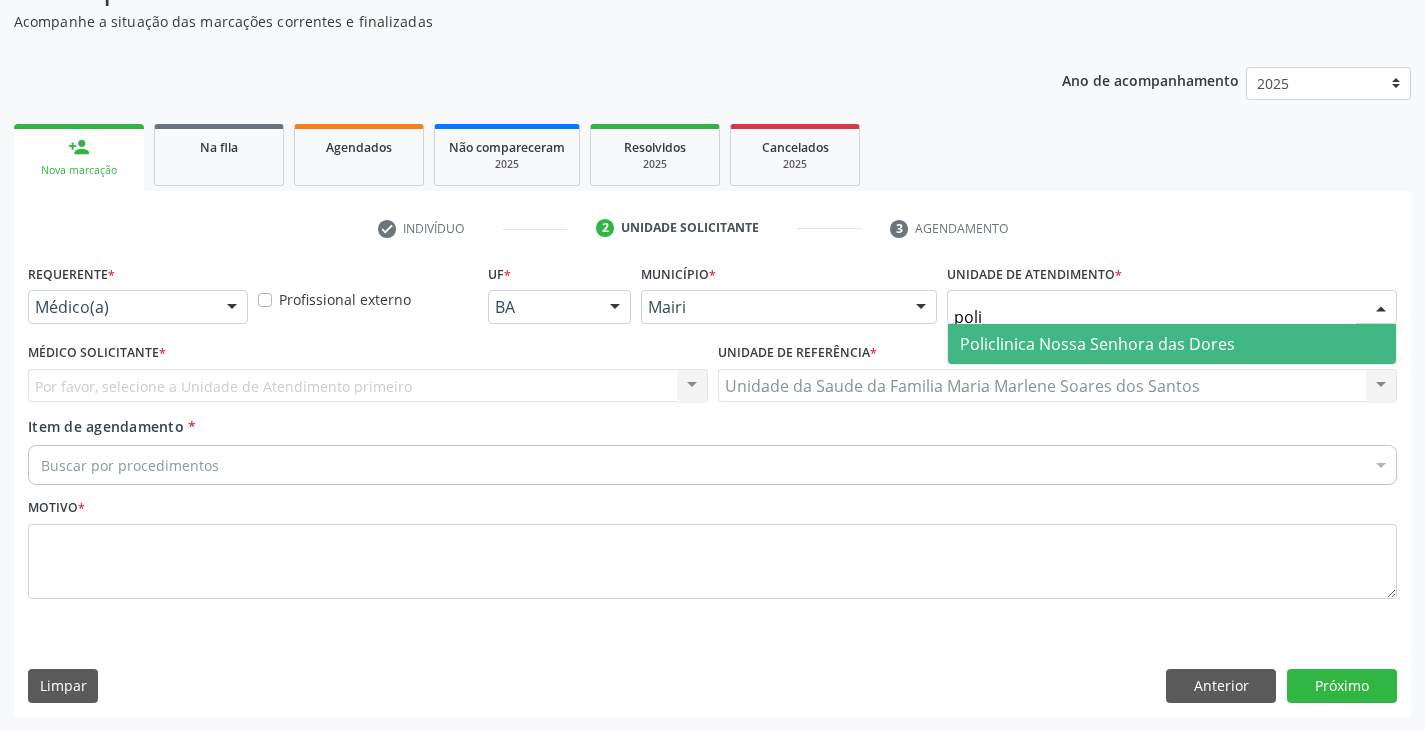 click on "Policlinica Nossa Senhora das Dores" at bounding box center (1097, 344) 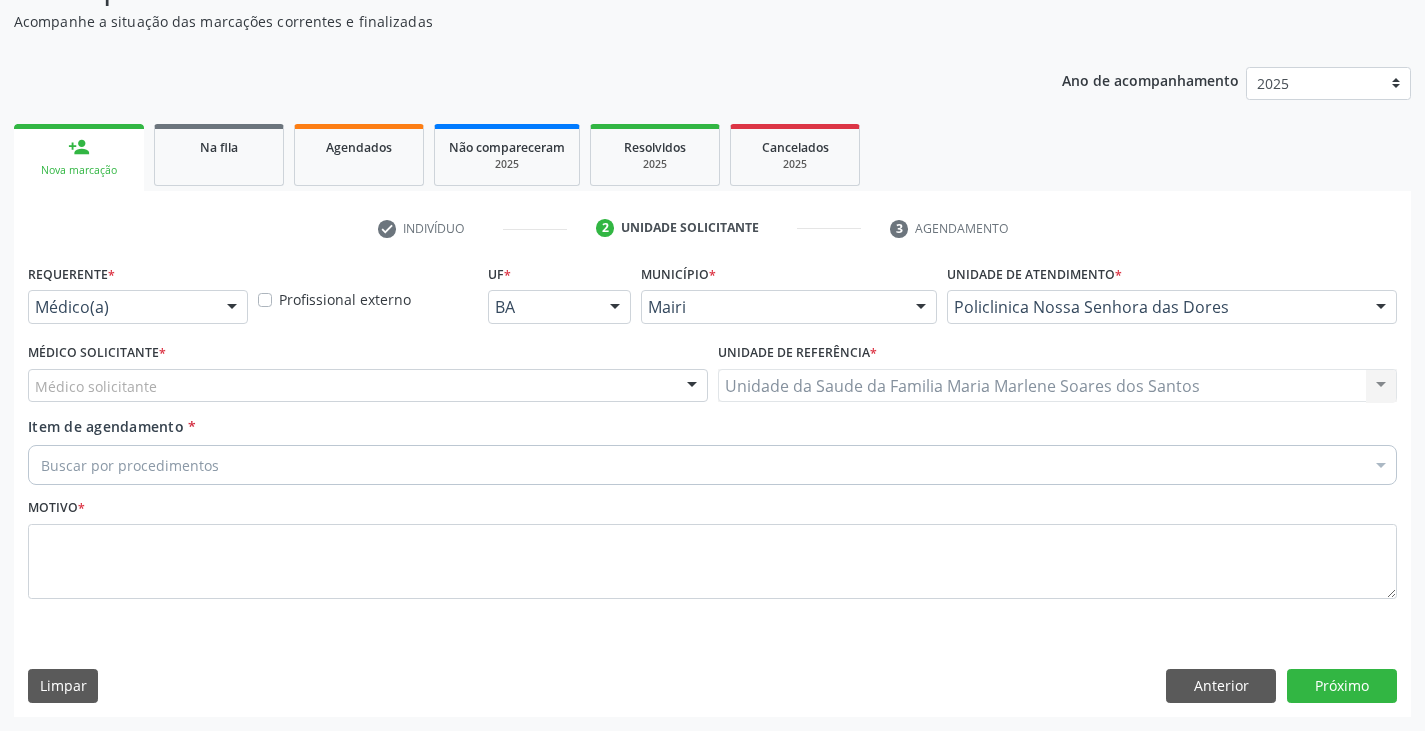 click on "Médico Solicitante
*
Médico solicitante
[FIRST] [MIDDLE] [LAST]   [FIRST] [MIDDLE] [LAST]   [FIRST] [LAST]   [FIRST] [MIDDLE] [LAST] [LAST]   [FIRST] [MIDDLE] [LAST]   [FIRST] [MIDDLE] [LAST]   [FIRST] [MIDDLE] [LAST]   [FIRST] [MIDDLE] [LAST] [SUFFIX]   [FIRST] [MIDDLE] [LAST]   [FIRST] [MIDDLE] [LAST]   [FIRST] [MIDDLE] [LAST]   [FIRST] [MIDDLE] [LAST] [SUFFIX]   [FIRST] [MIDDLE] [LAST]   [FIRST] [MIDDLE] [LAST]   [FIRST] [MIDDLE] [LAST]   [FIRST] [MIDDLE] [LAST]   [FIRST] [MIDDLE] [LAST]   [FIRST] [MIDDLE] [LAST] [SUFFIX]   [FIRST] [MIDDLE] [LAST]   [FIRST] [MIDDLE] [LAST]   [FIRST] [MIDDLE] [LAST]   [FIRST] [MIDDLE] [LAST]   [FIRST] [MIDDLE] [LAST]   [FIRST] [MIDDLE] [LAST]   [FIRST] [MIDDLE] [LAST]   [FIRST] [MIDDLE] [LAST]   [FIRST] [MIDDLE] [LAST]   [FIRST] [MIDDLE] [LAST]   [FIRST] [MIDDLE] [LAST]           "" at bounding box center (368, 377) 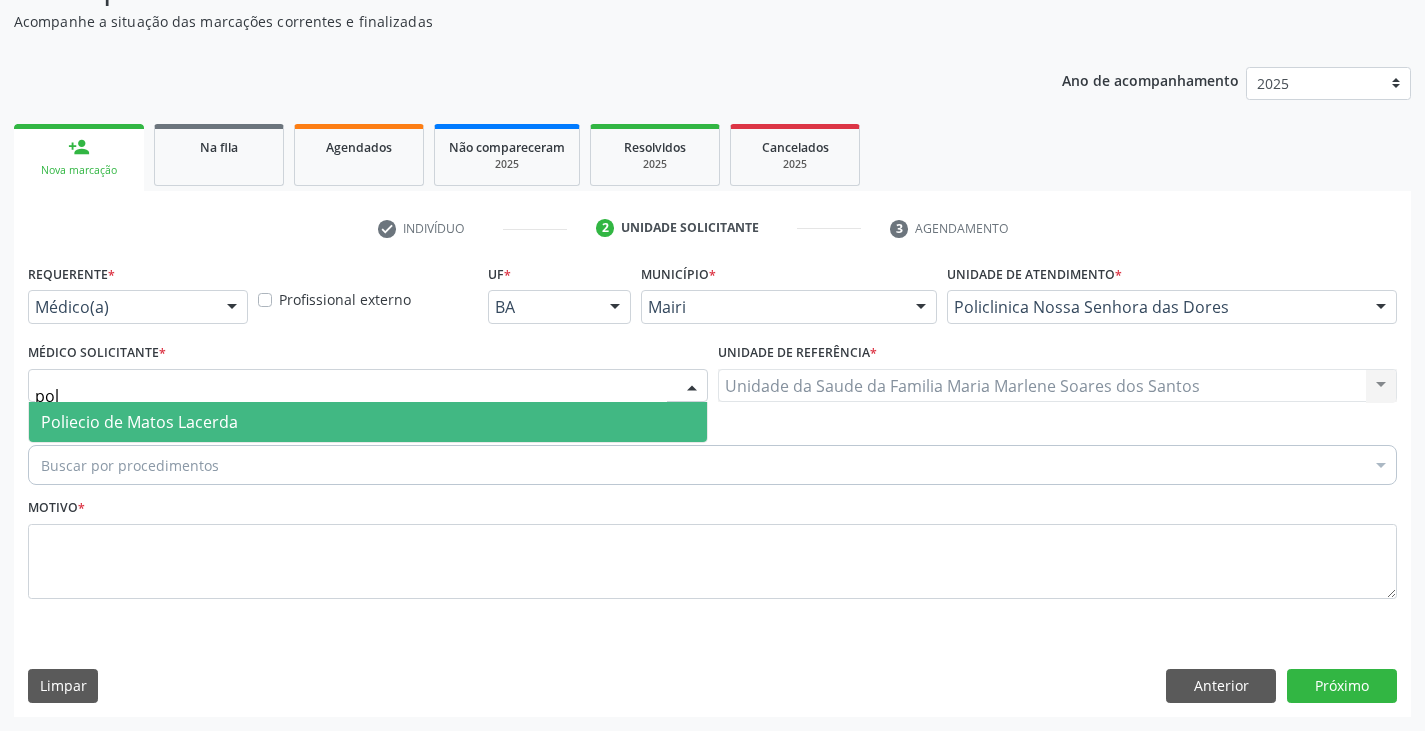 type on "poli" 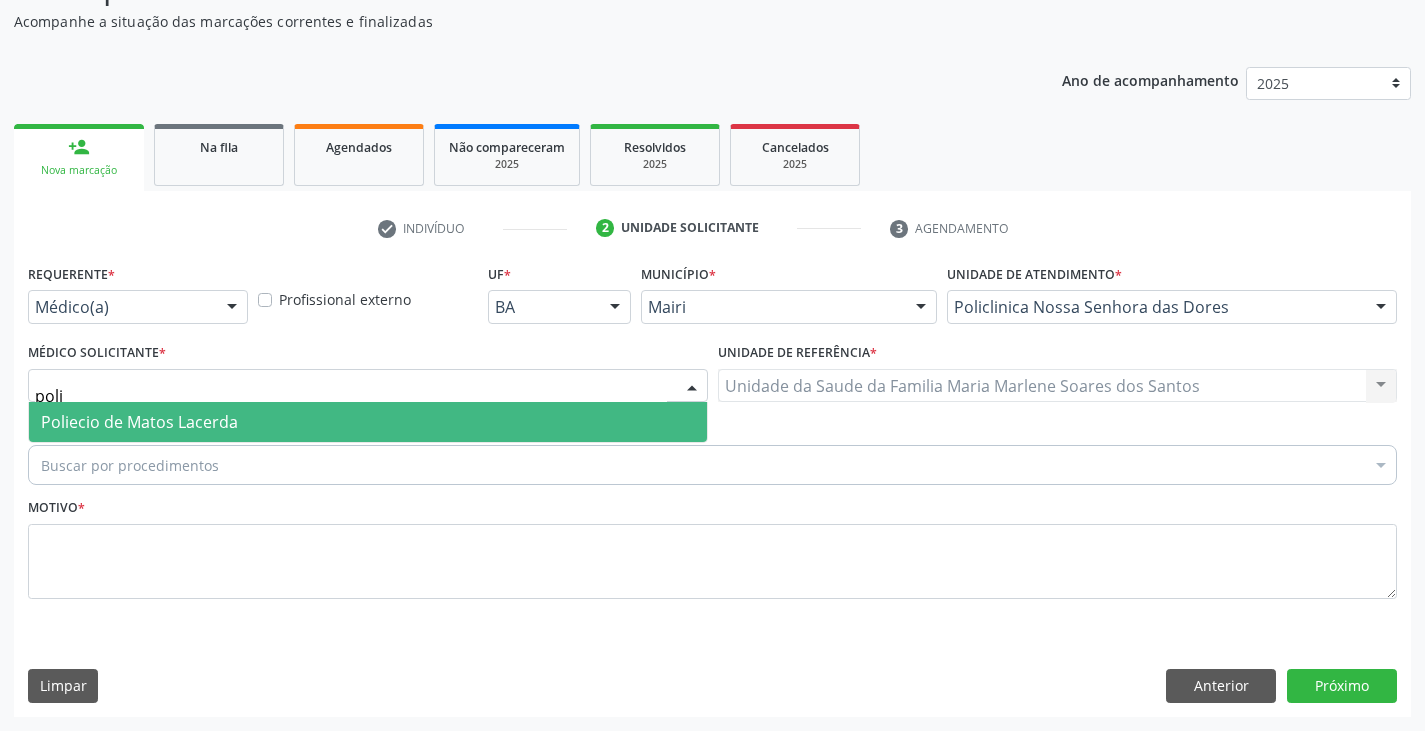 click on "Poliecio de Matos Lacerda" at bounding box center [139, 422] 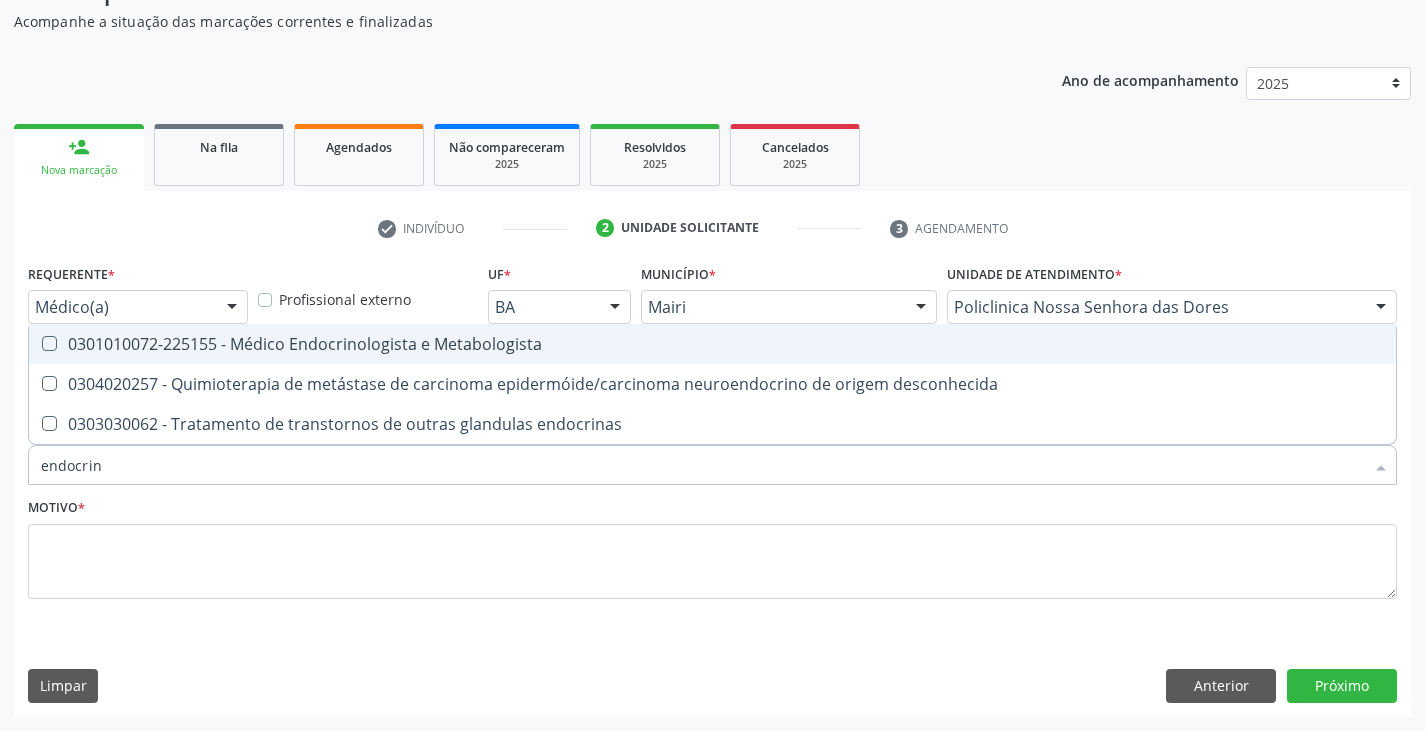 type on "endocrino" 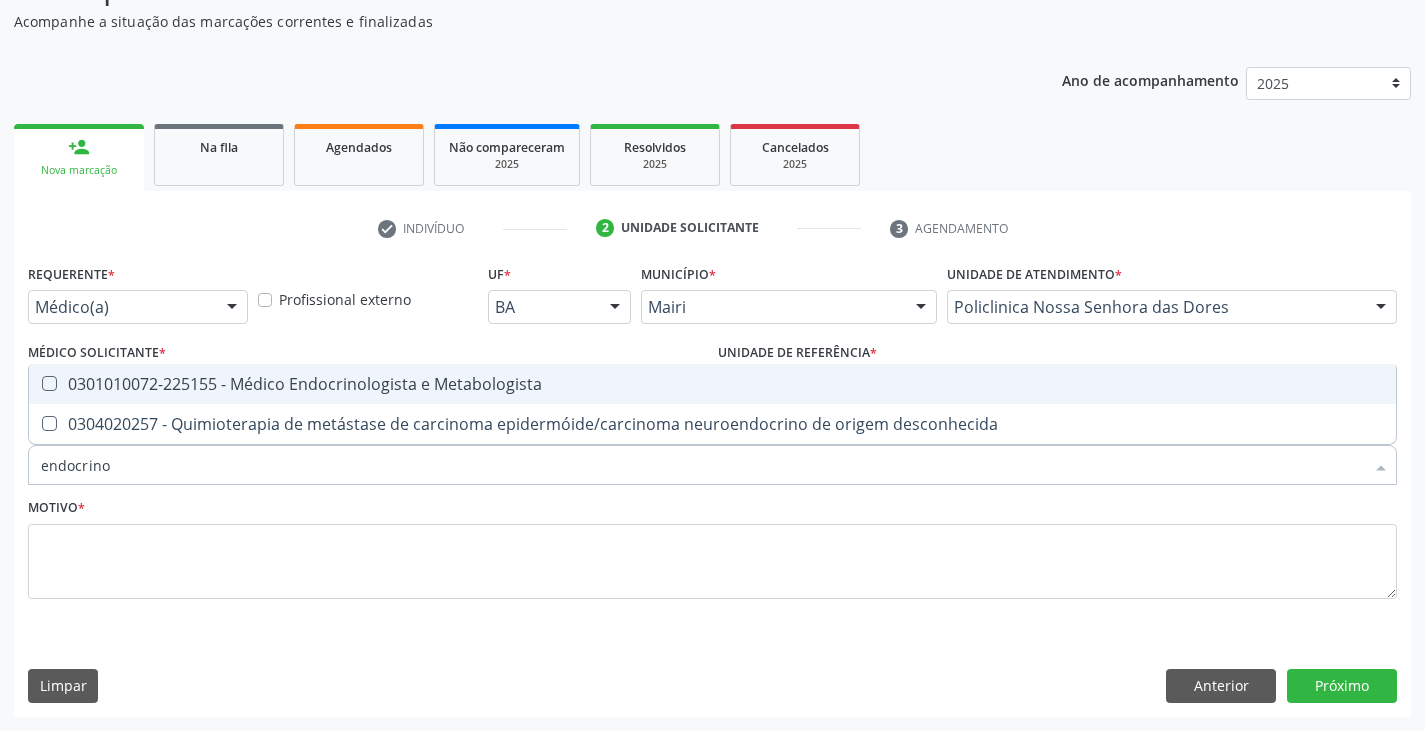 click on "0301010072-225155 - Médico Endocrinologista e Metabologista" at bounding box center (712, 384) 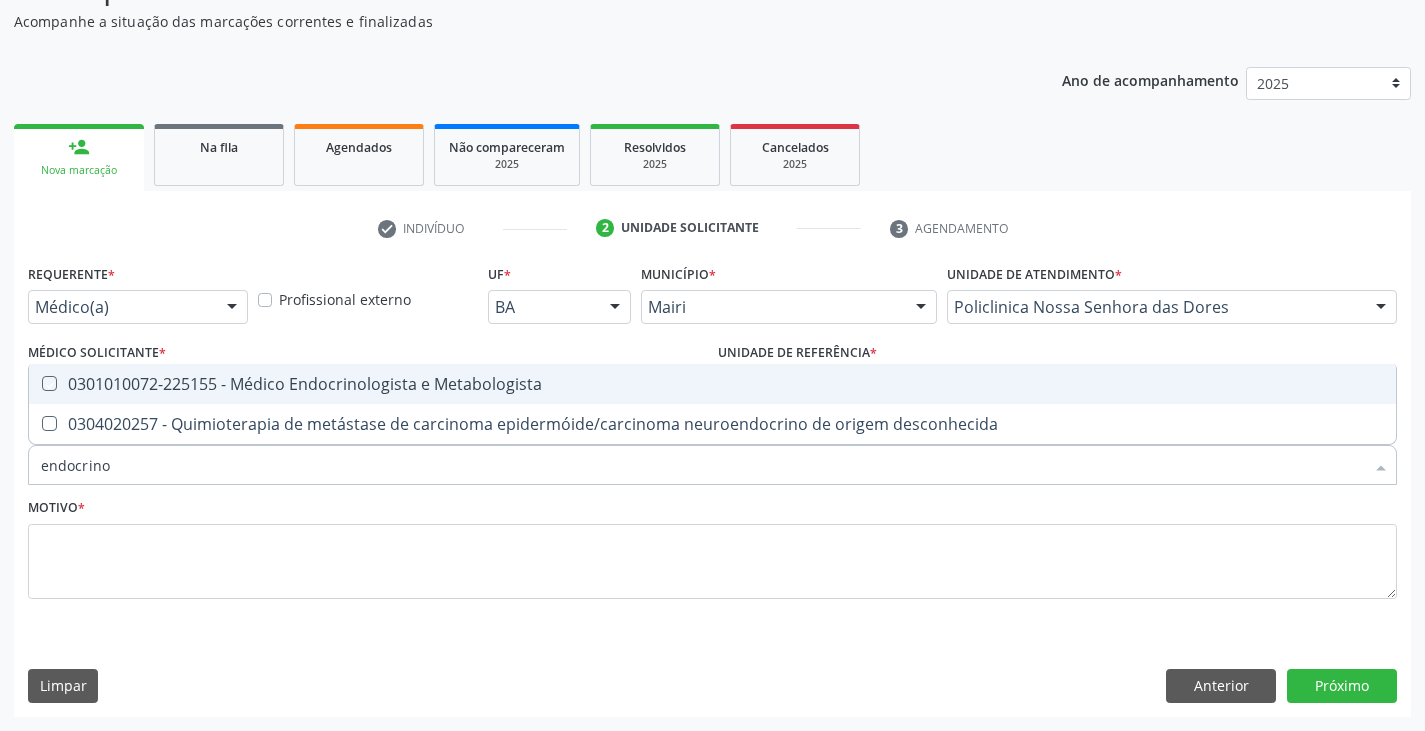 checkbox on "true" 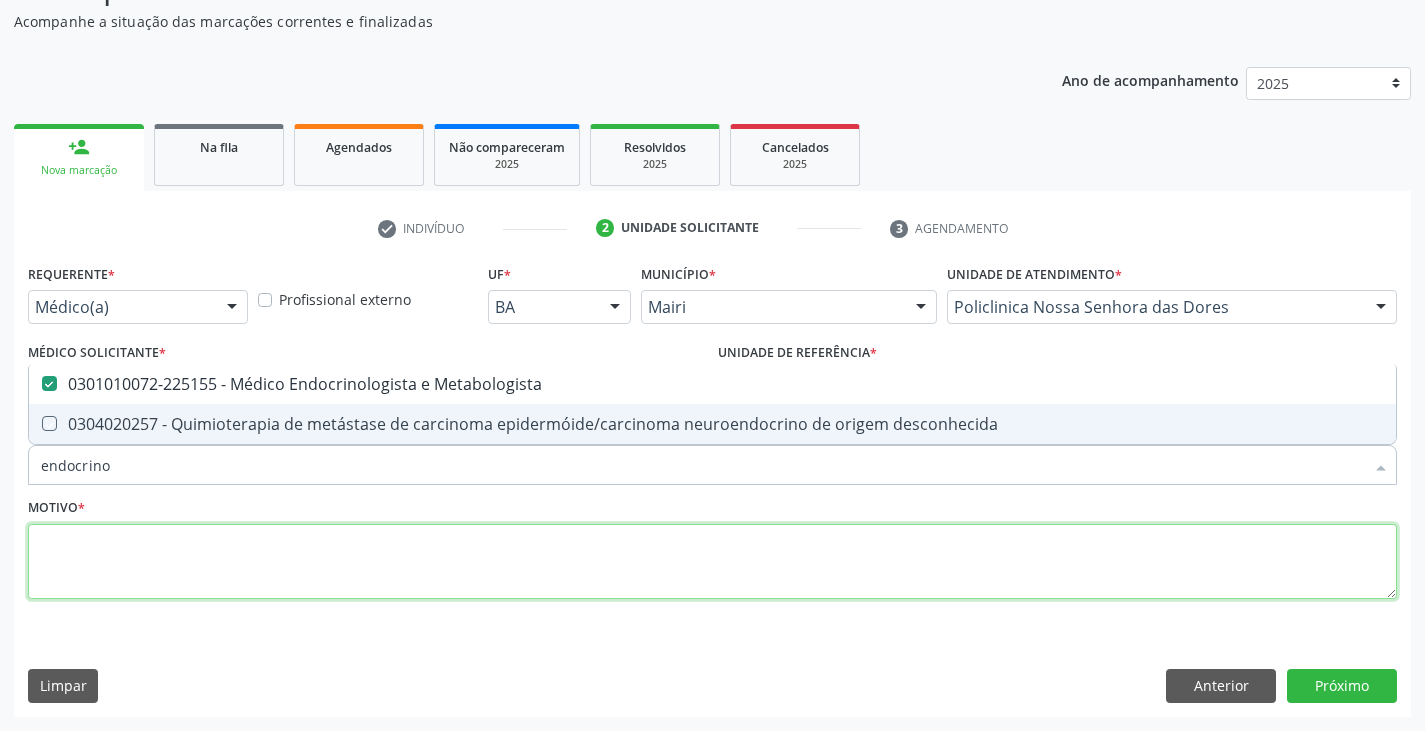 click at bounding box center [712, 562] 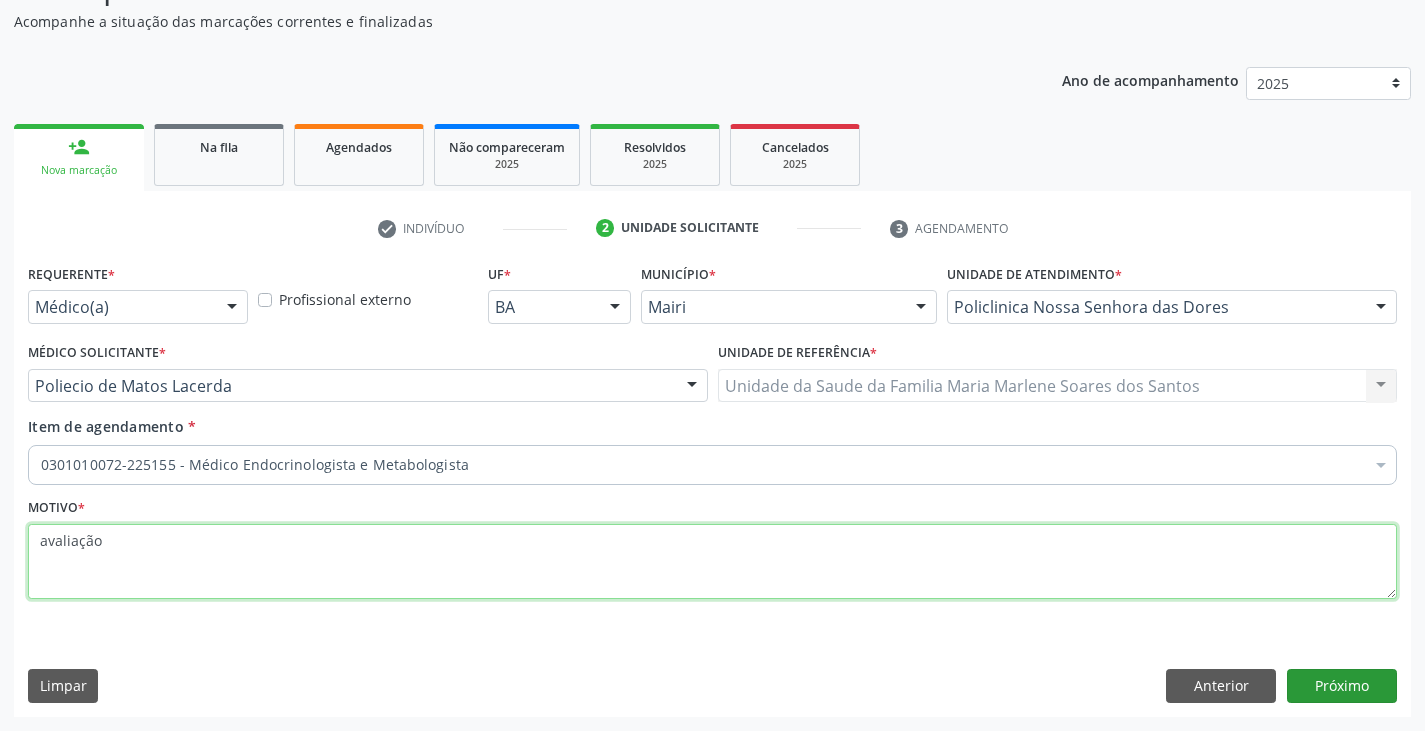 type on "avaliação" 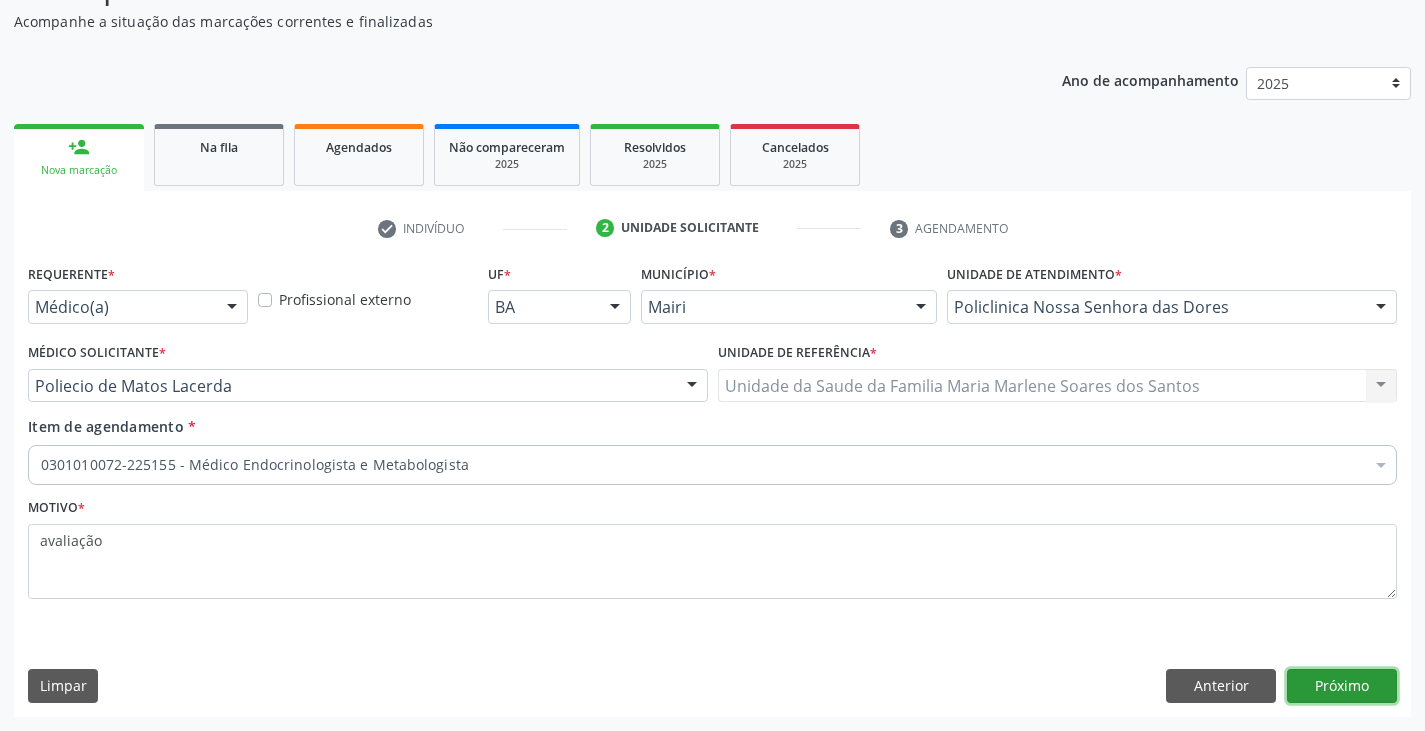 click on "Próximo" at bounding box center (1342, 686) 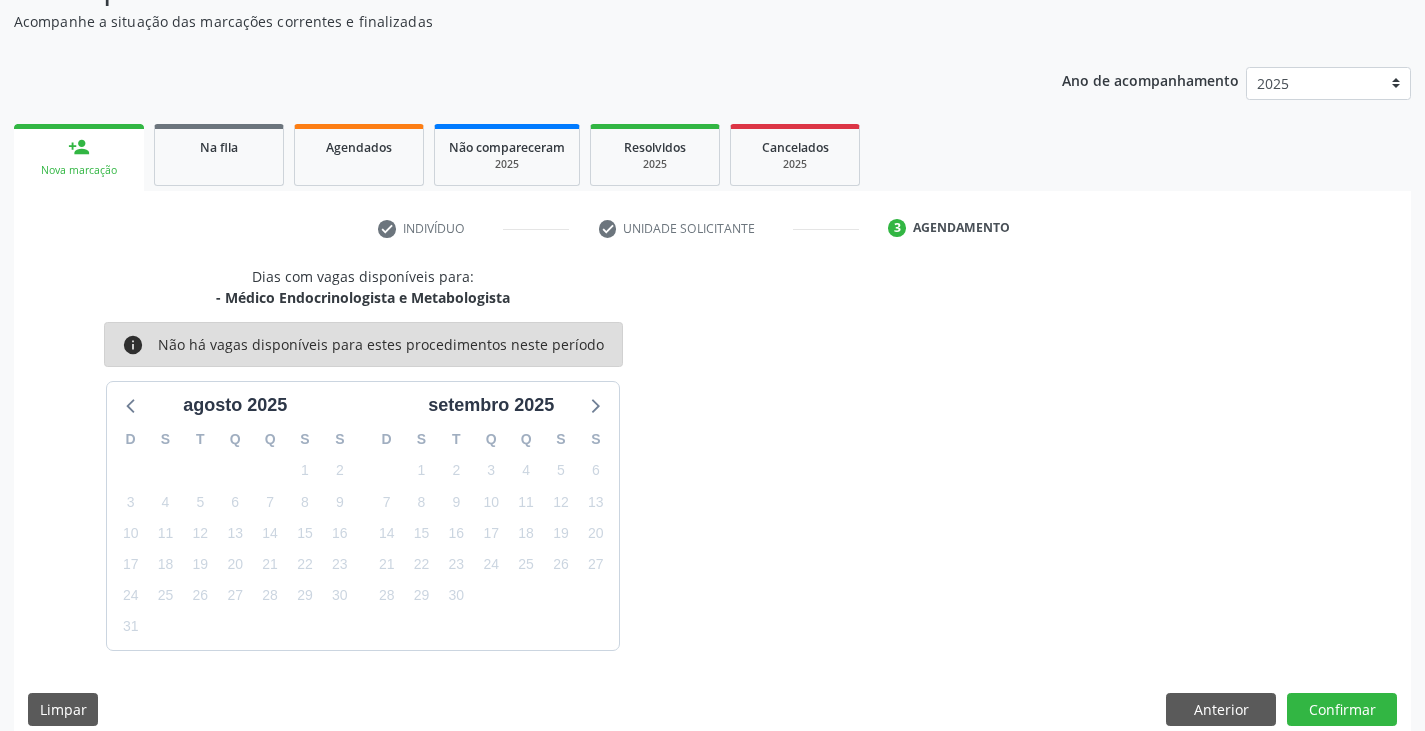 scroll, scrollTop: 198, scrollLeft: 0, axis: vertical 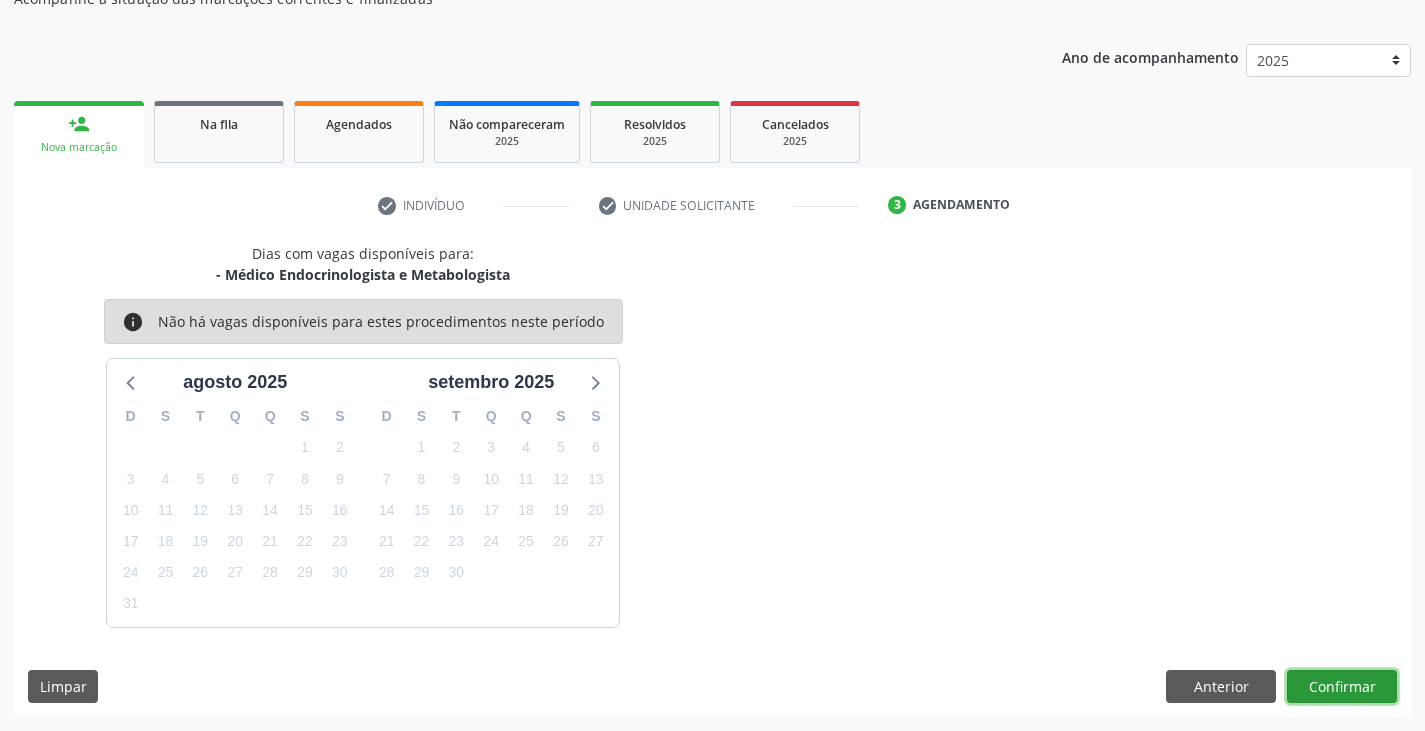 click on "Confirmar" at bounding box center [1342, 687] 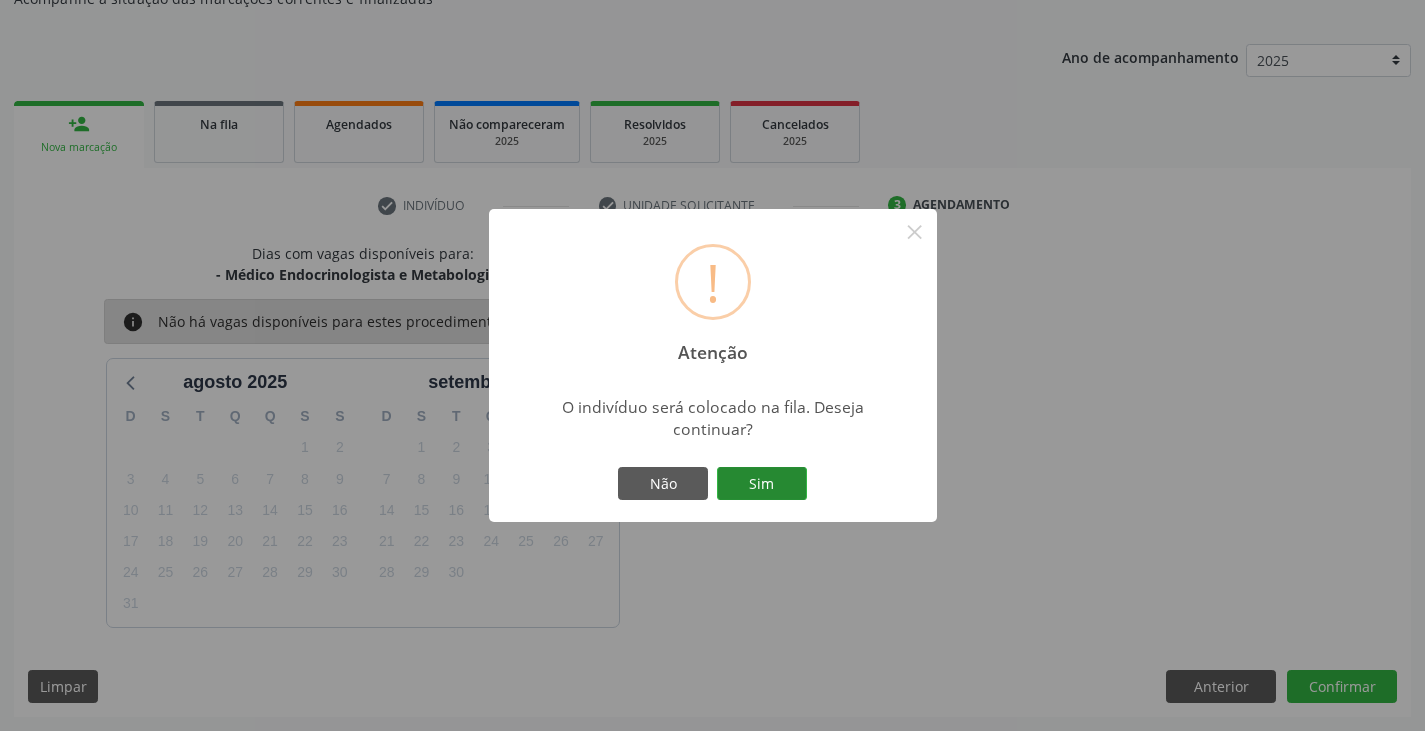 click on "Sim" at bounding box center (762, 484) 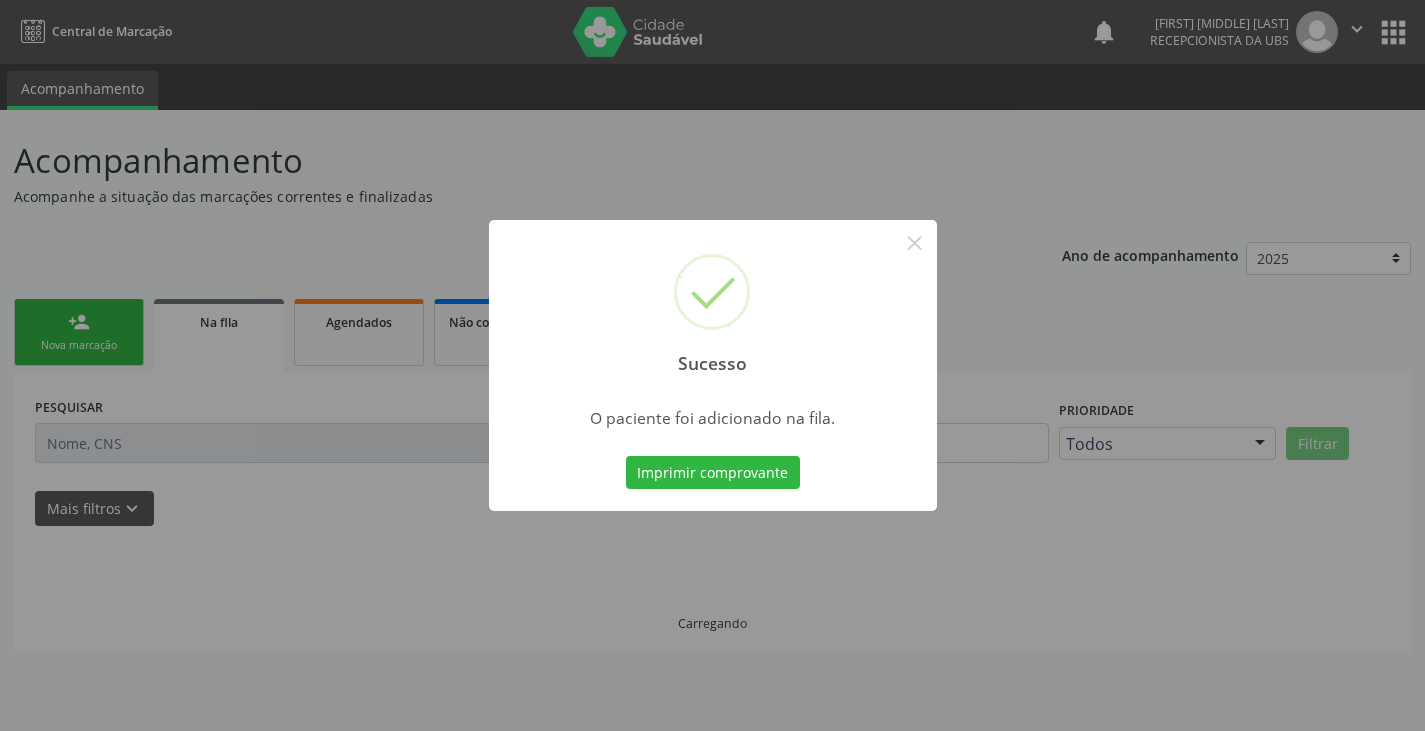 scroll, scrollTop: 0, scrollLeft: 0, axis: both 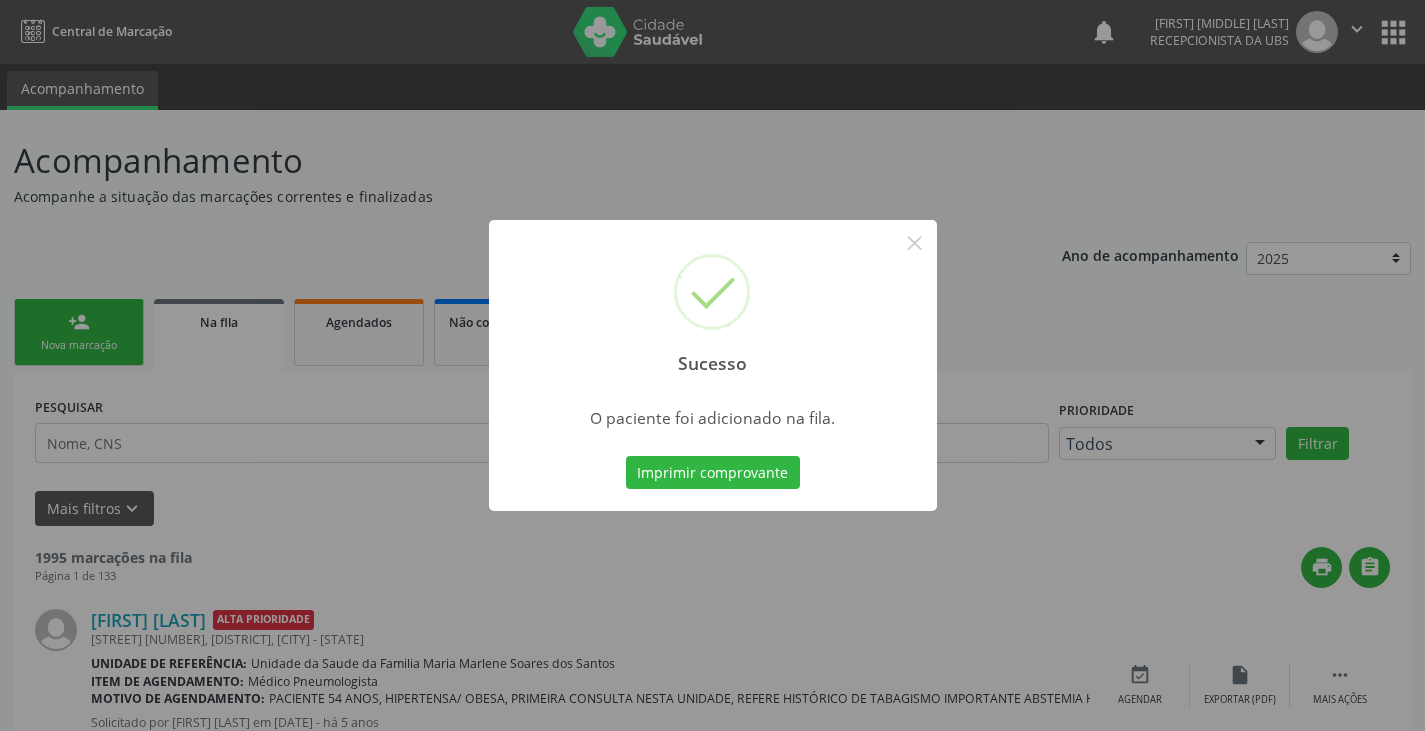 click on "Imprimir comprovante" at bounding box center (713, 473) 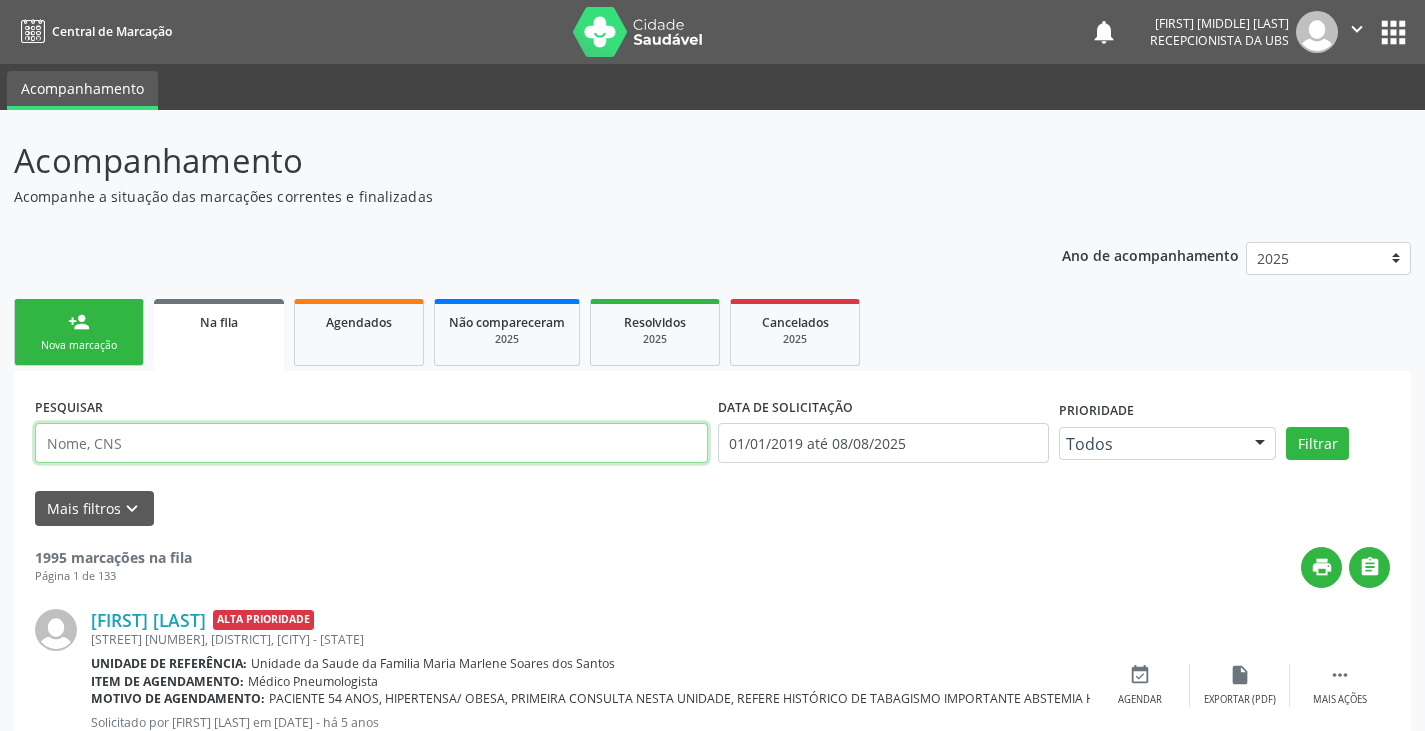 click at bounding box center (371, 443) 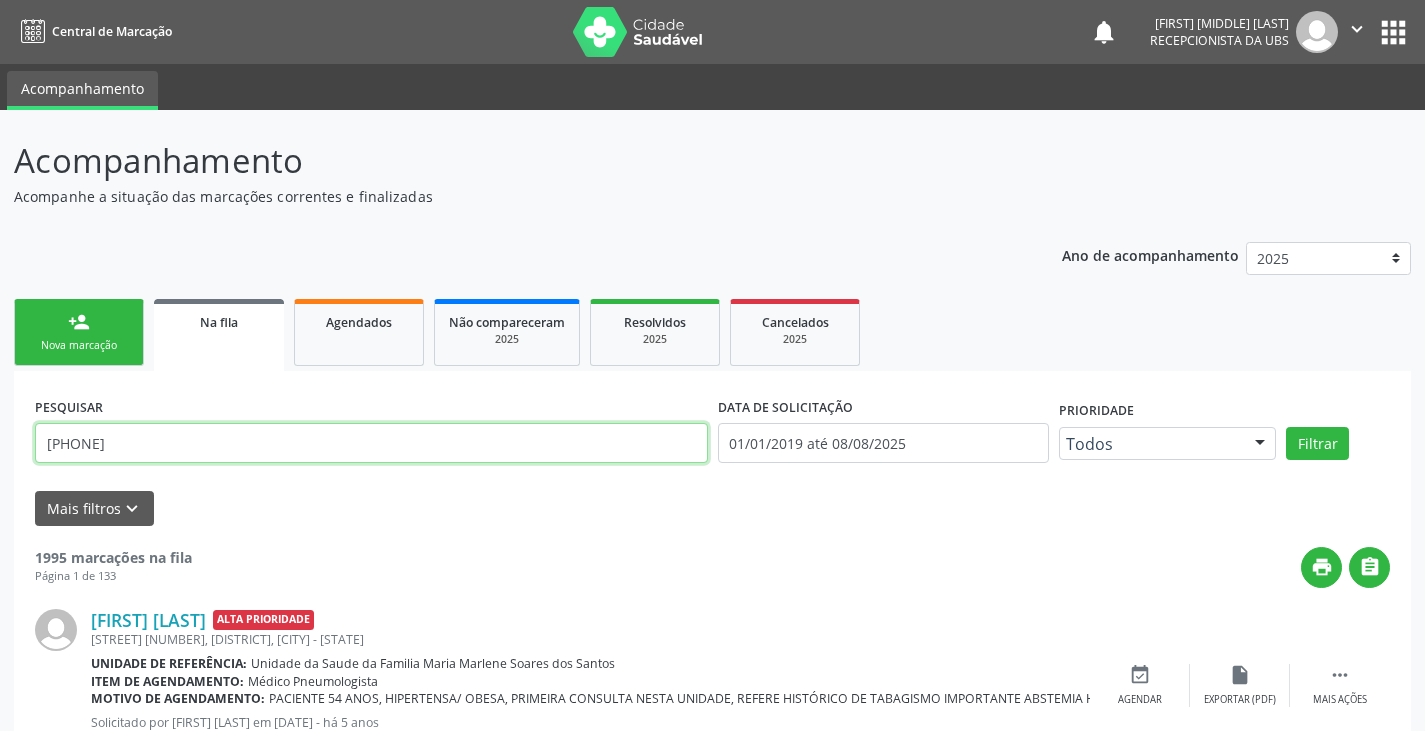 click on "Filtrar" at bounding box center (1317, 444) 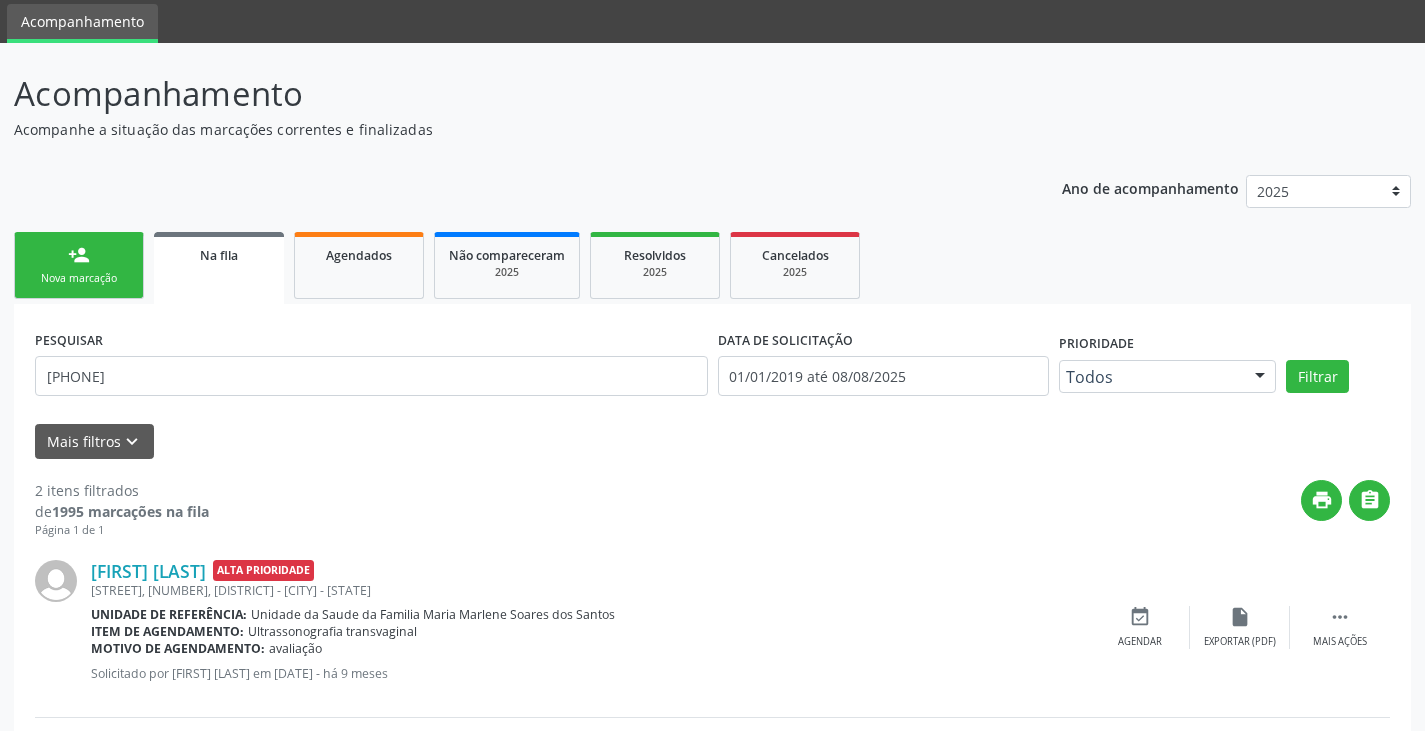 scroll, scrollTop: 0, scrollLeft: 0, axis: both 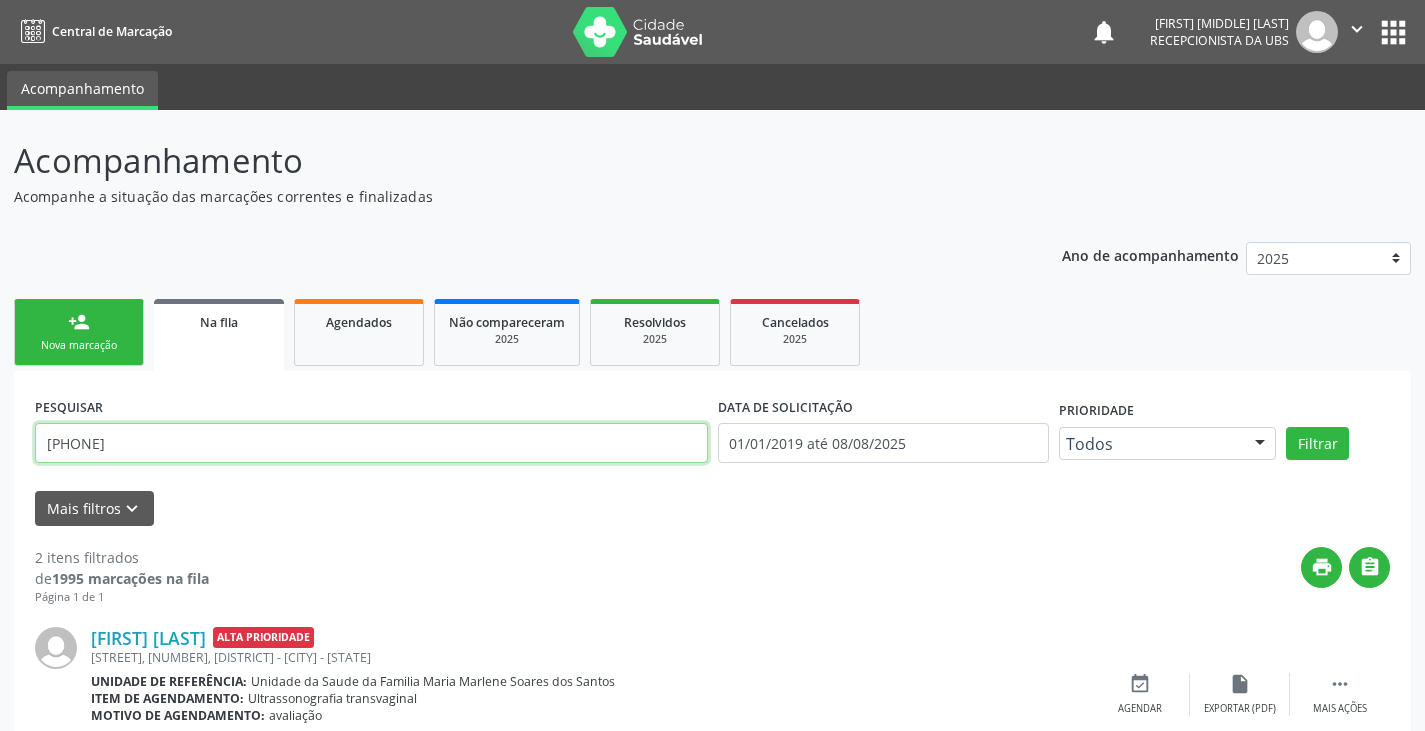 drag, startPoint x: 190, startPoint y: 435, endPoint x: 20, endPoint y: 468, distance: 173.17332 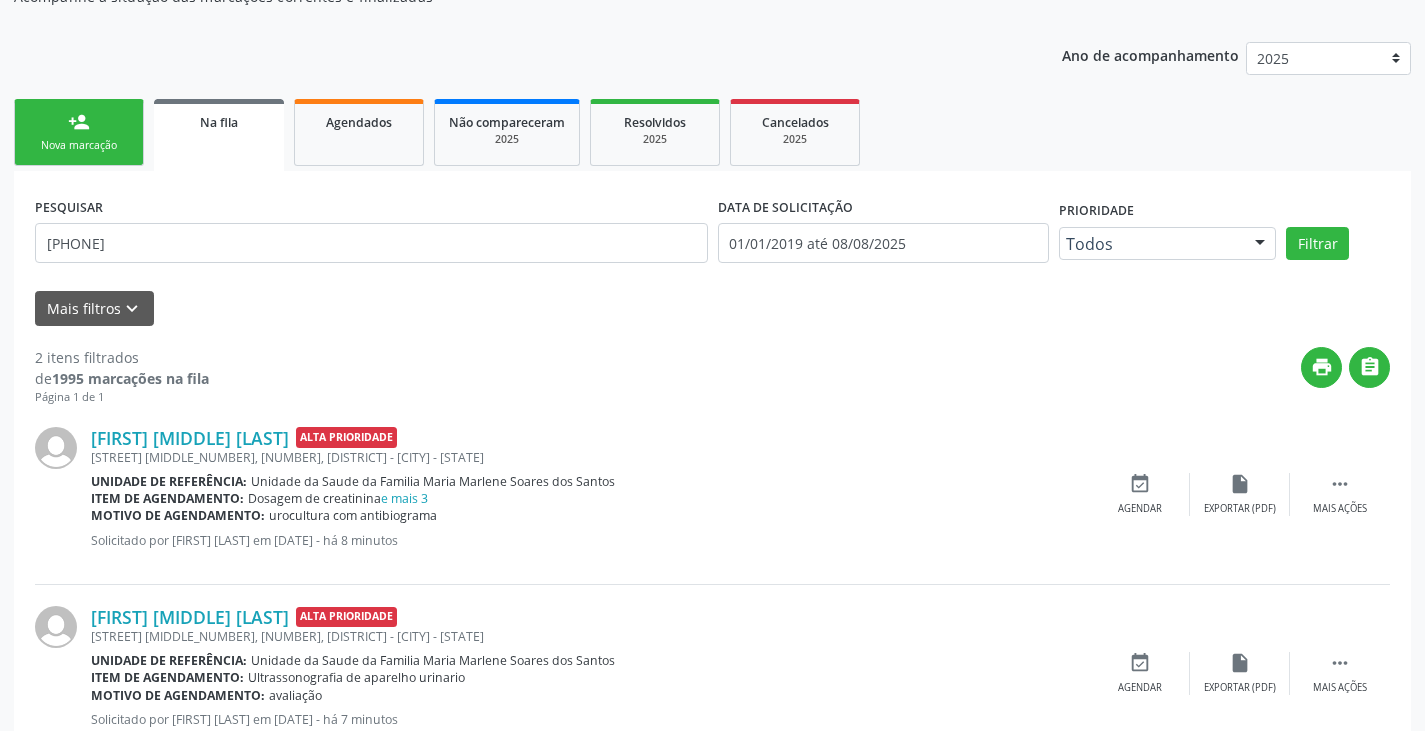 scroll, scrollTop: 267, scrollLeft: 0, axis: vertical 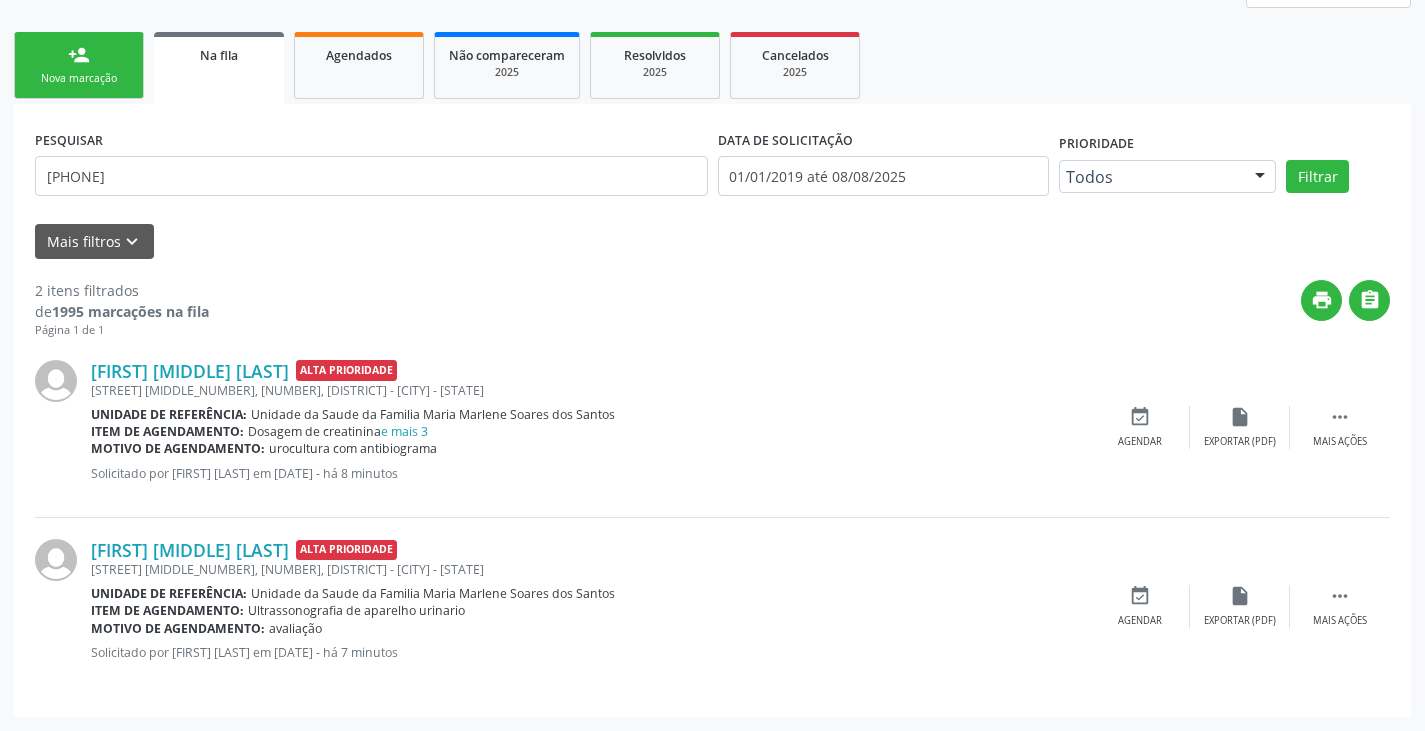 click on "Nova marcação" at bounding box center [79, 78] 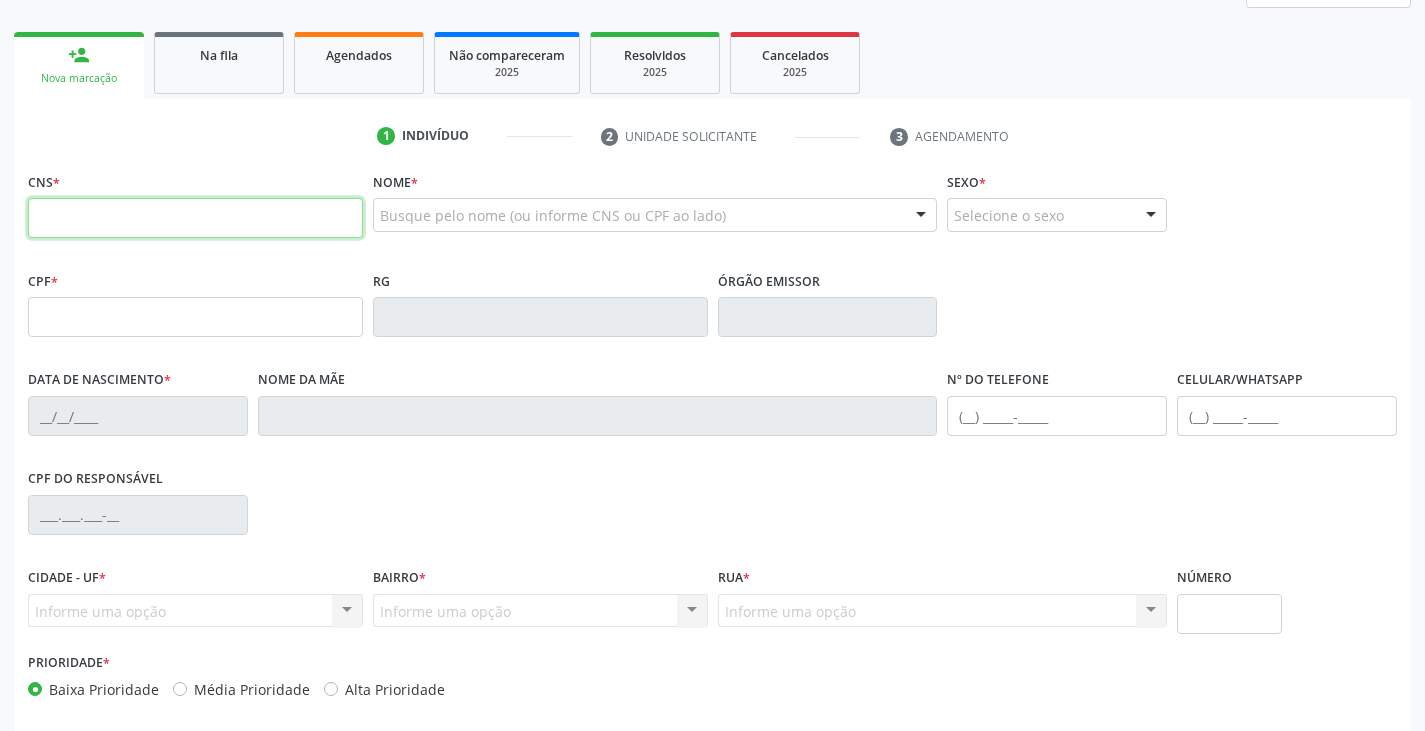 click at bounding box center (195, 218) 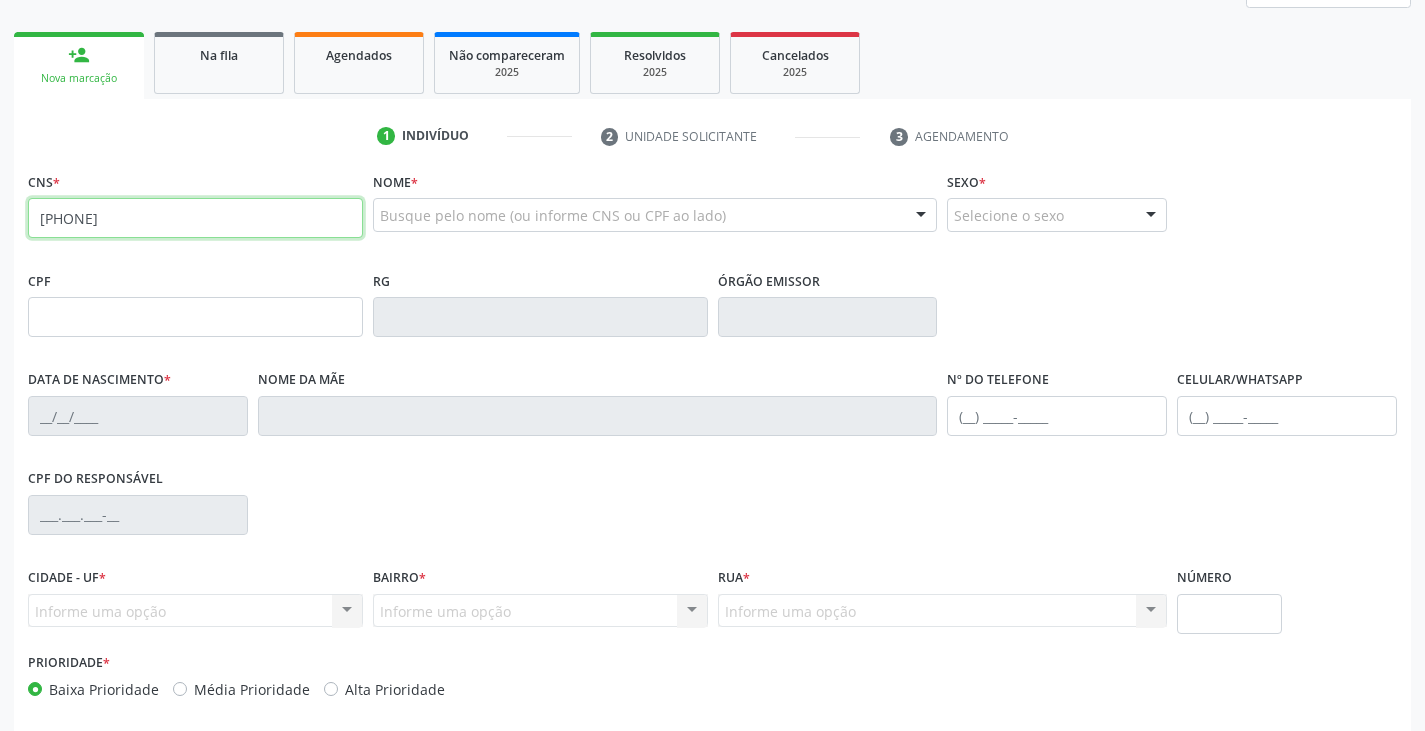 type on "[PHONE]" 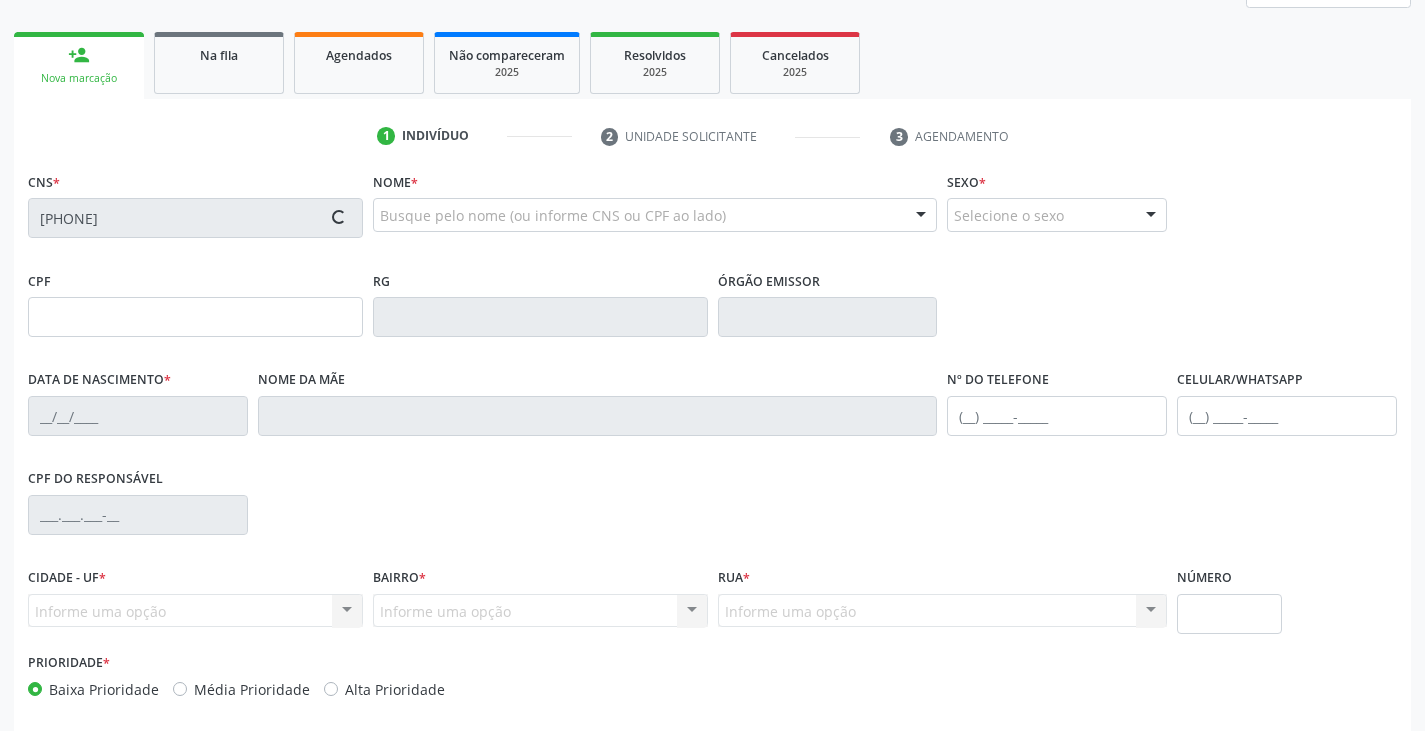 type on "[CPF]" 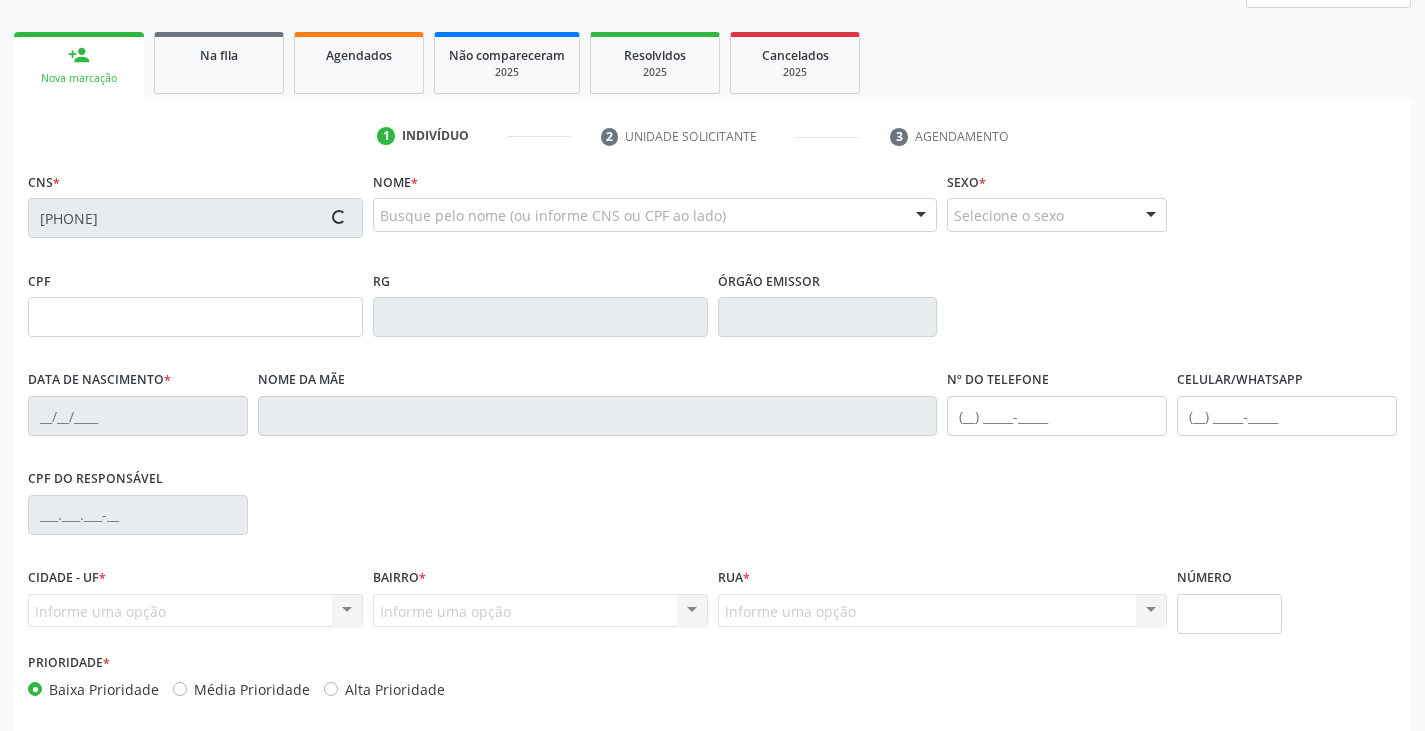 type on "[DATE]" 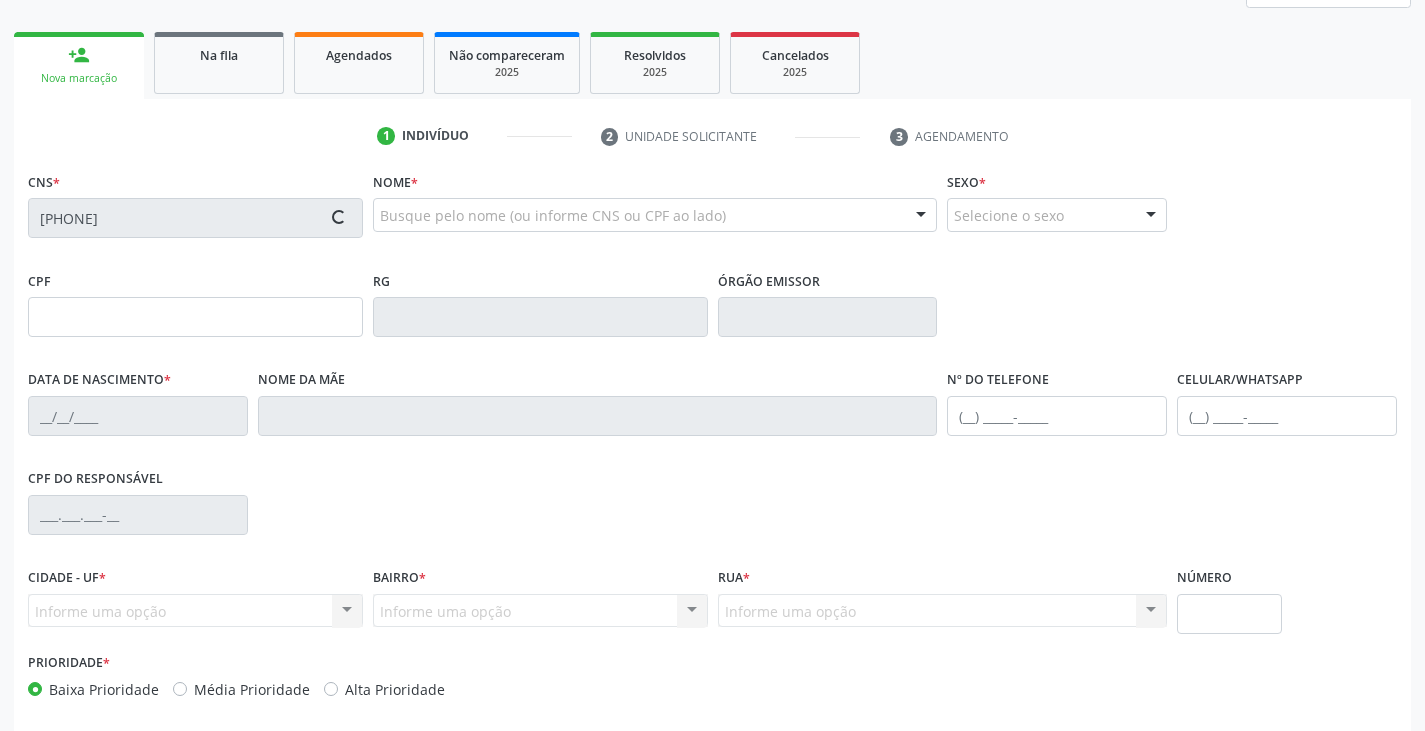 type on "[FIRST] [LAST]" 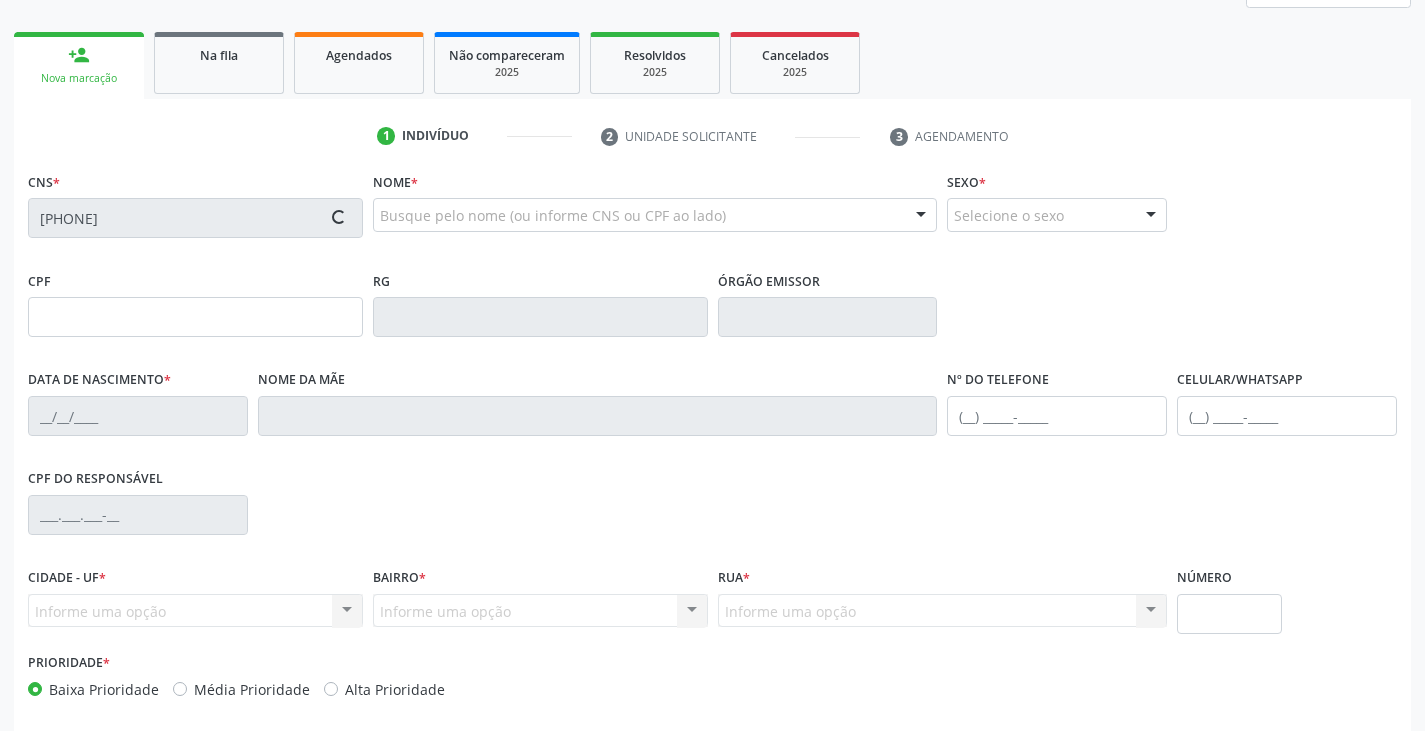 type on "([AREACODE]) [PHONE]" 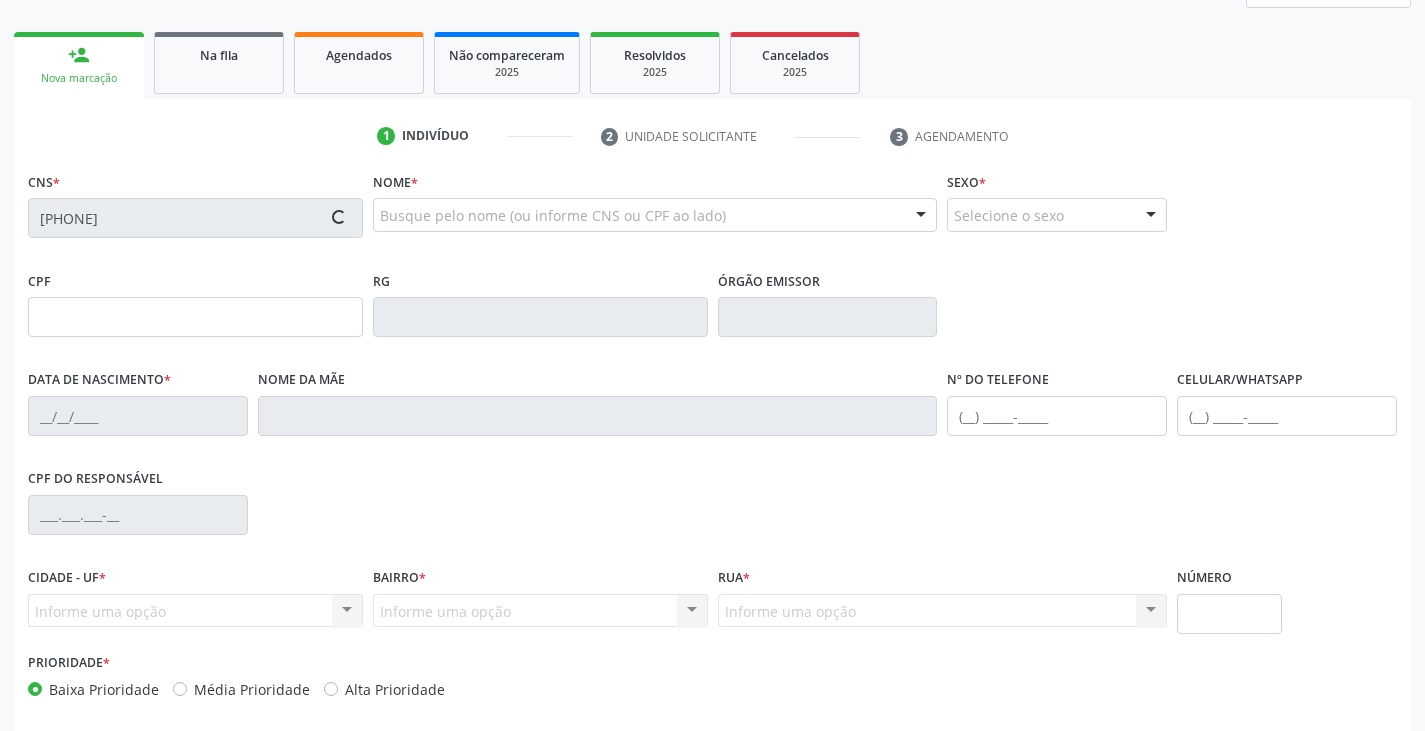 type on "[CPF]" 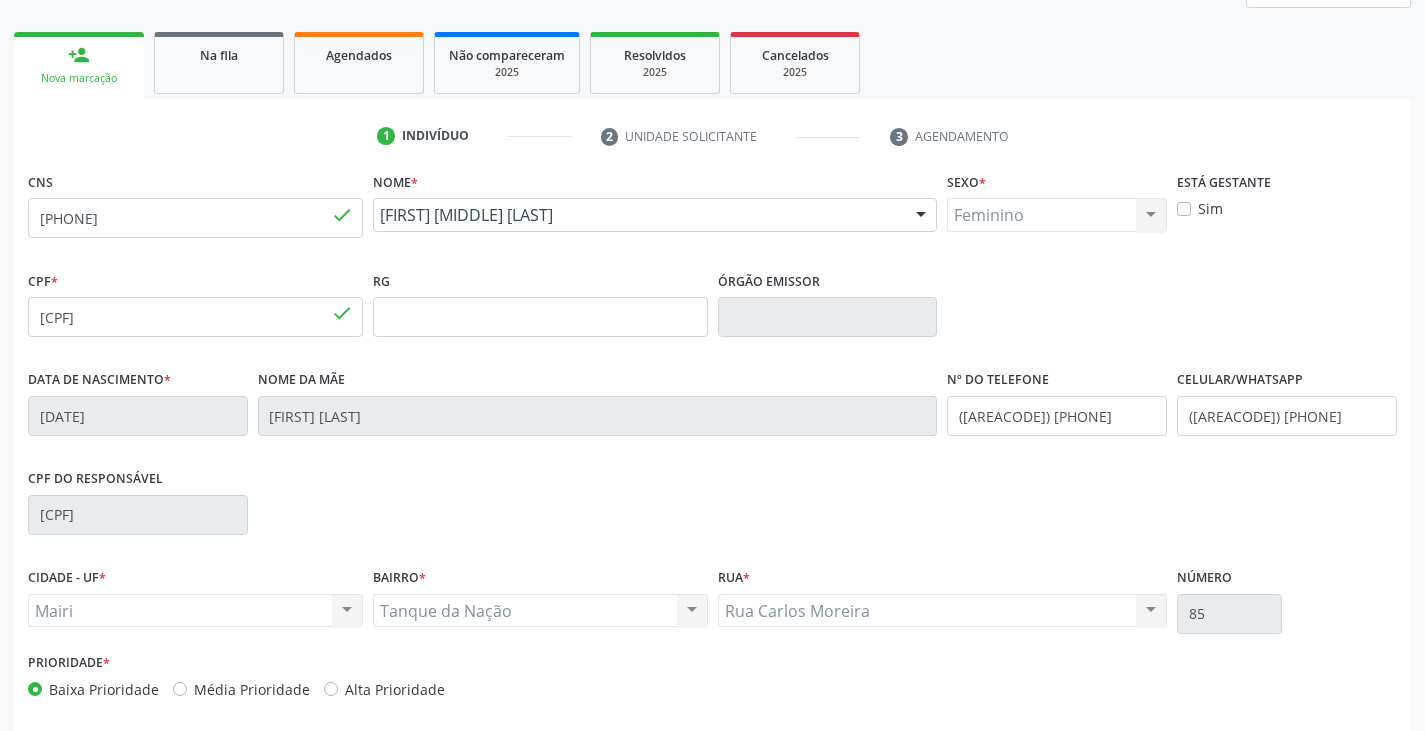 scroll, scrollTop: 353, scrollLeft: 0, axis: vertical 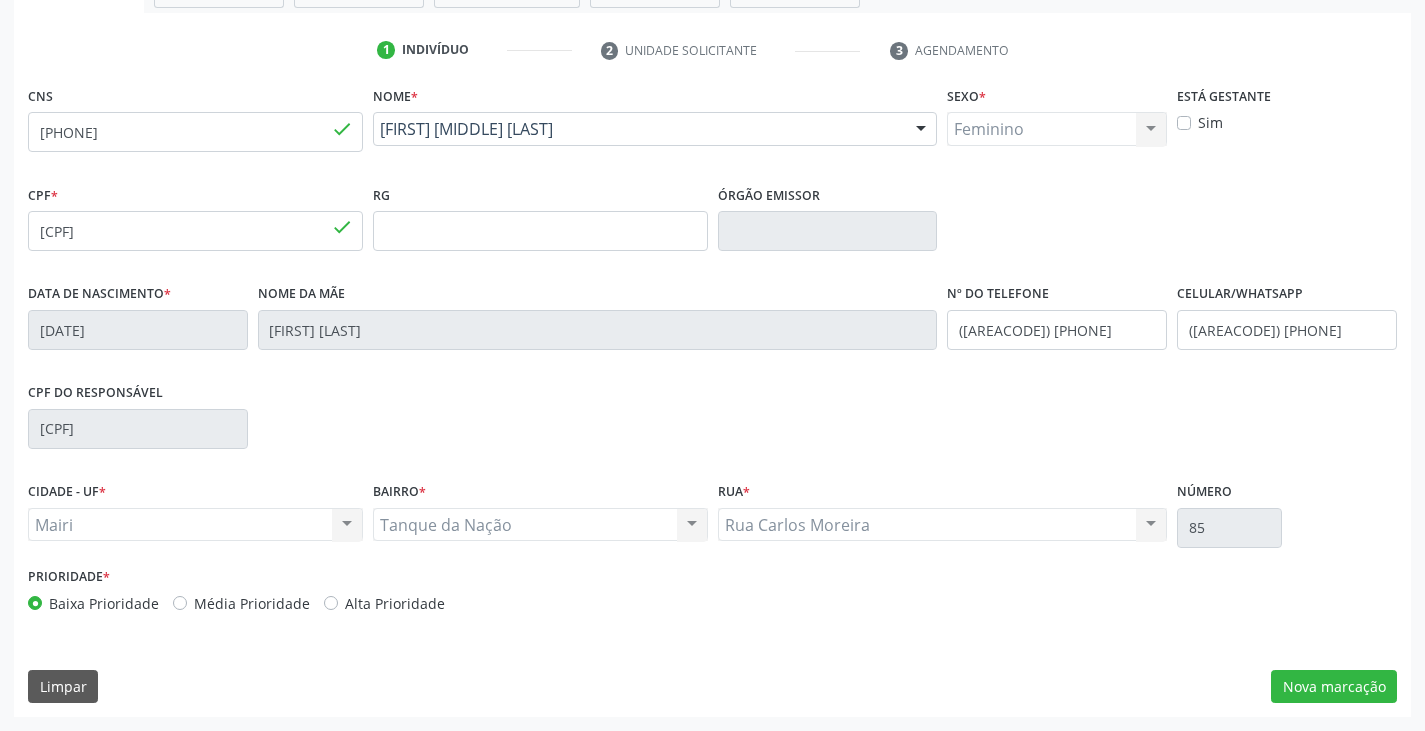 click on "Alta Prioridade" at bounding box center (395, 603) 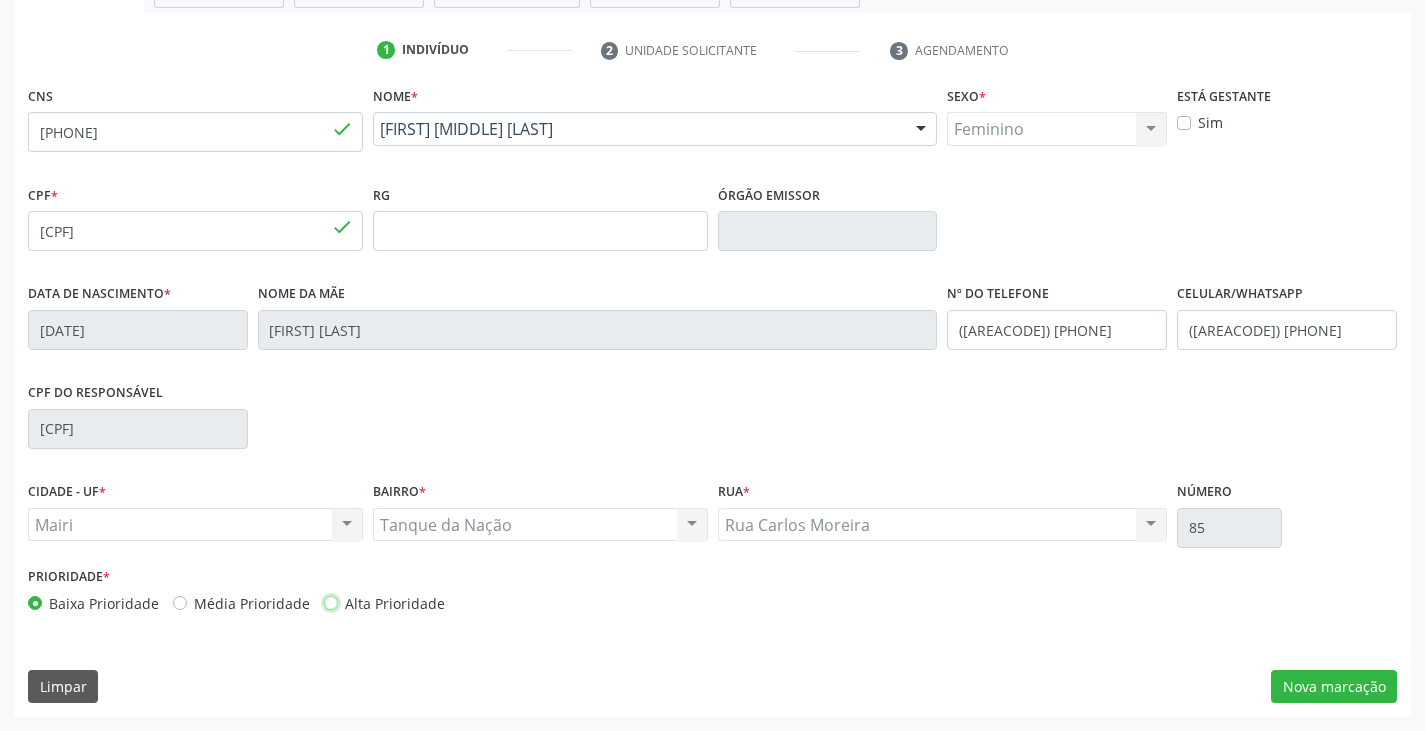 radio on "true" 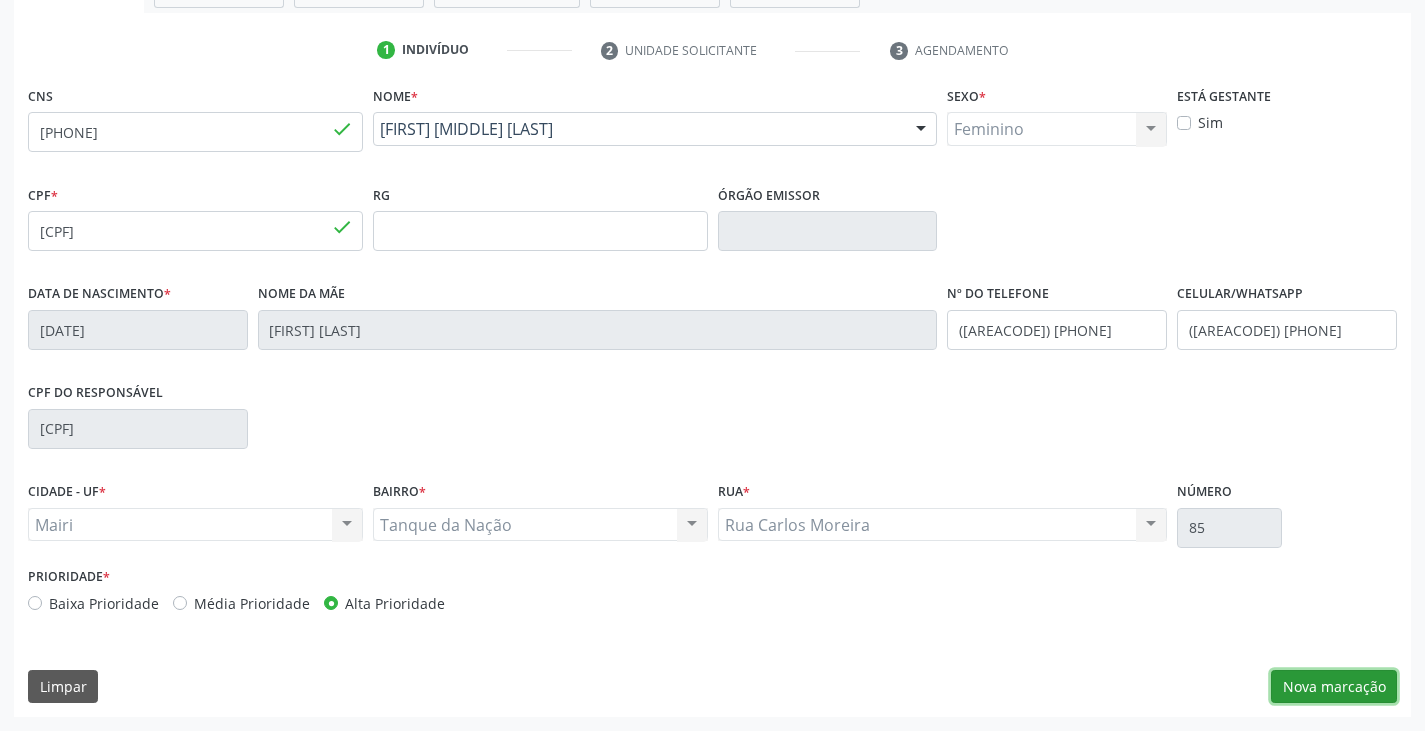 click on "Nova marcação" at bounding box center (1334, 687) 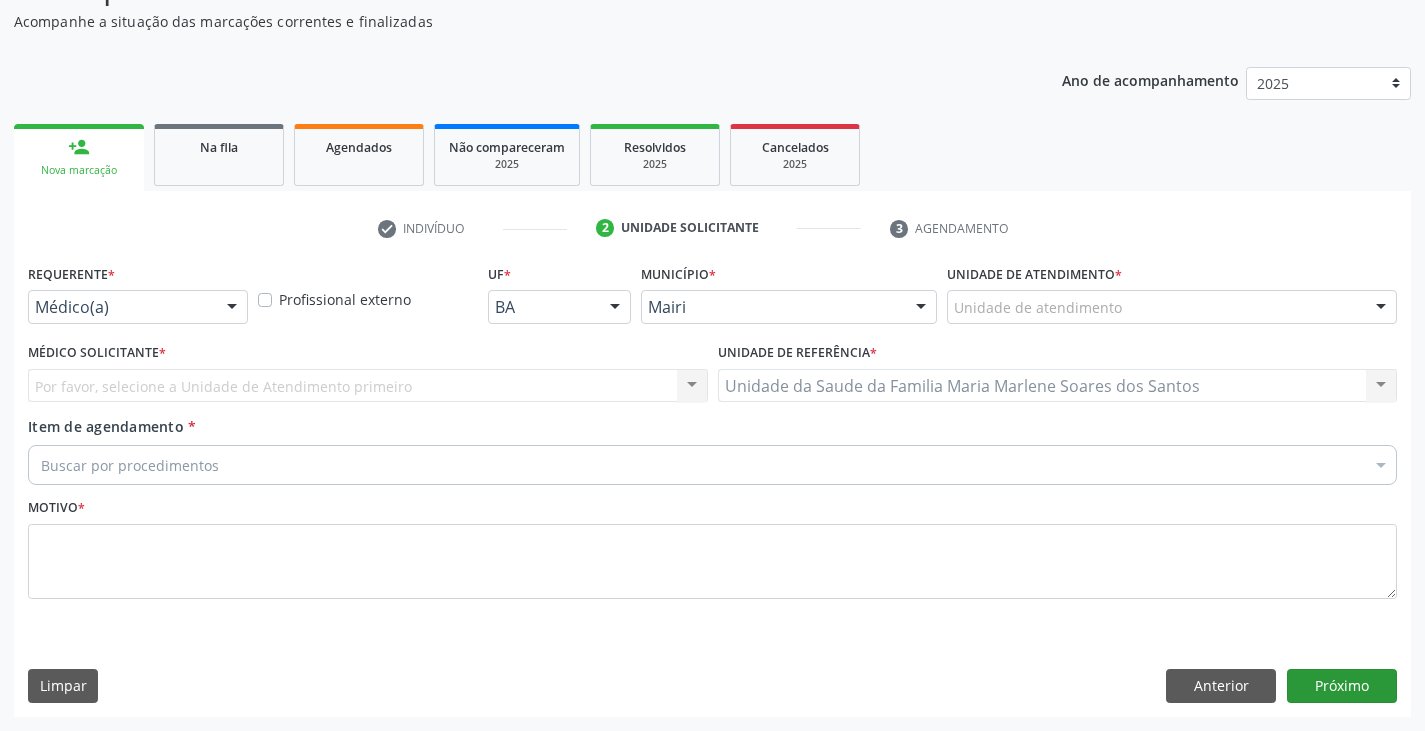 scroll, scrollTop: 175, scrollLeft: 0, axis: vertical 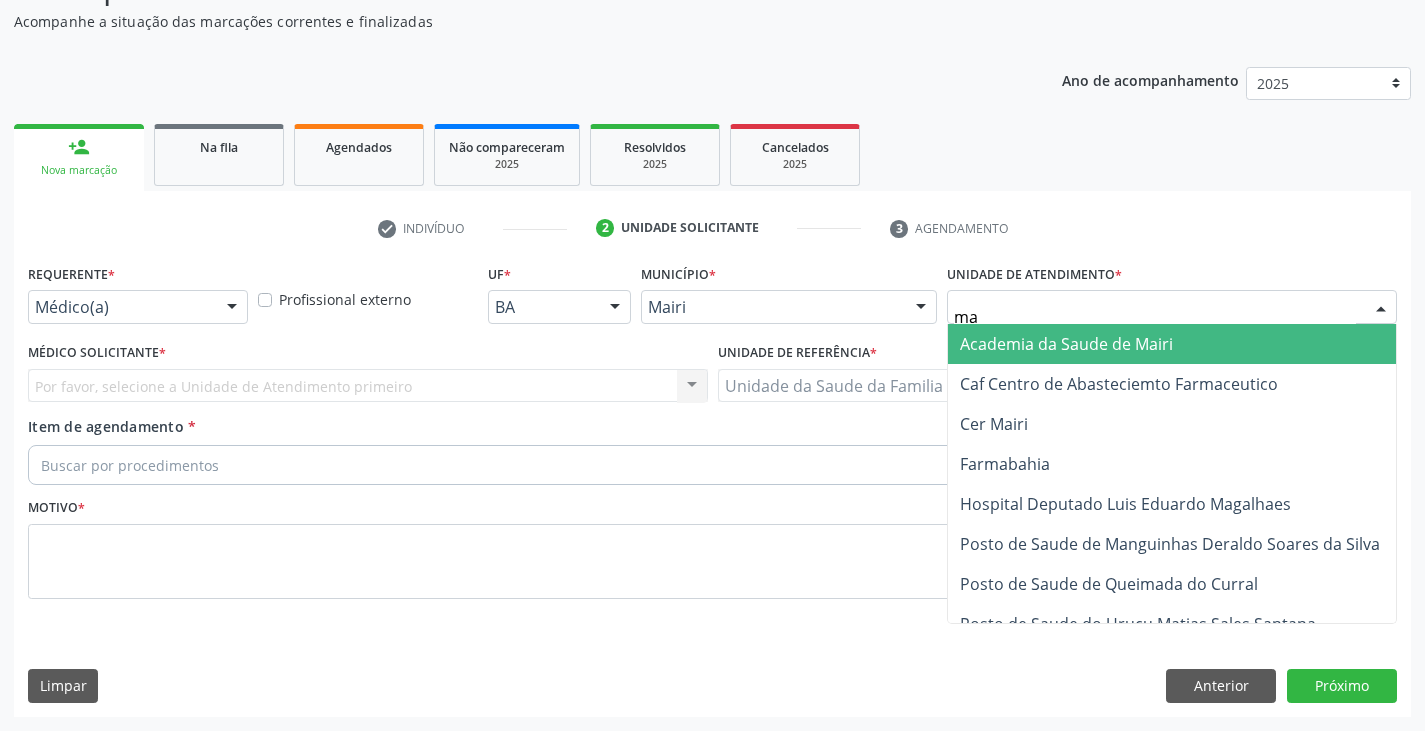 type on "mar" 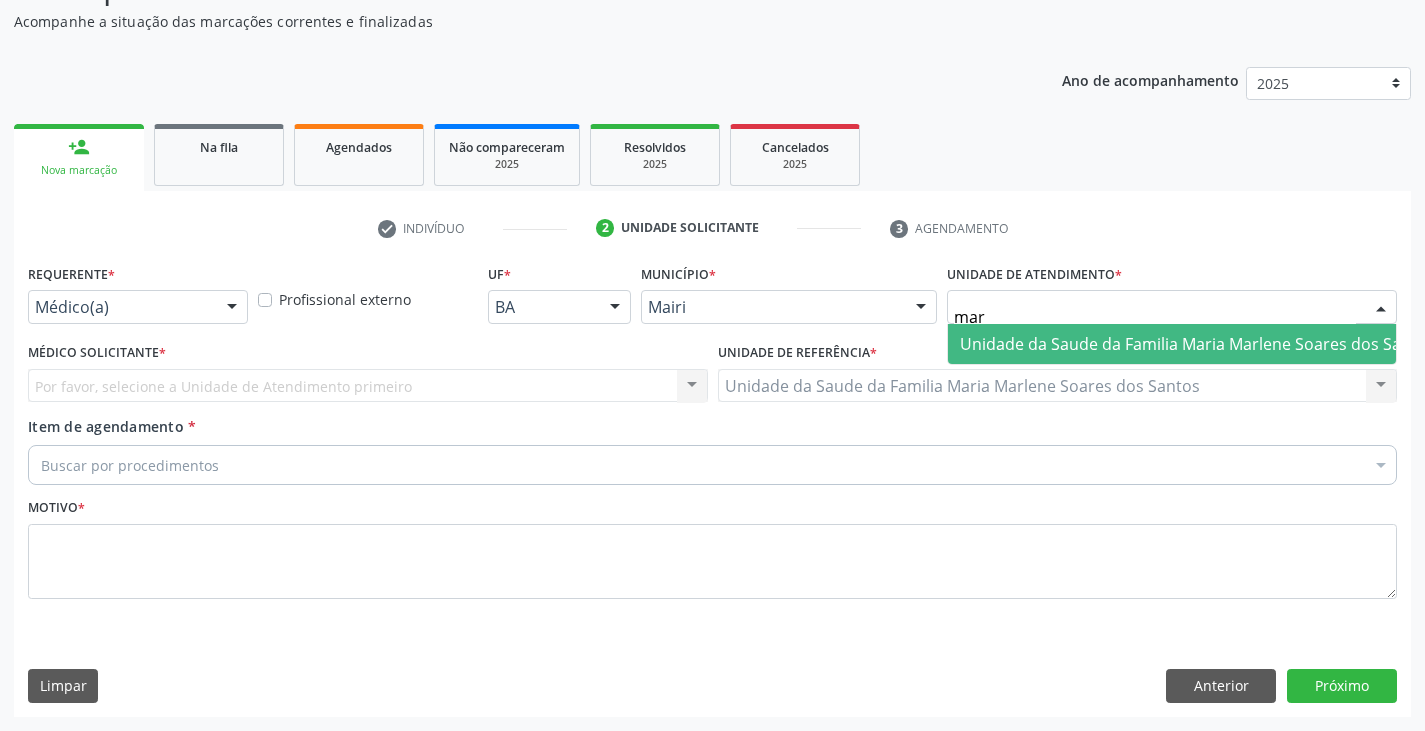 click on "Unidade da Saude da Familia Maria Marlene Soares dos Santos" at bounding box center [1197, 344] 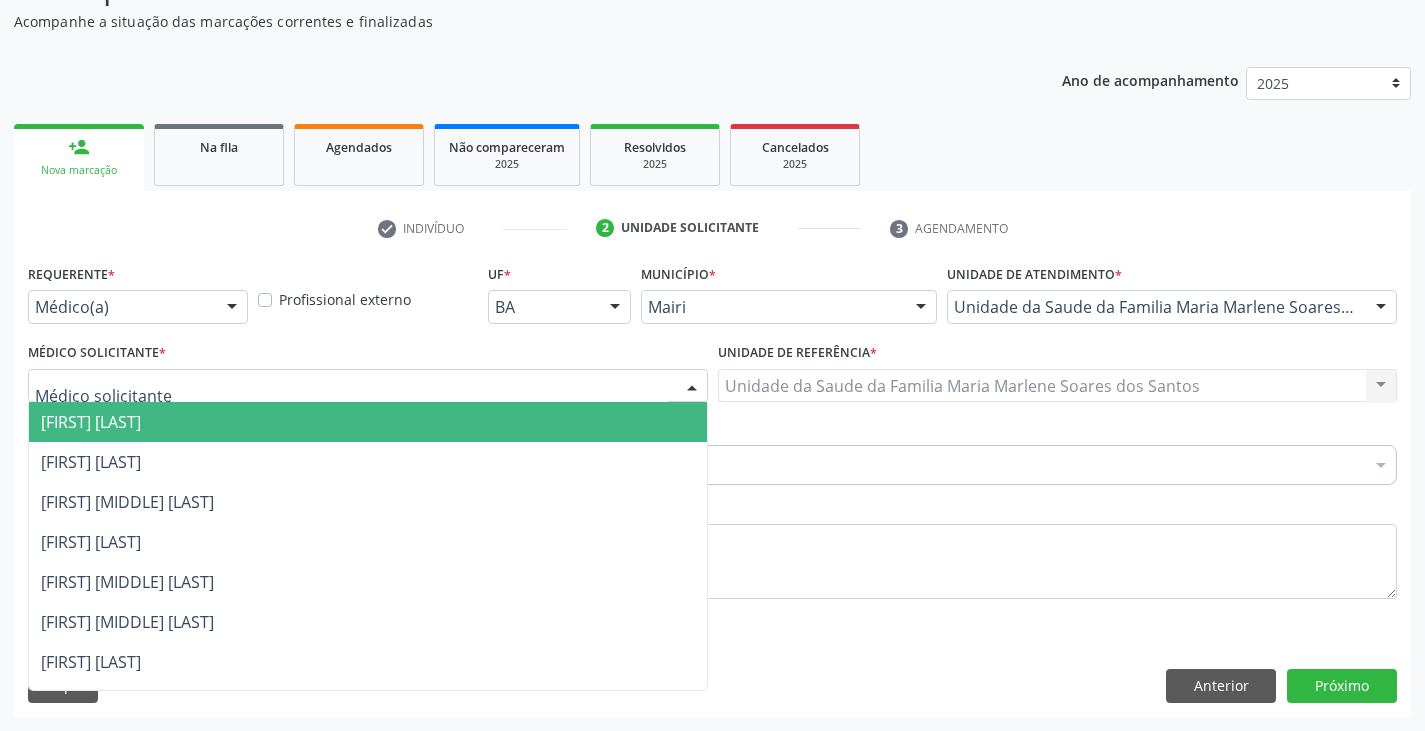 scroll, scrollTop: 232, scrollLeft: 0, axis: vertical 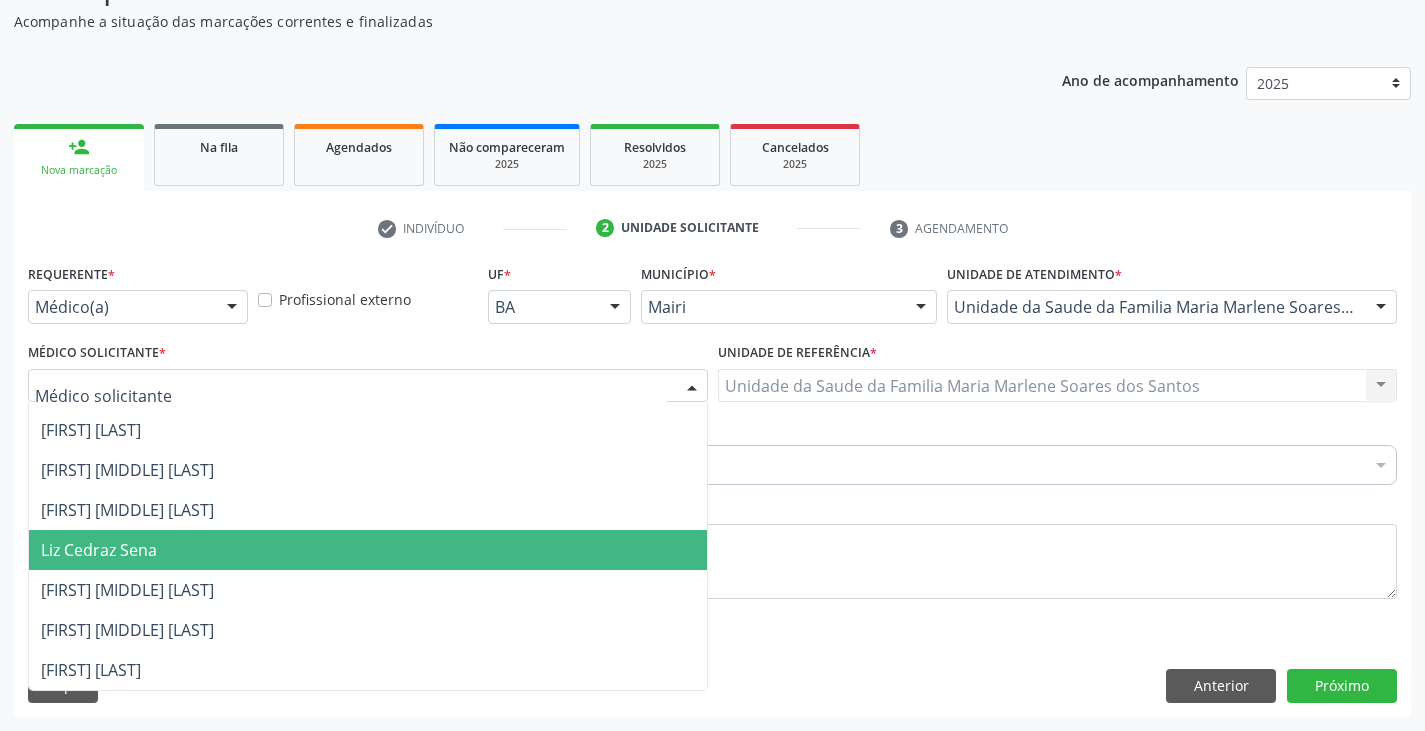 click on "Liz Cedraz Sena" at bounding box center [99, 550] 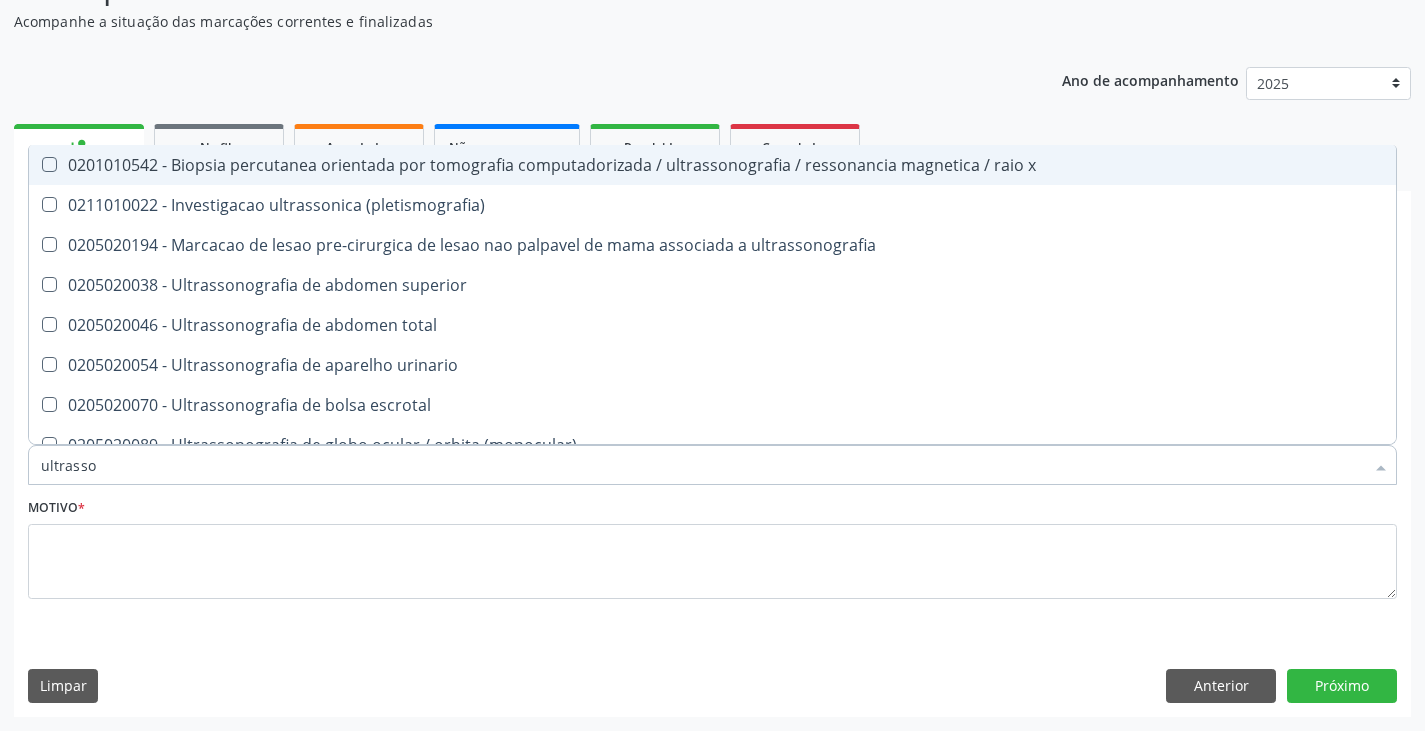 type on "ultrasson" 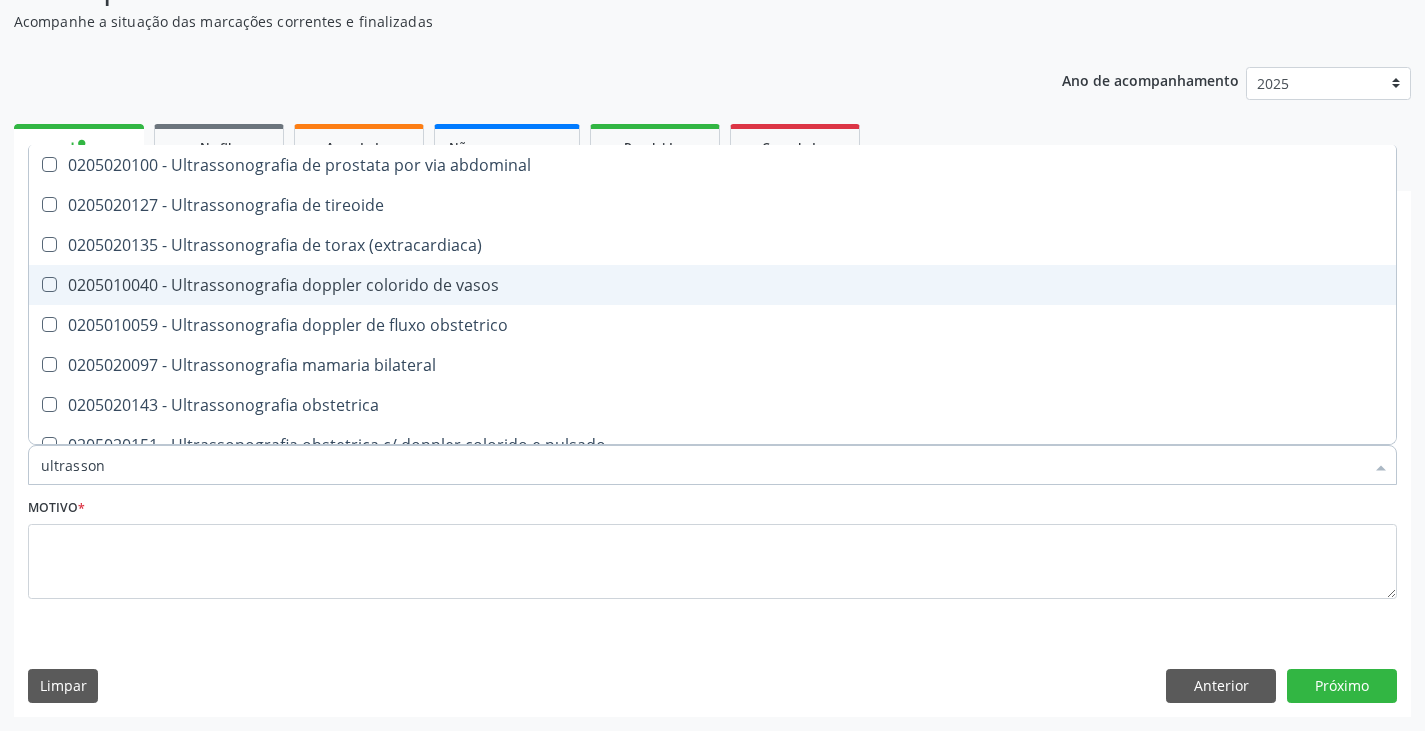 scroll, scrollTop: 500, scrollLeft: 0, axis: vertical 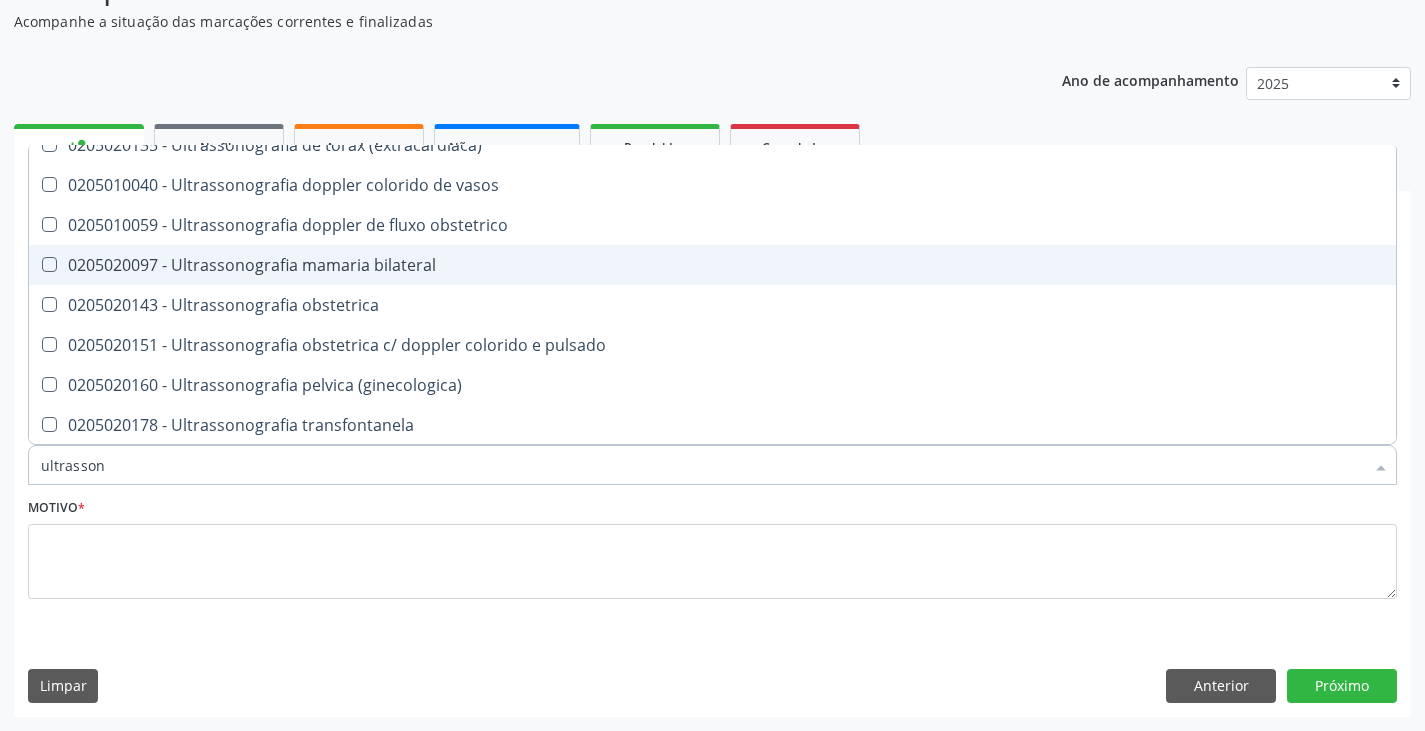 click on "0205020097 - Ultrassonografia mamaria bilateral" at bounding box center (712, 265) 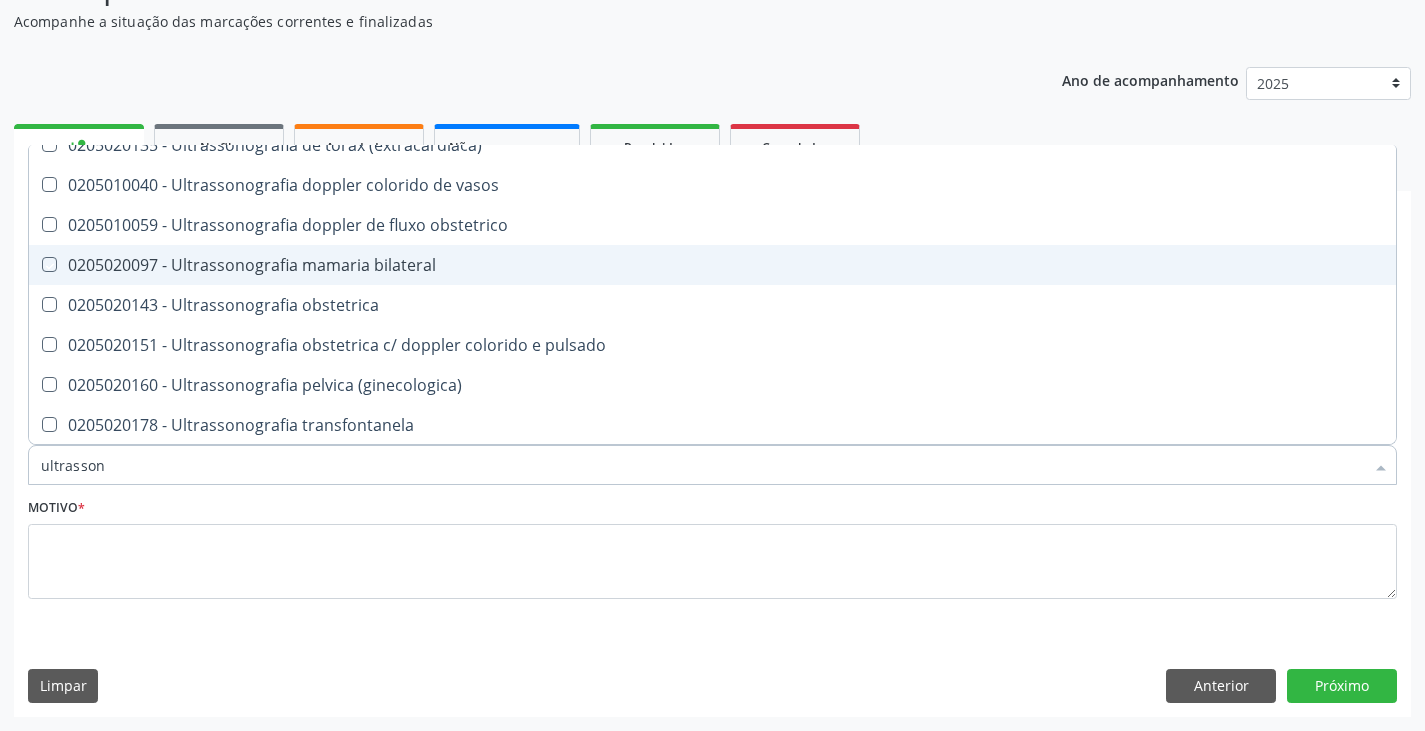 checkbox on "true" 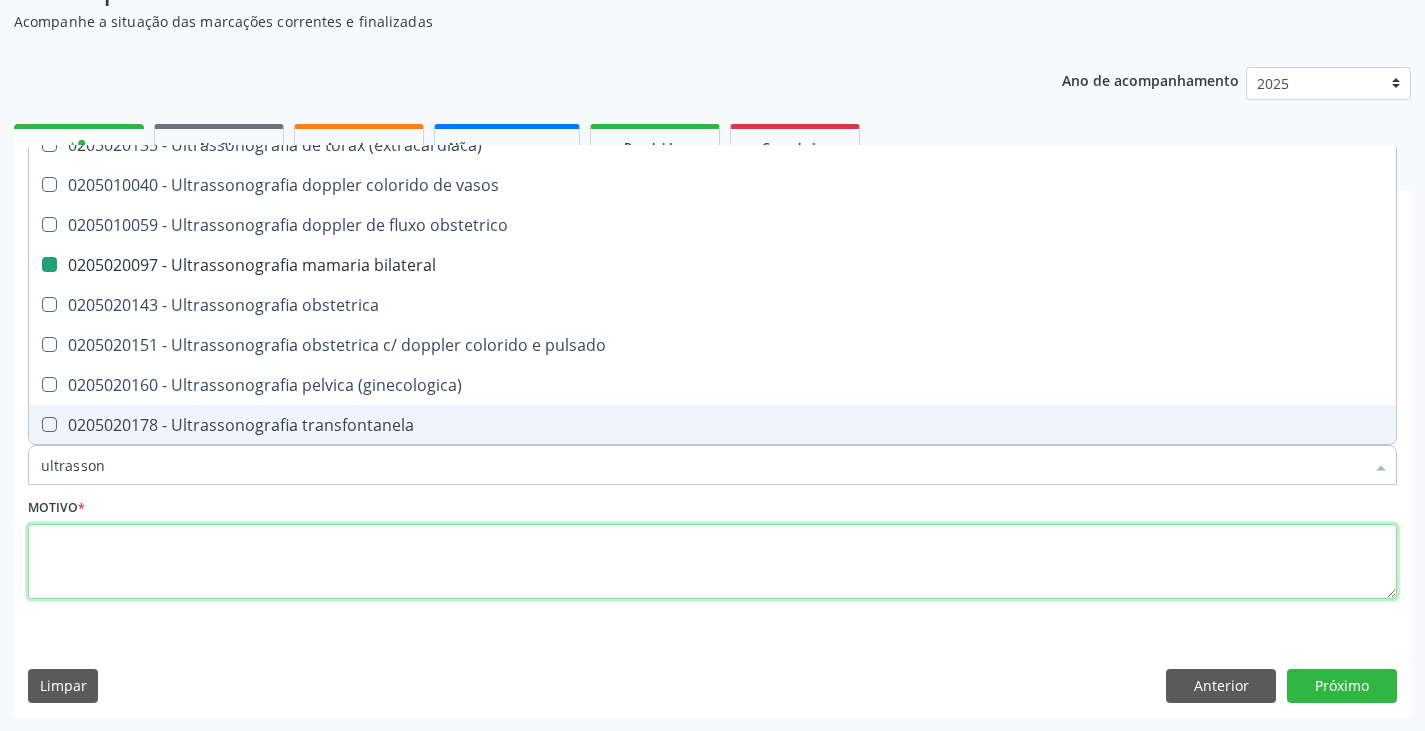 click at bounding box center (712, 562) 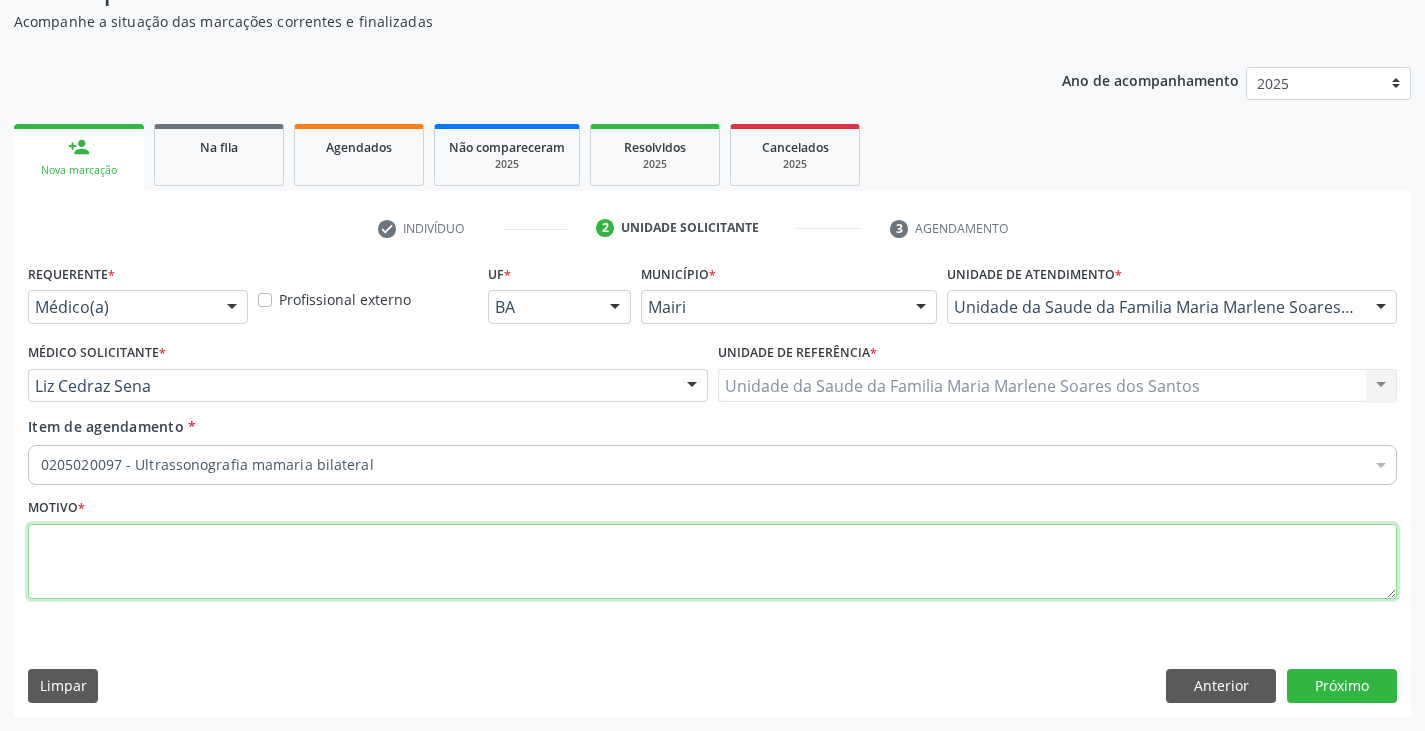 scroll, scrollTop: 0, scrollLeft: 0, axis: both 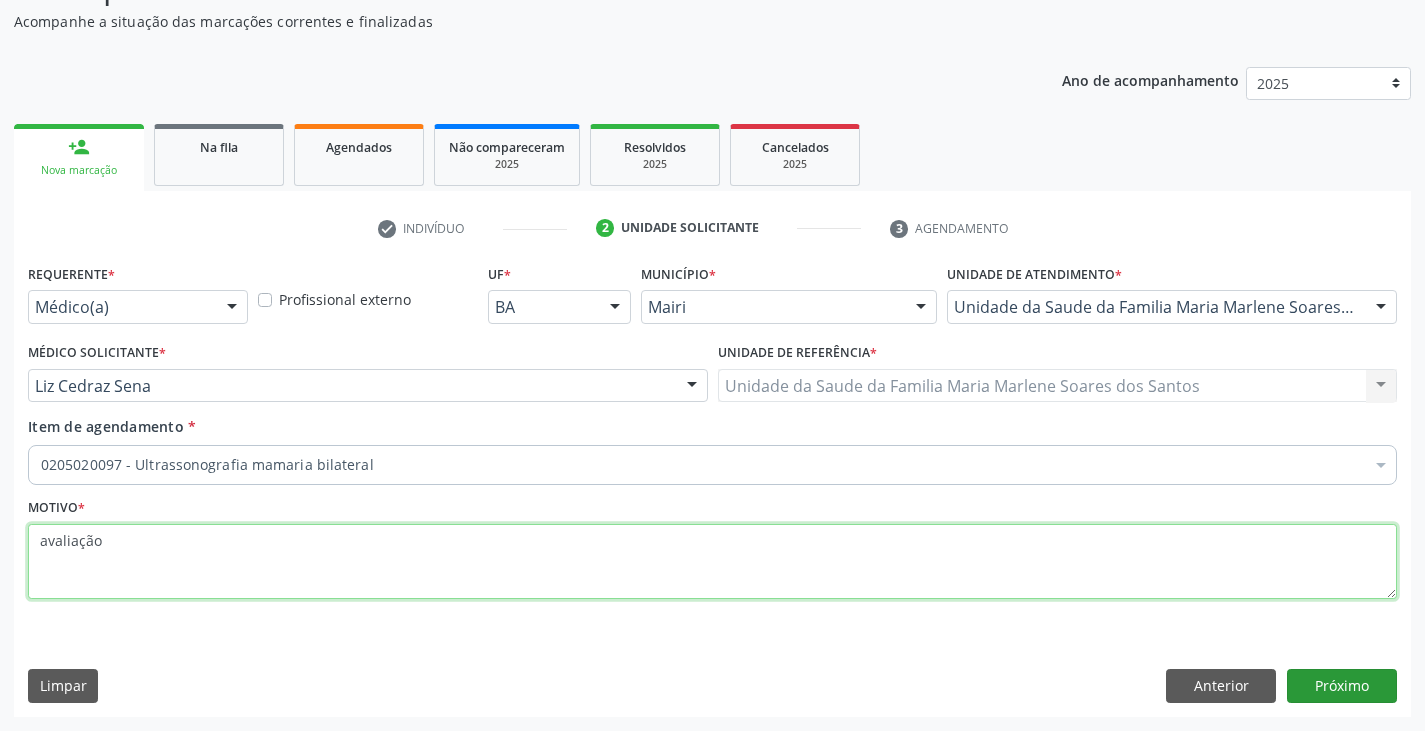 type on "avaliação" 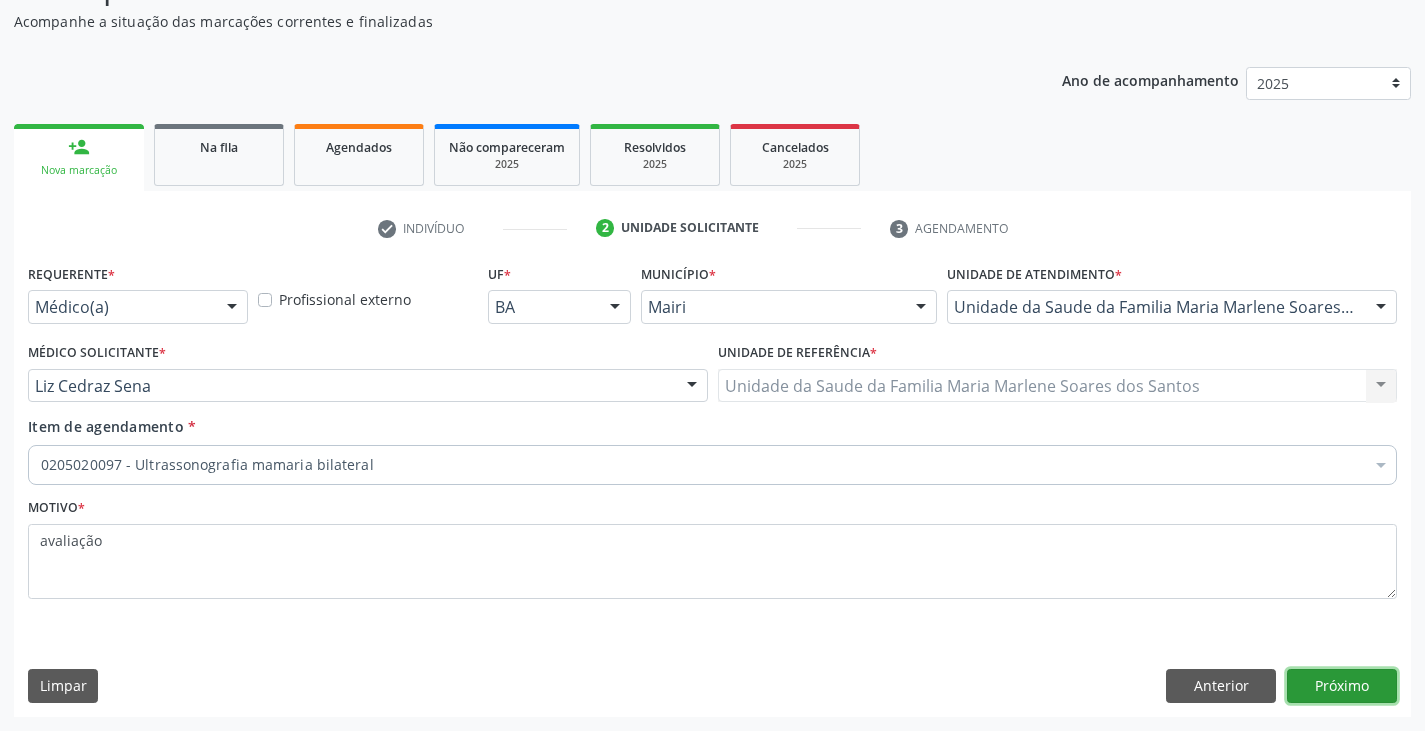 click on "Próximo" at bounding box center (1342, 686) 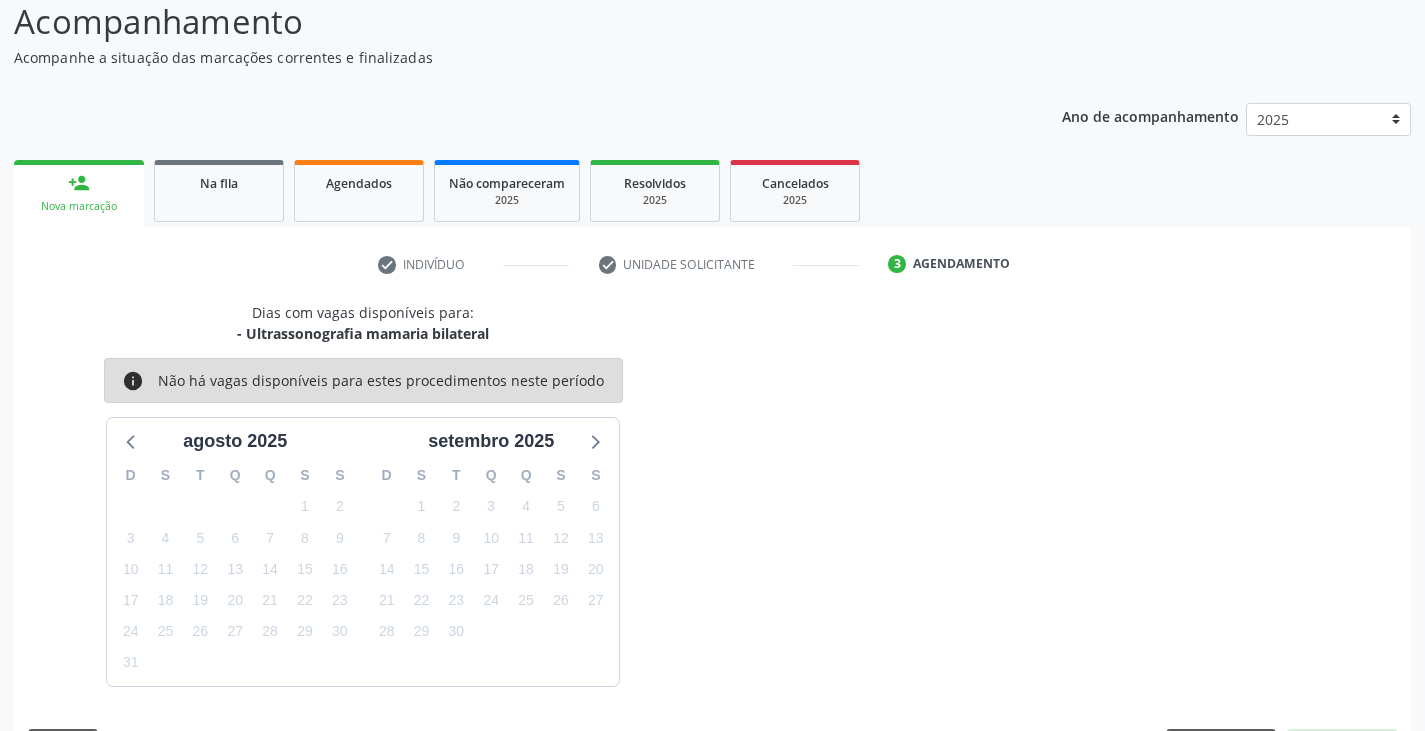 scroll, scrollTop: 198, scrollLeft: 0, axis: vertical 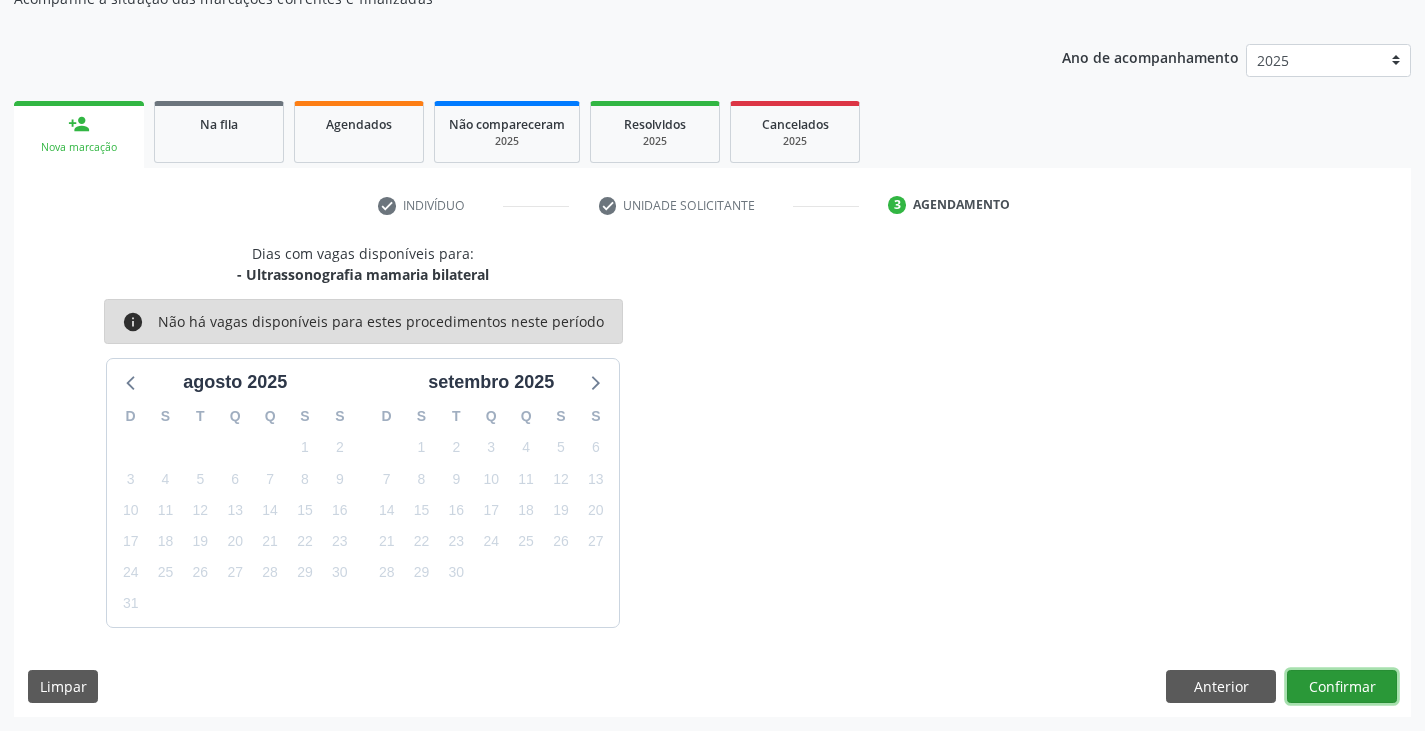 click on "Confirmar" at bounding box center (1342, 687) 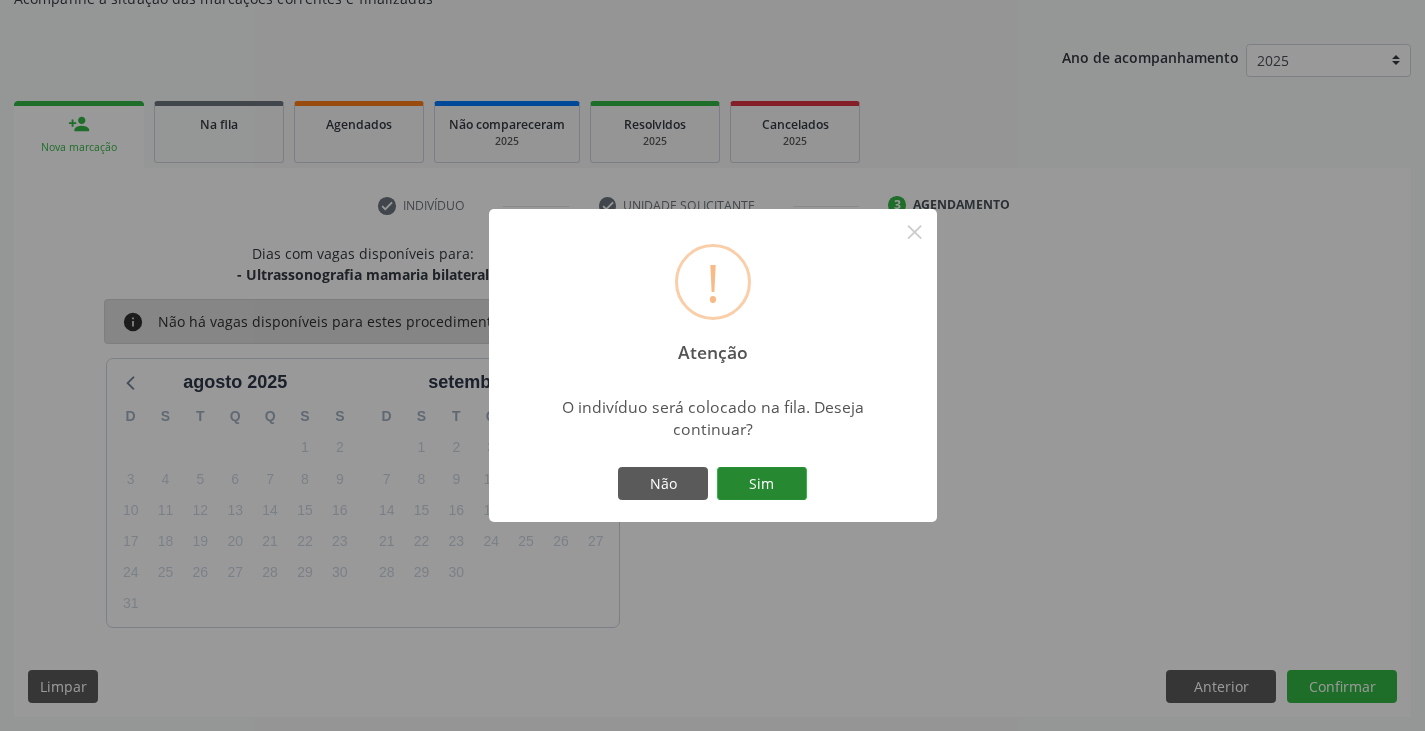 click on "Sim" at bounding box center [762, 484] 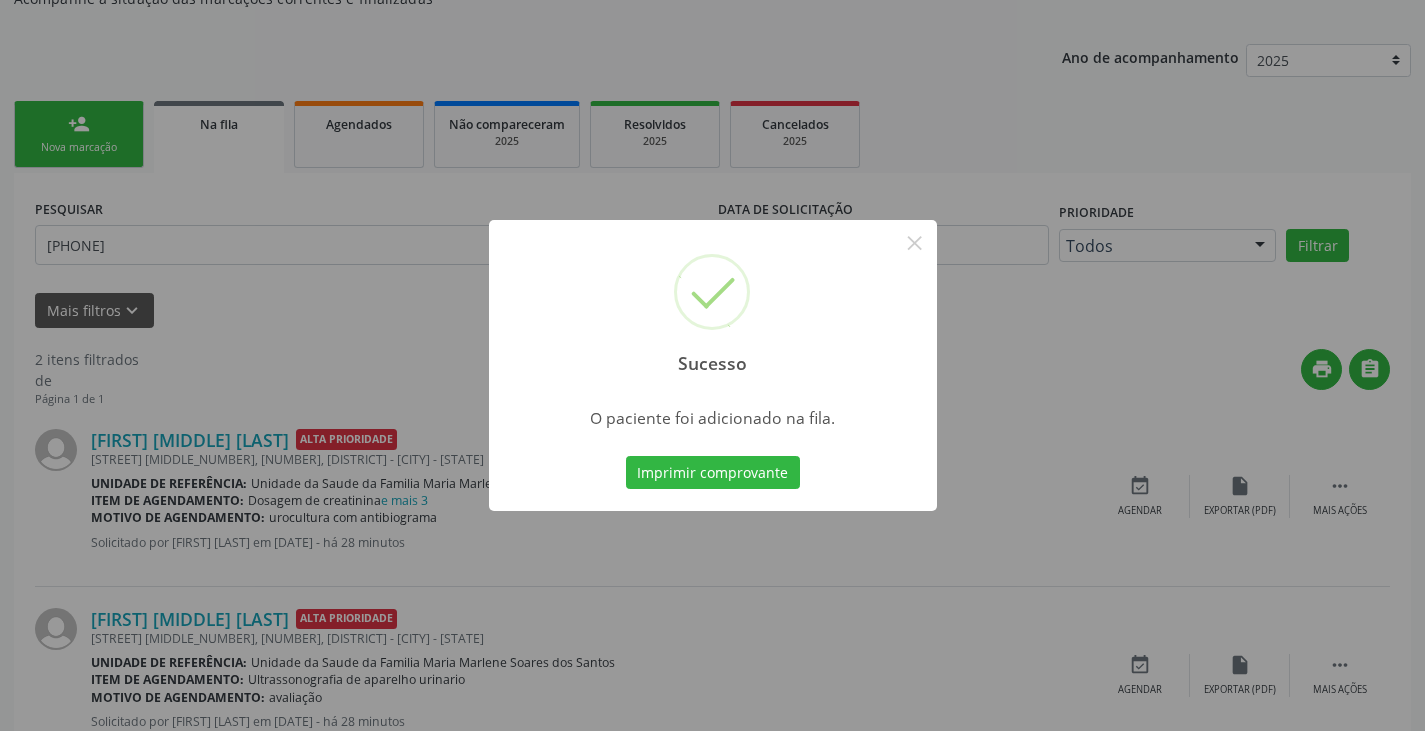 scroll, scrollTop: 0, scrollLeft: 0, axis: both 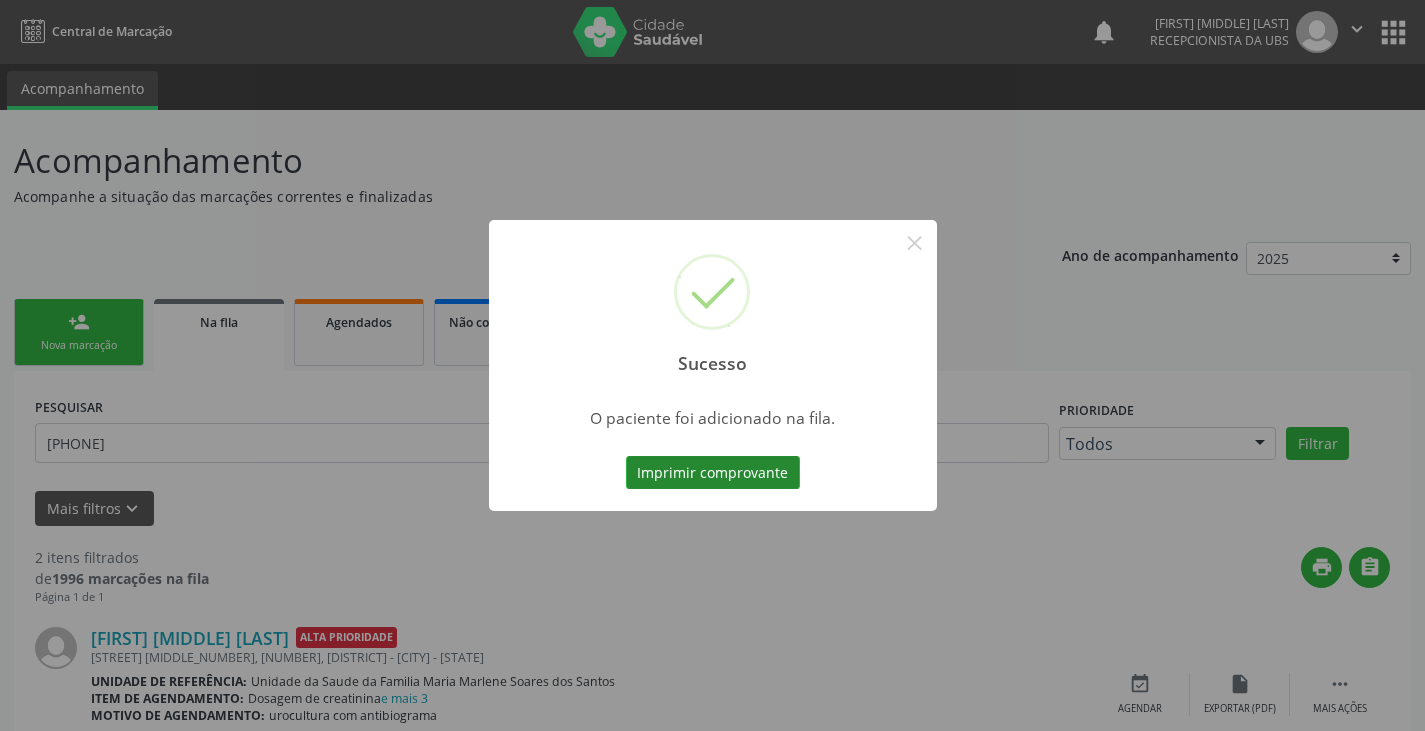 click on "Imprimir comprovante" at bounding box center (713, 473) 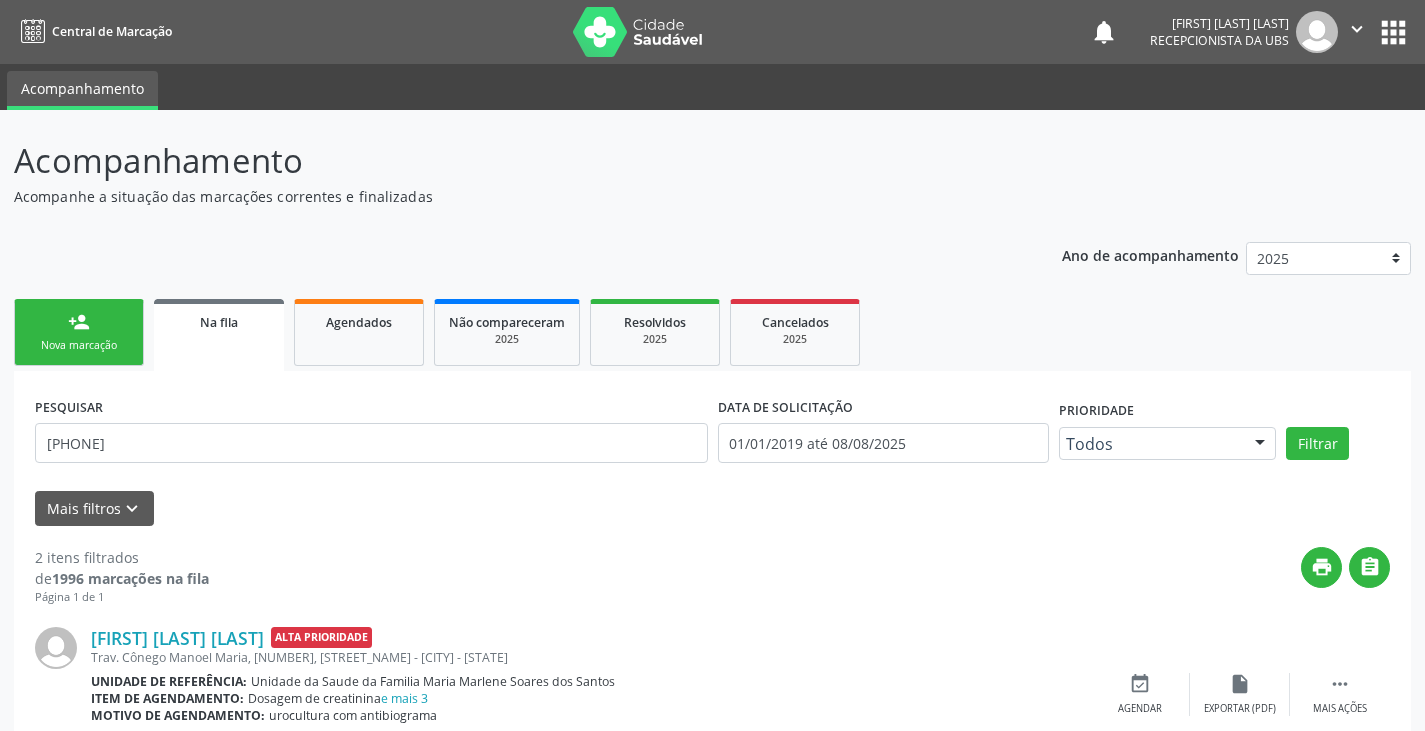 scroll, scrollTop: 0, scrollLeft: 0, axis: both 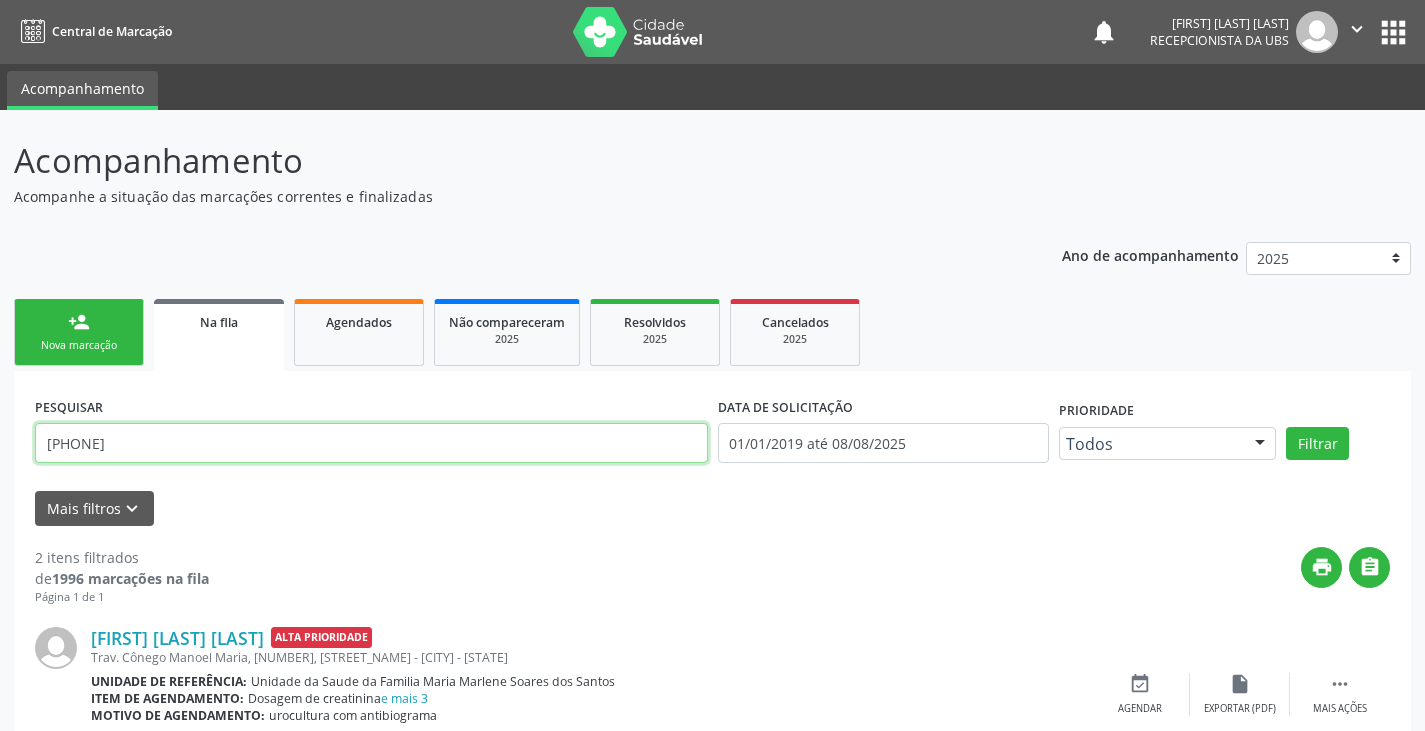 drag, startPoint x: 201, startPoint y: 435, endPoint x: 6, endPoint y: 469, distance: 197.94191 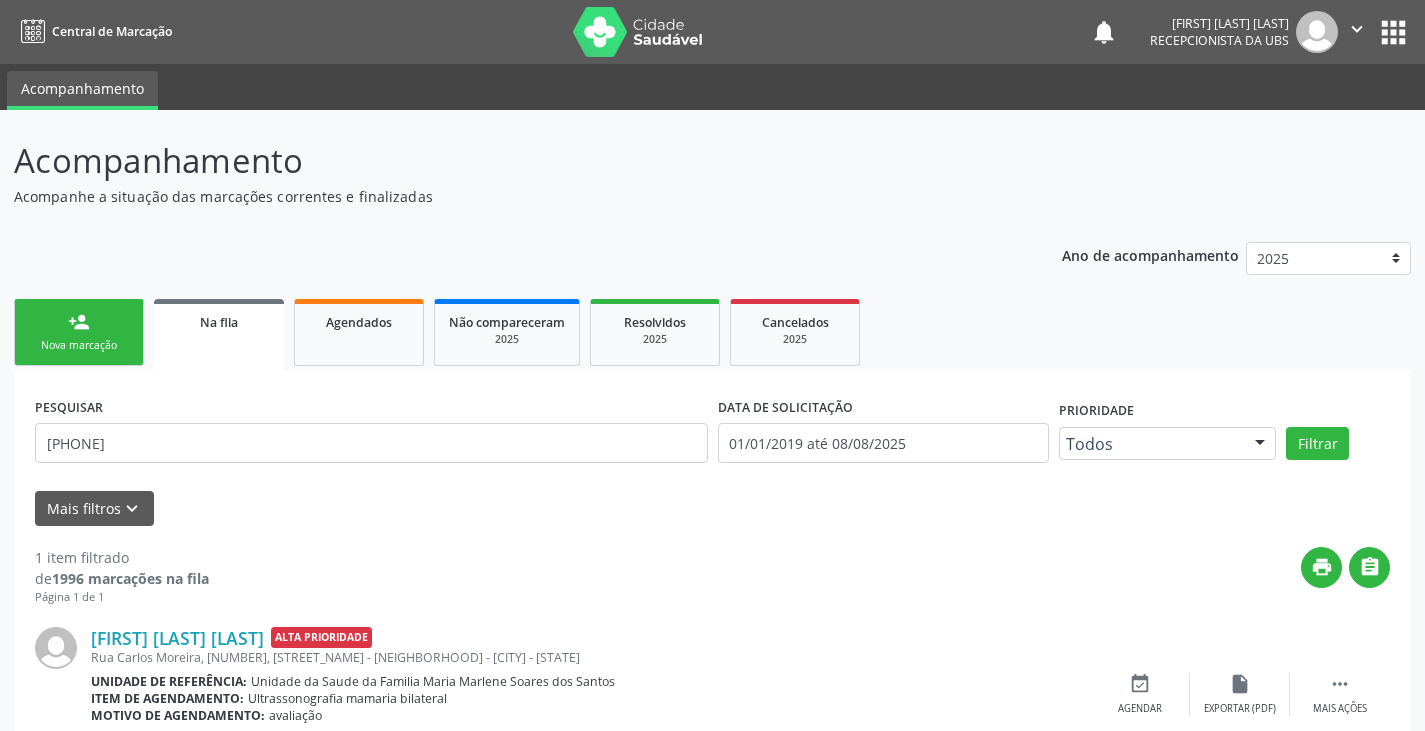 scroll, scrollTop: 88, scrollLeft: 0, axis: vertical 